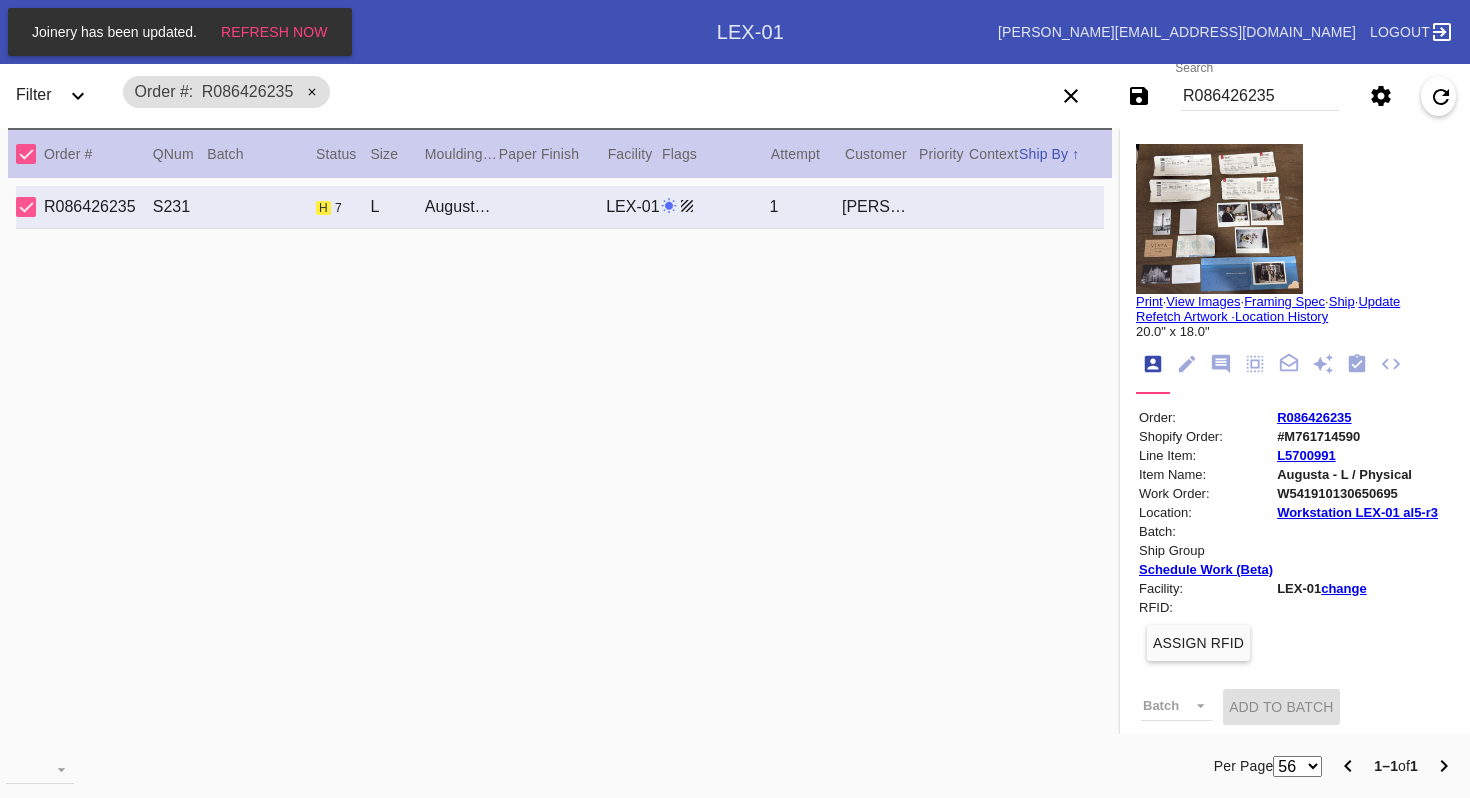 scroll, scrollTop: 0, scrollLeft: 0, axis: both 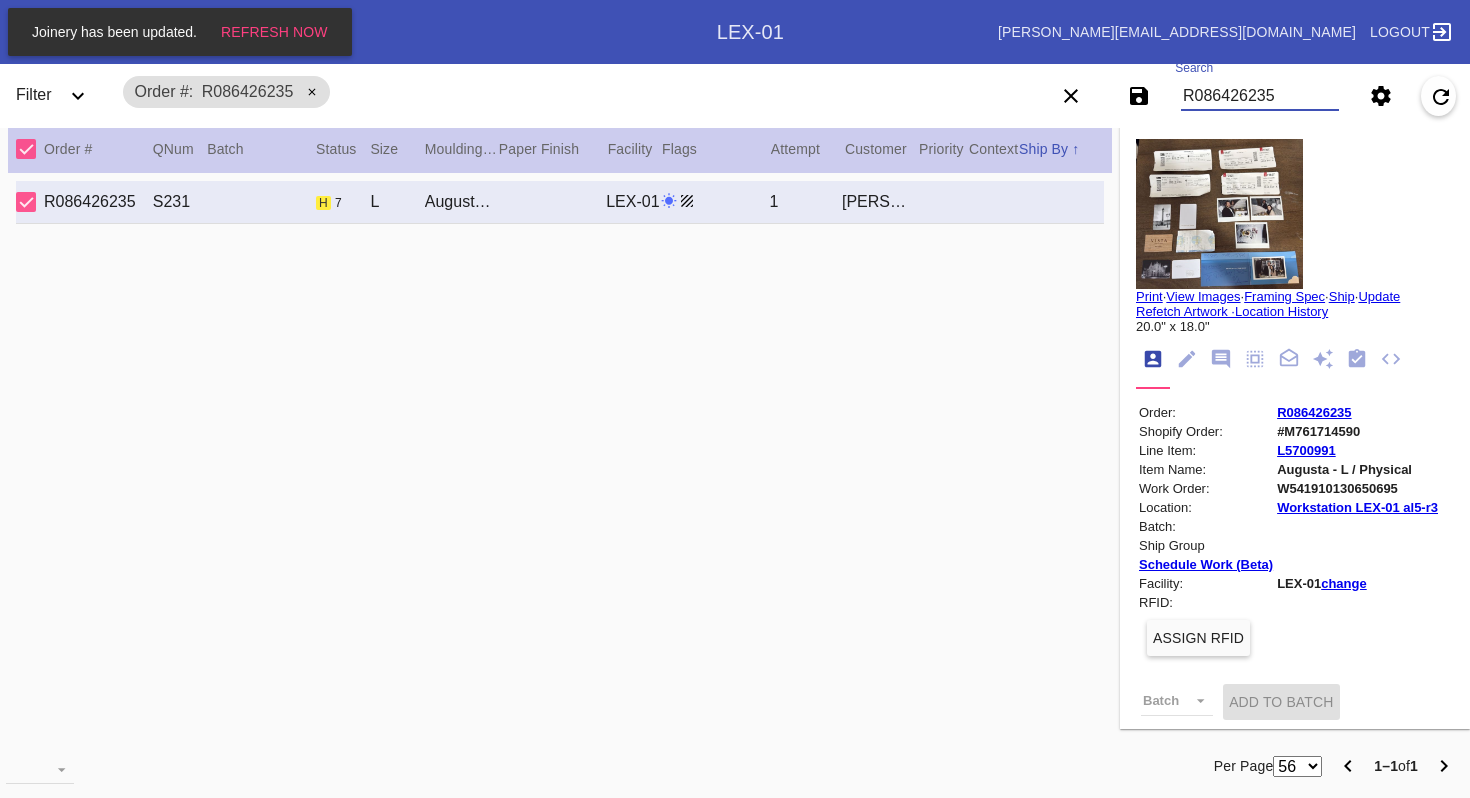 click on "R086426235" at bounding box center (1260, 96) 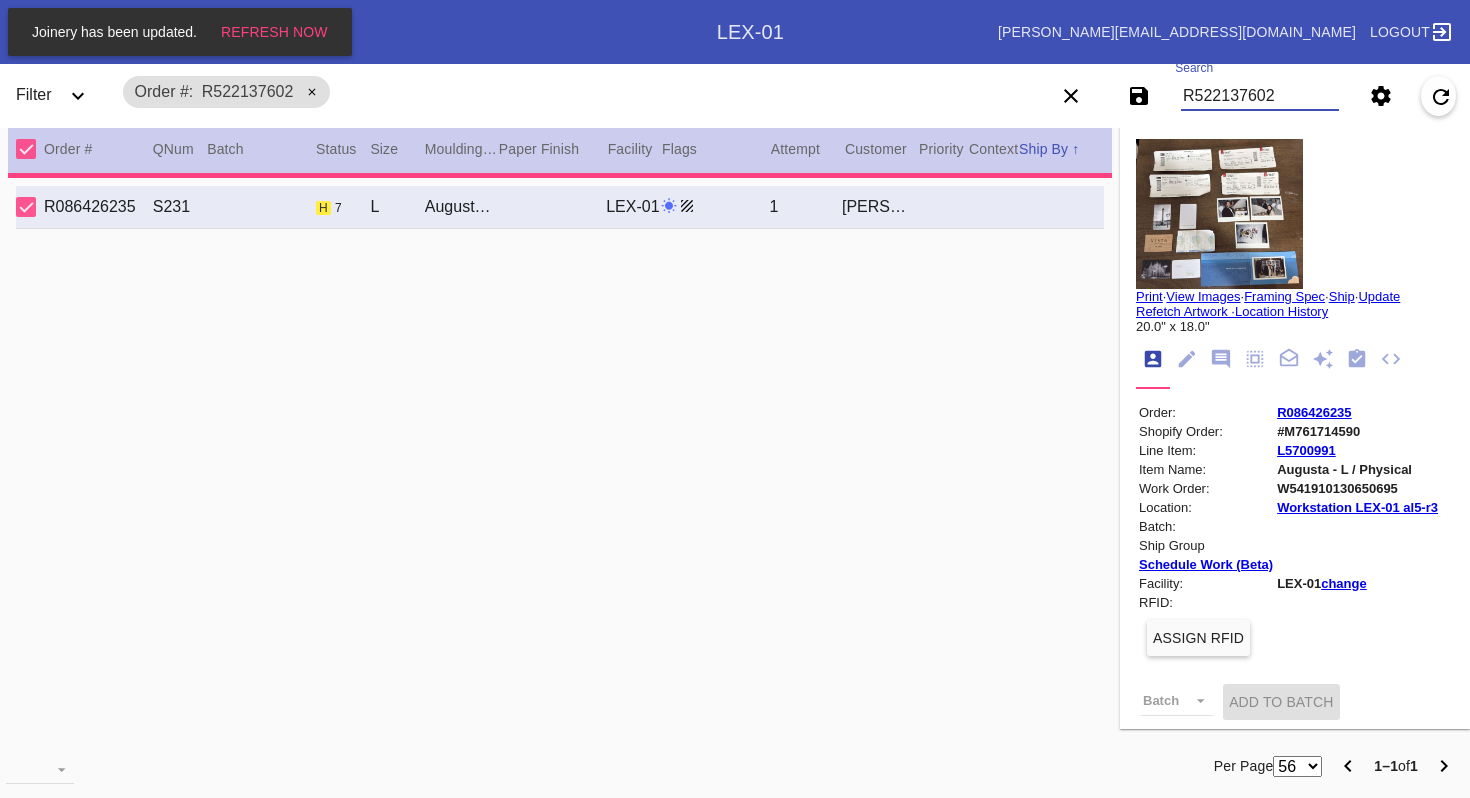 type 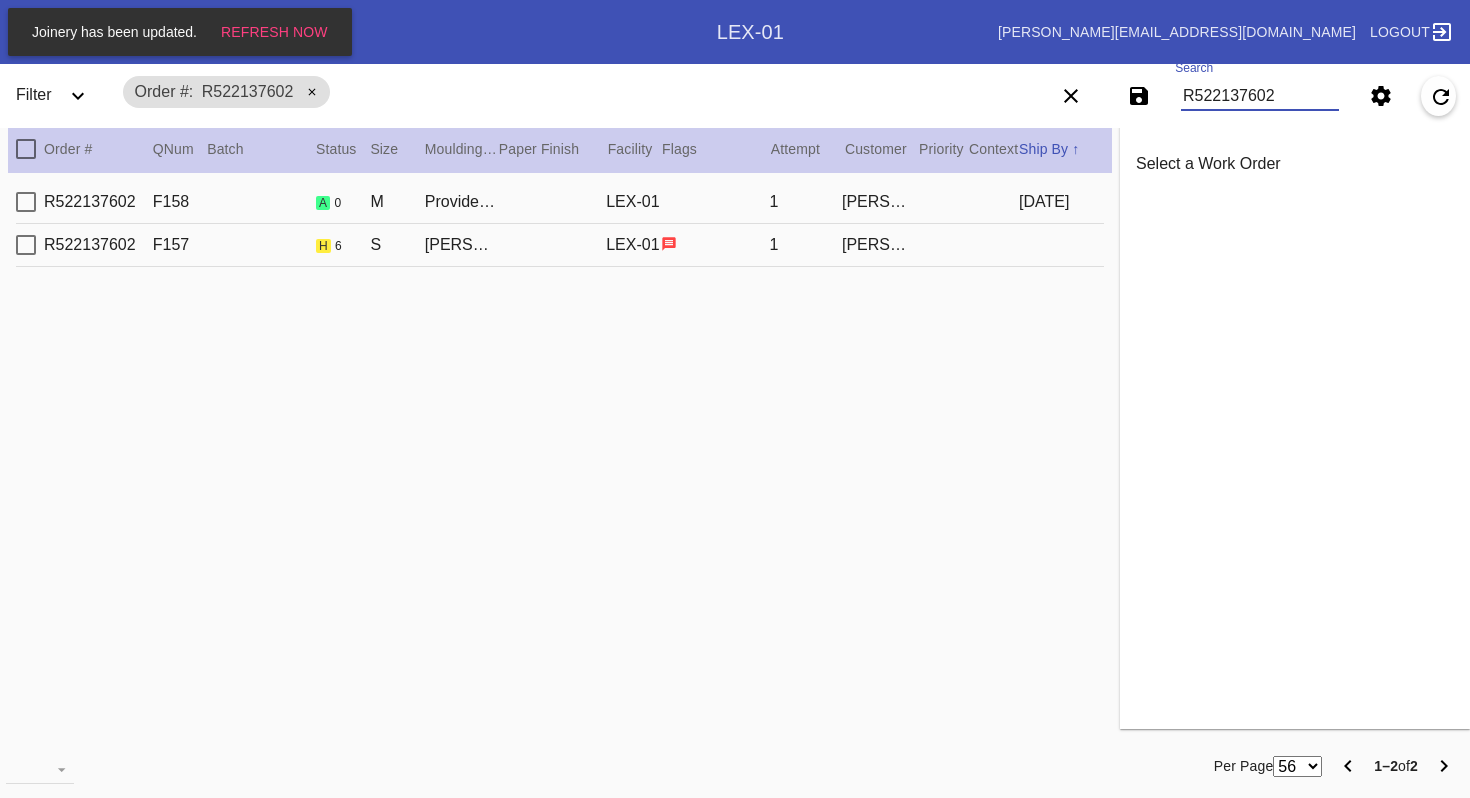 type on "R522137602" 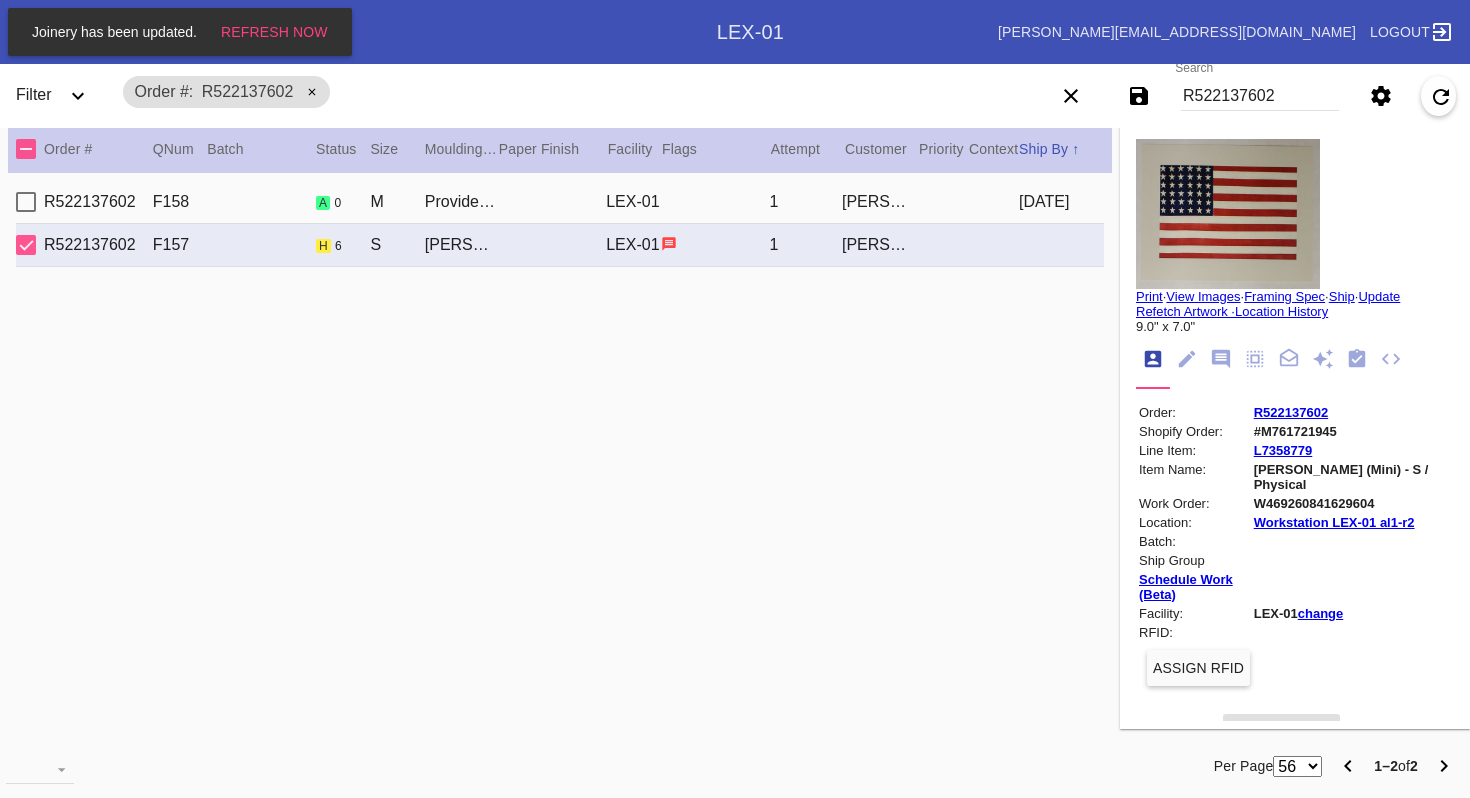 click on "R522137602 F158 a   0 M Providence / Off-White LEX-01 1 Jill Norwood
2025-07-10" at bounding box center (560, 202) 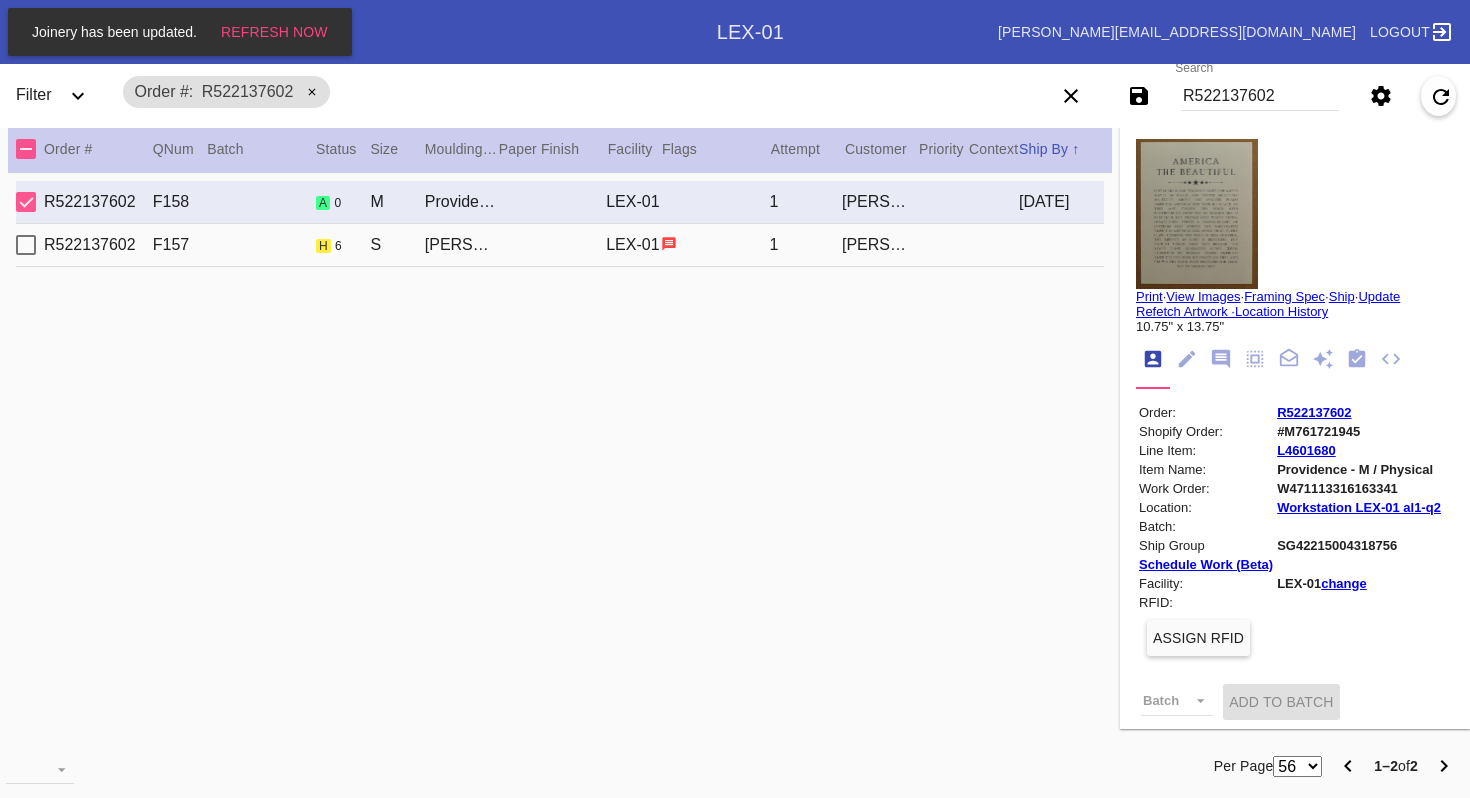 click on "R522137602 F157 h   6 S [PERSON_NAME] Mini / Navy LEX-01 1 [PERSON_NAME]" at bounding box center [560, 245] 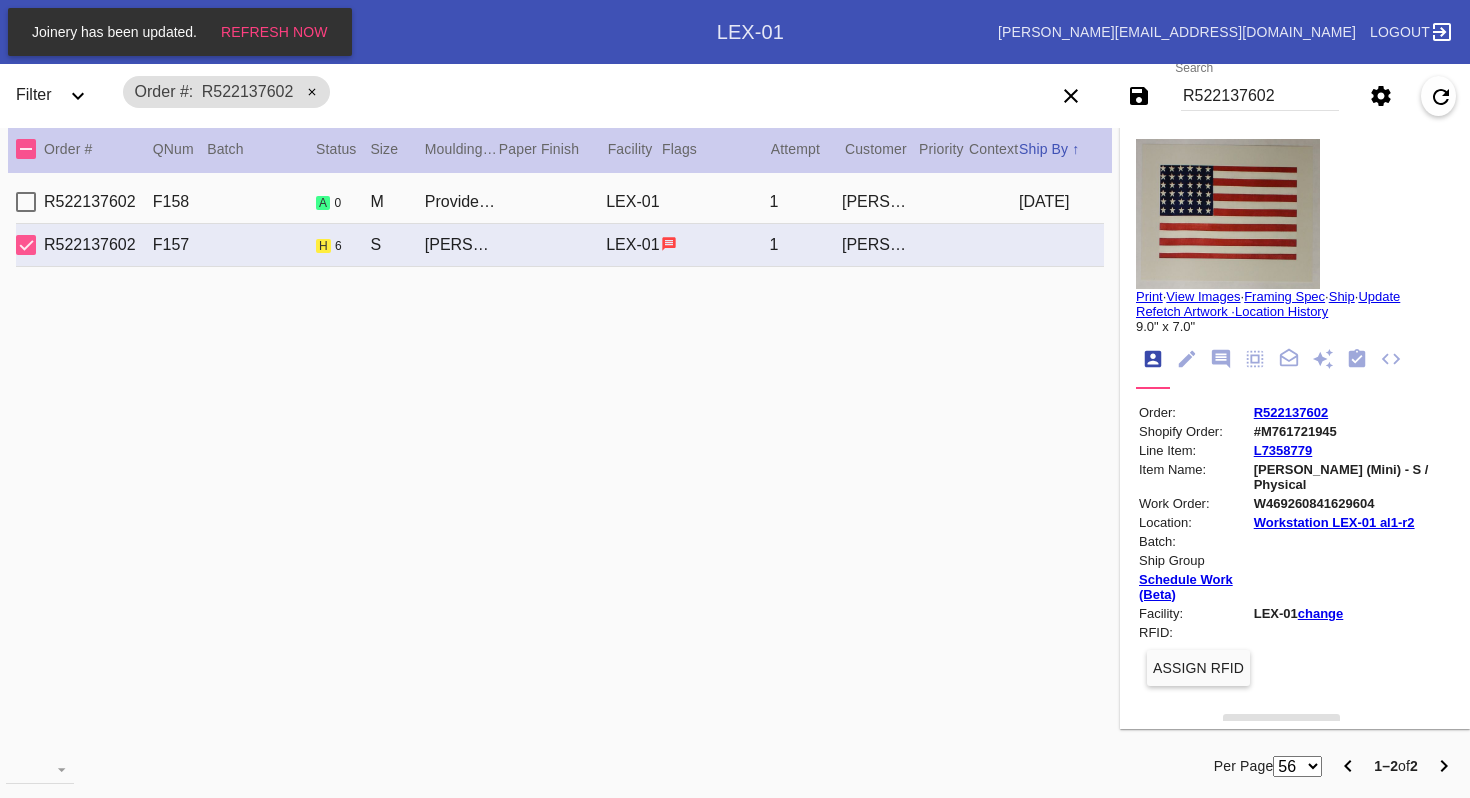 click at bounding box center [1228, 214] 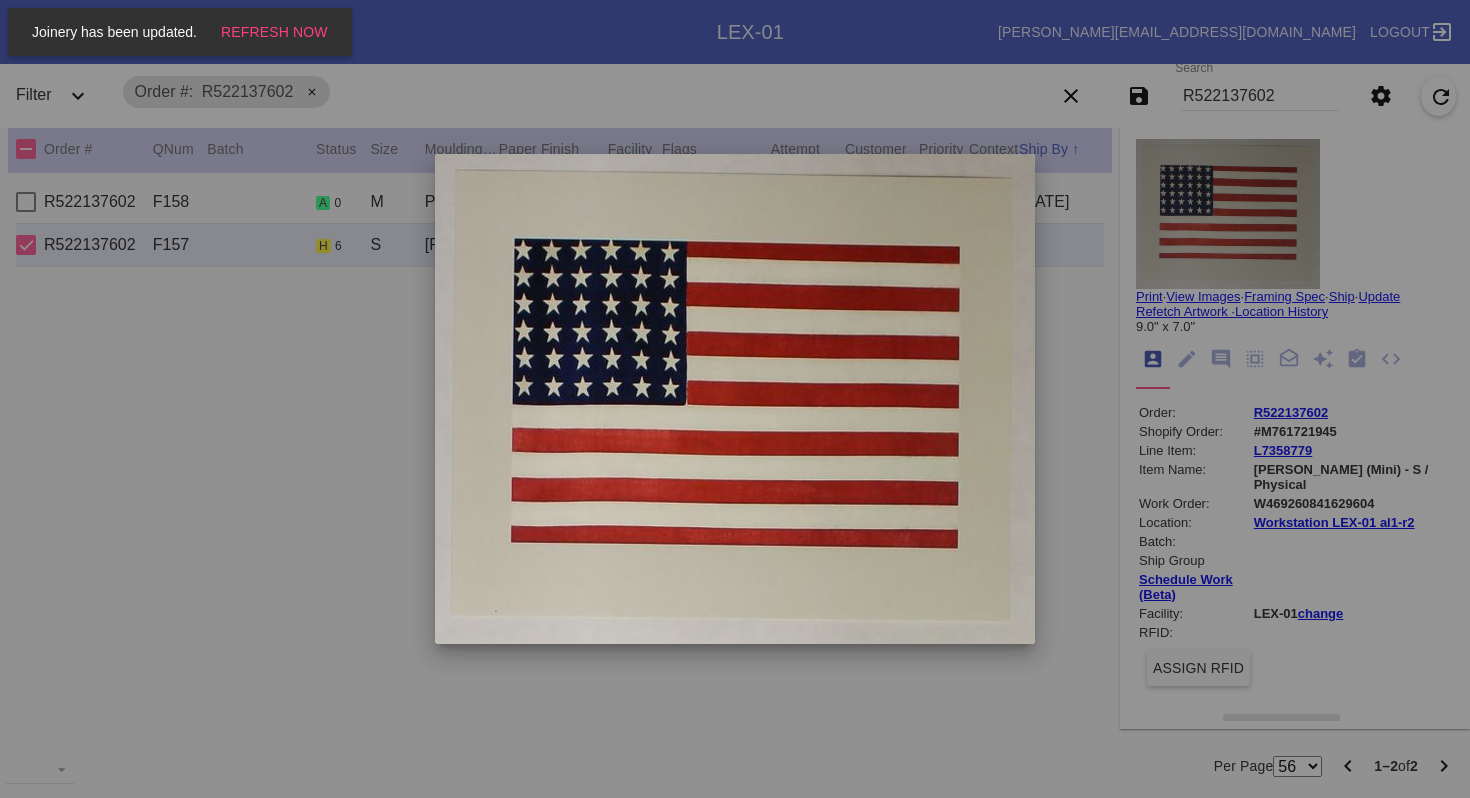 click at bounding box center (735, 399) 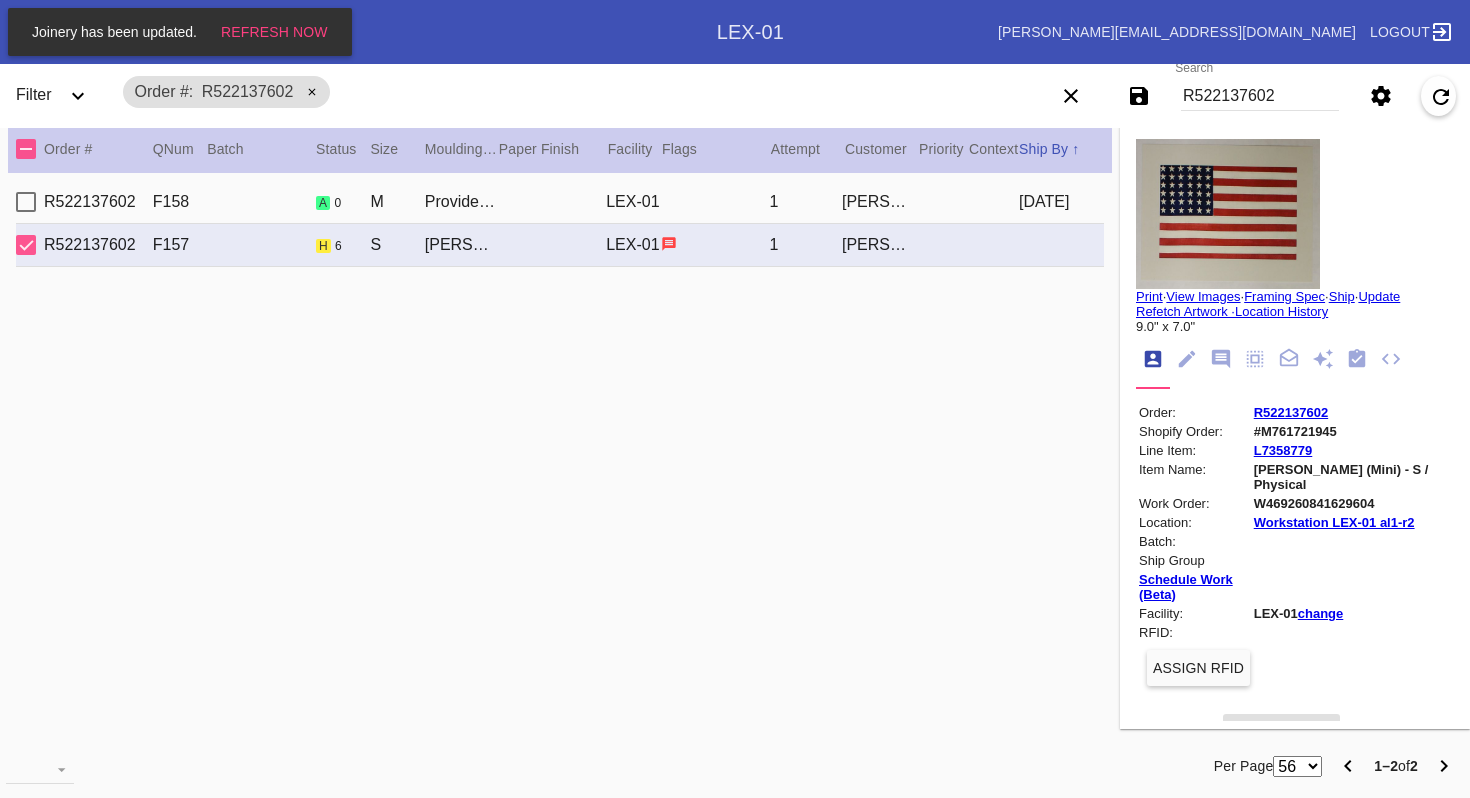 click on "R522137602" at bounding box center (1260, 96) 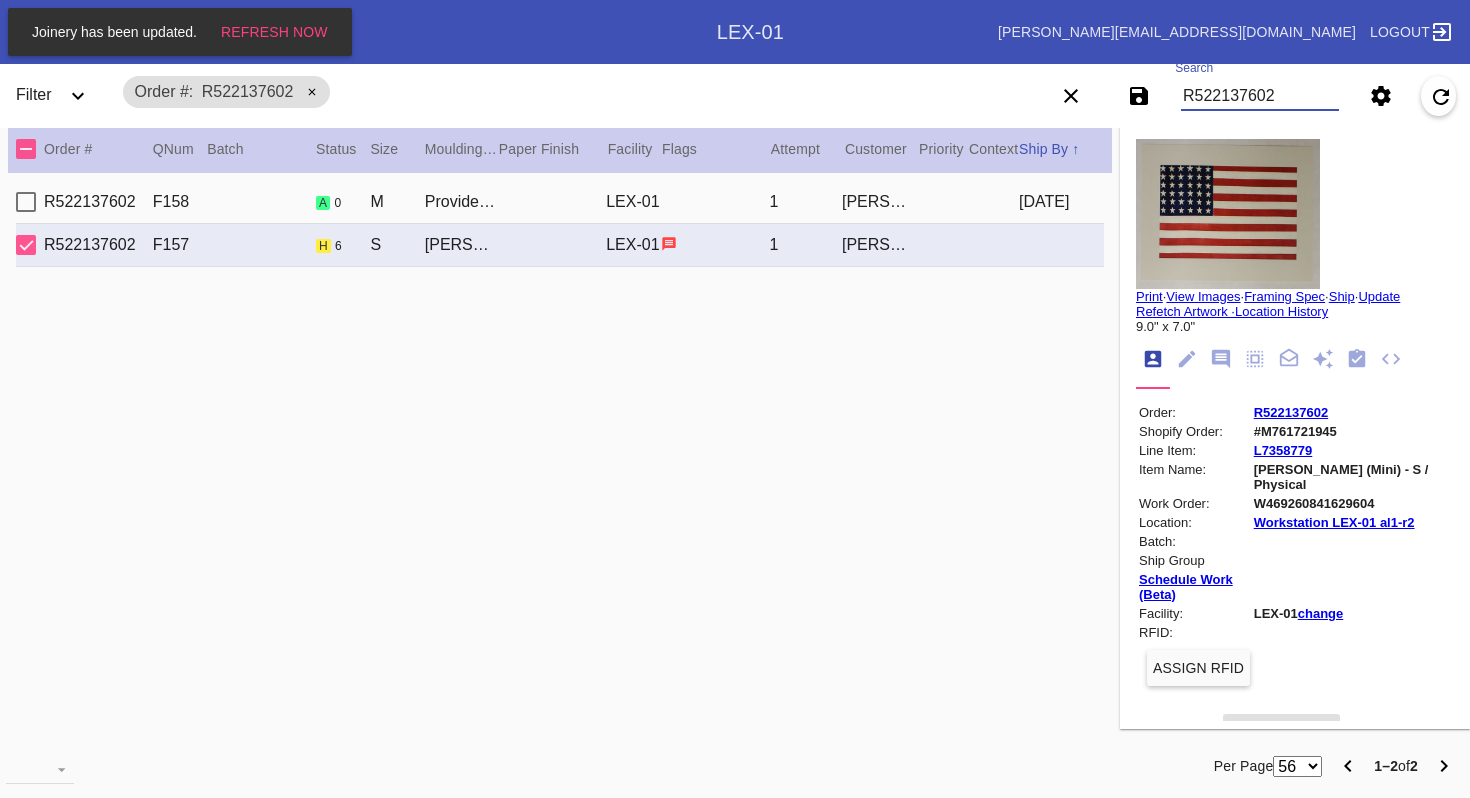 click on "R522137602" at bounding box center [1260, 96] 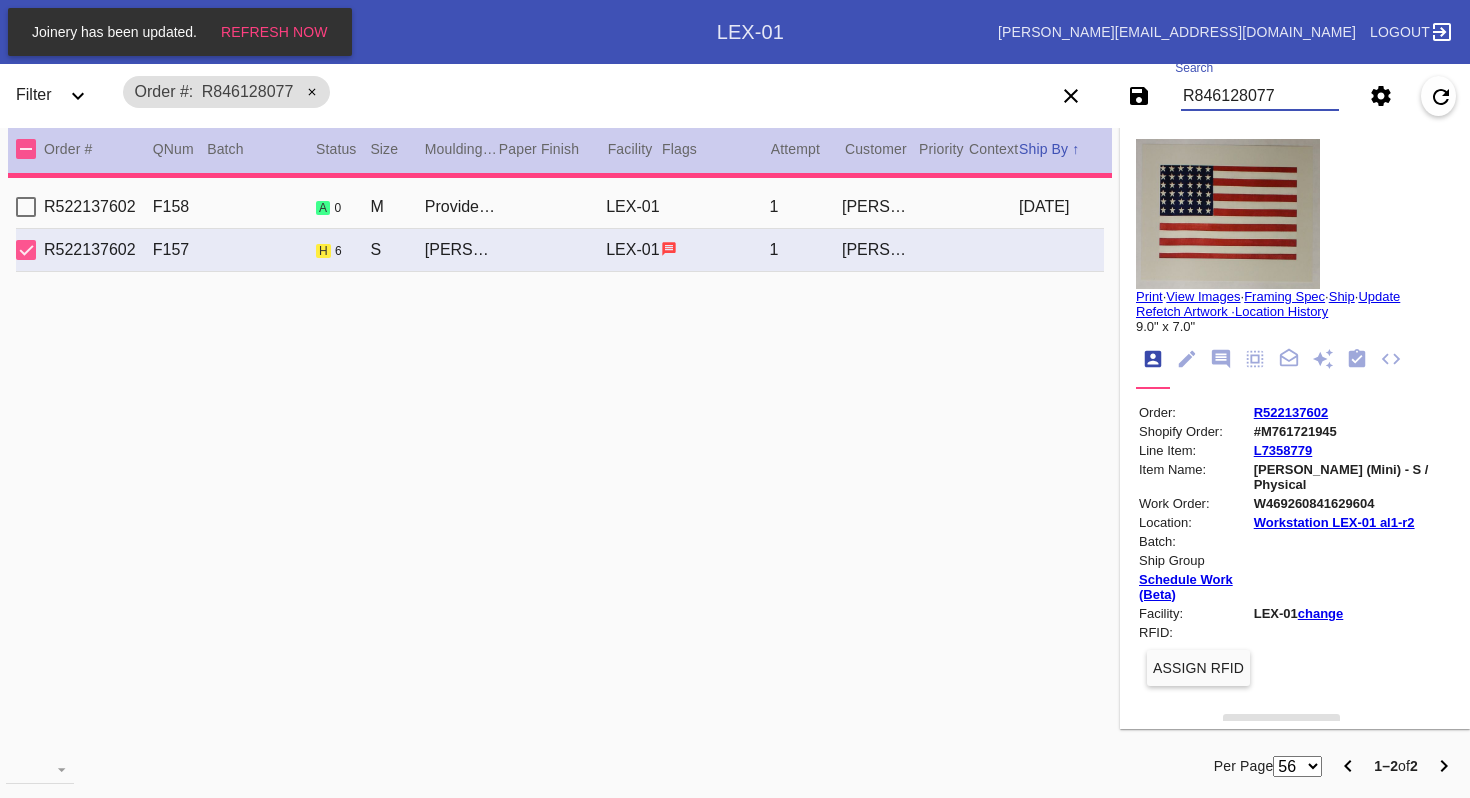 type on "***HPO - DEADLINE 7/11 - Must be approved by CA team to ship. ***" 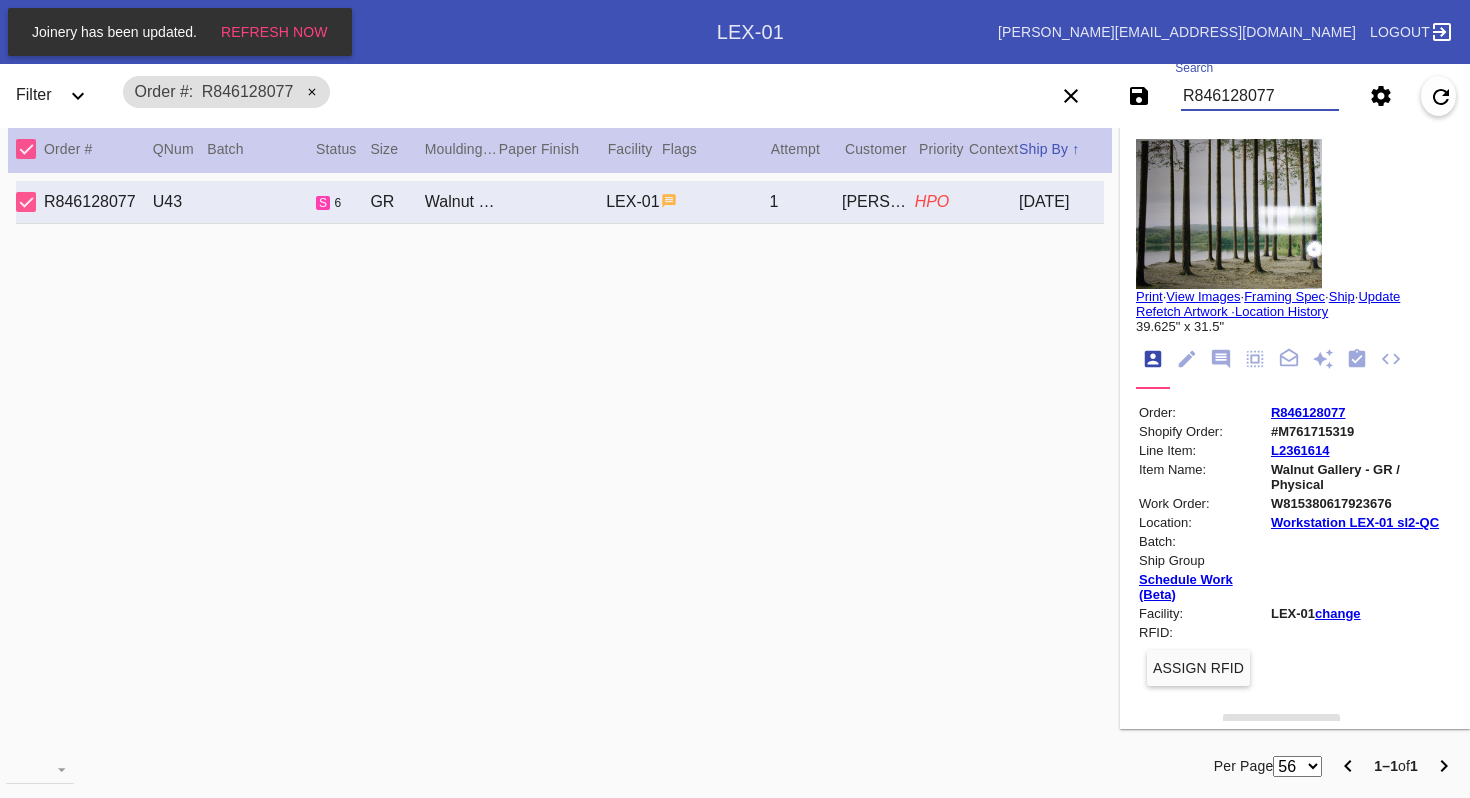 type on "R846128077" 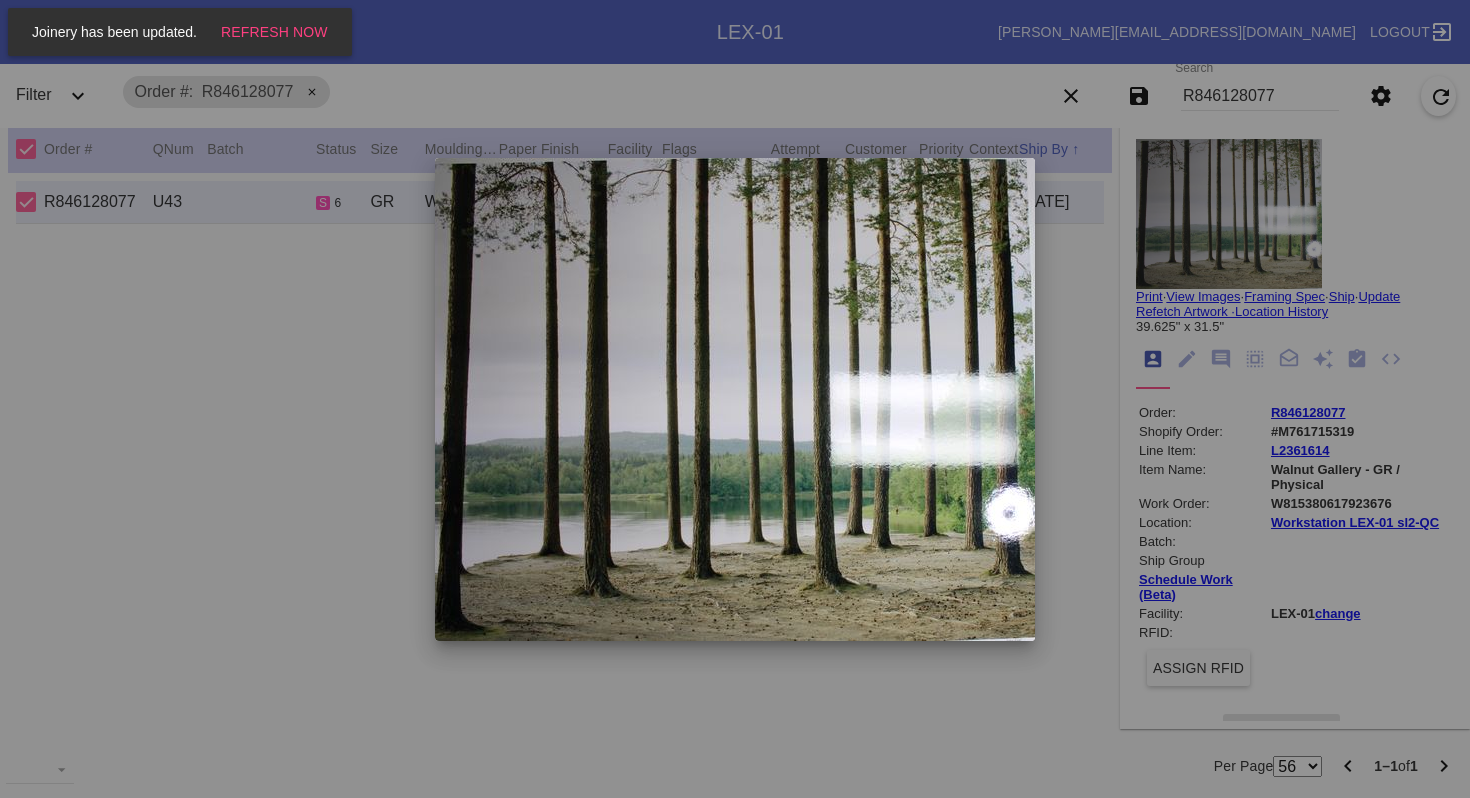 click at bounding box center (735, 399) 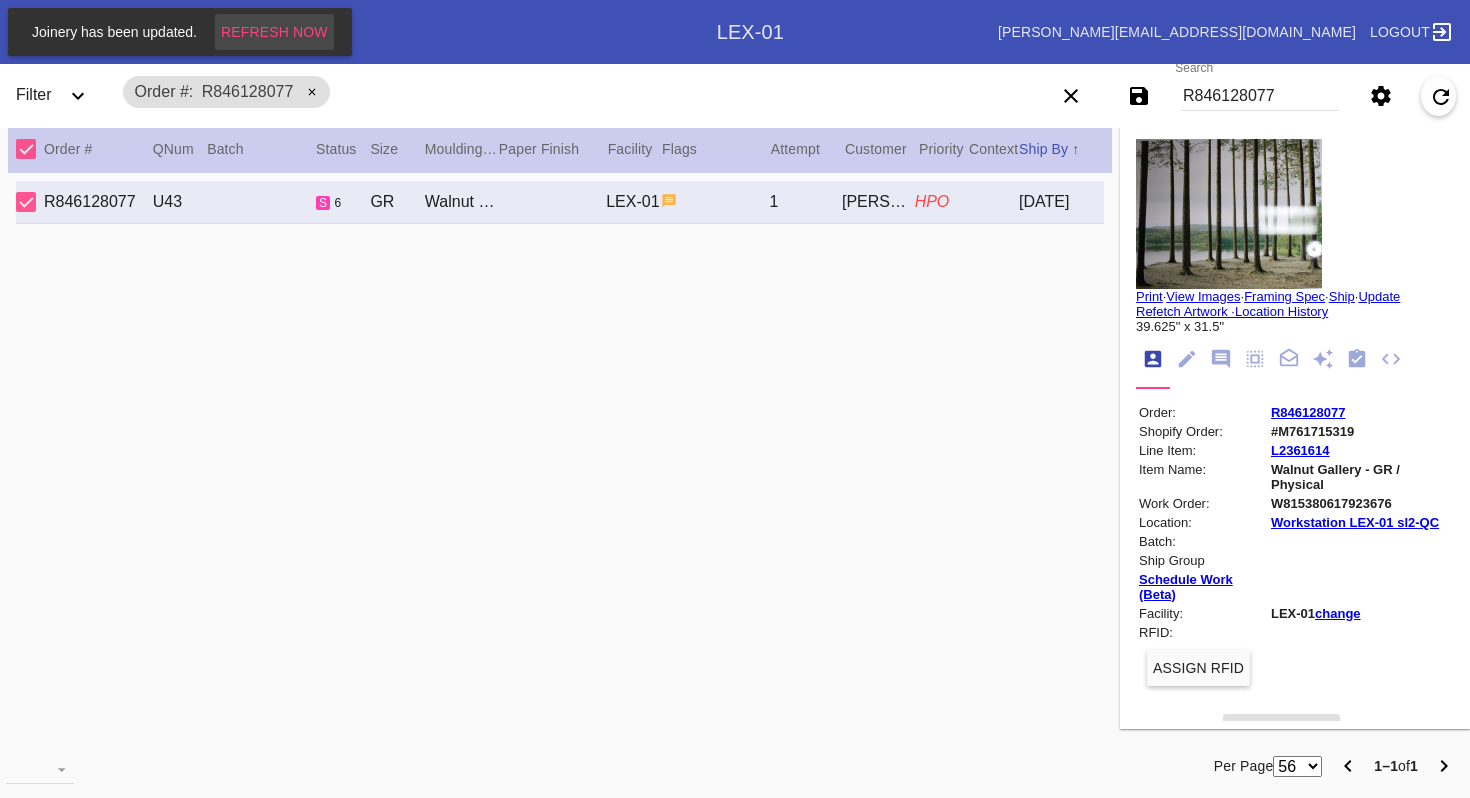 click on "Refresh Now" at bounding box center (274, 32) 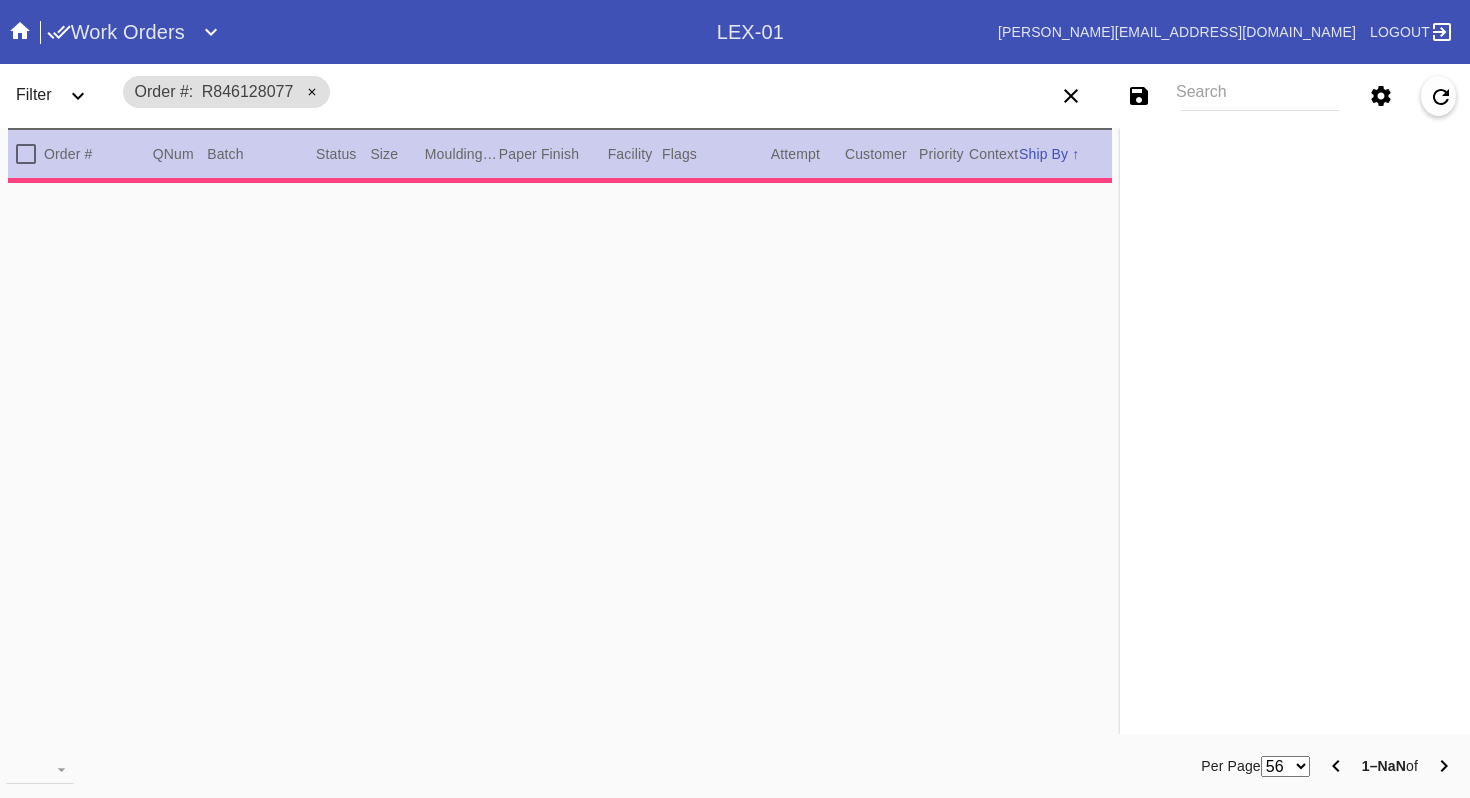 scroll, scrollTop: 0, scrollLeft: 0, axis: both 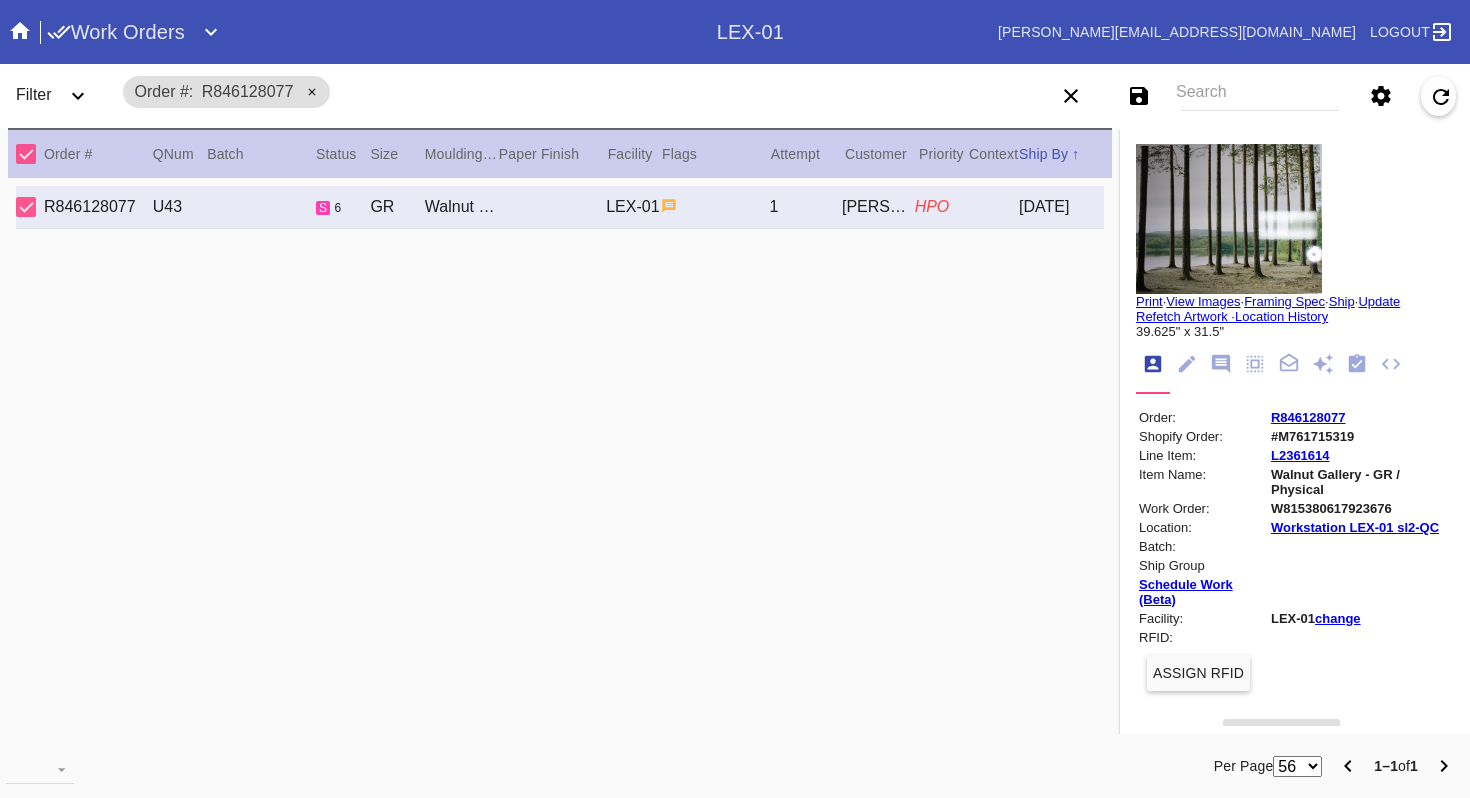 click on "Search" at bounding box center (1260, 96) 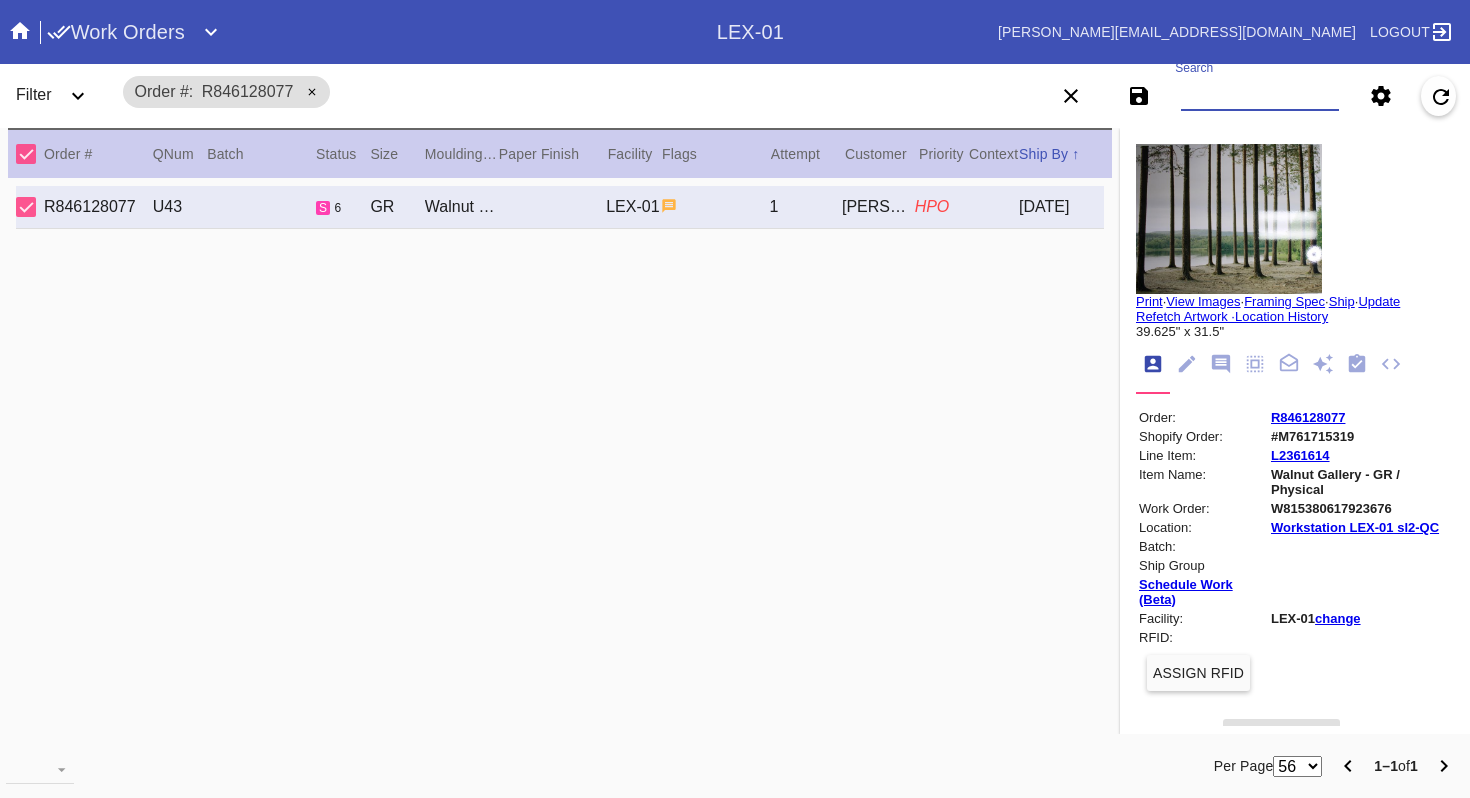 paste on "R522137602" 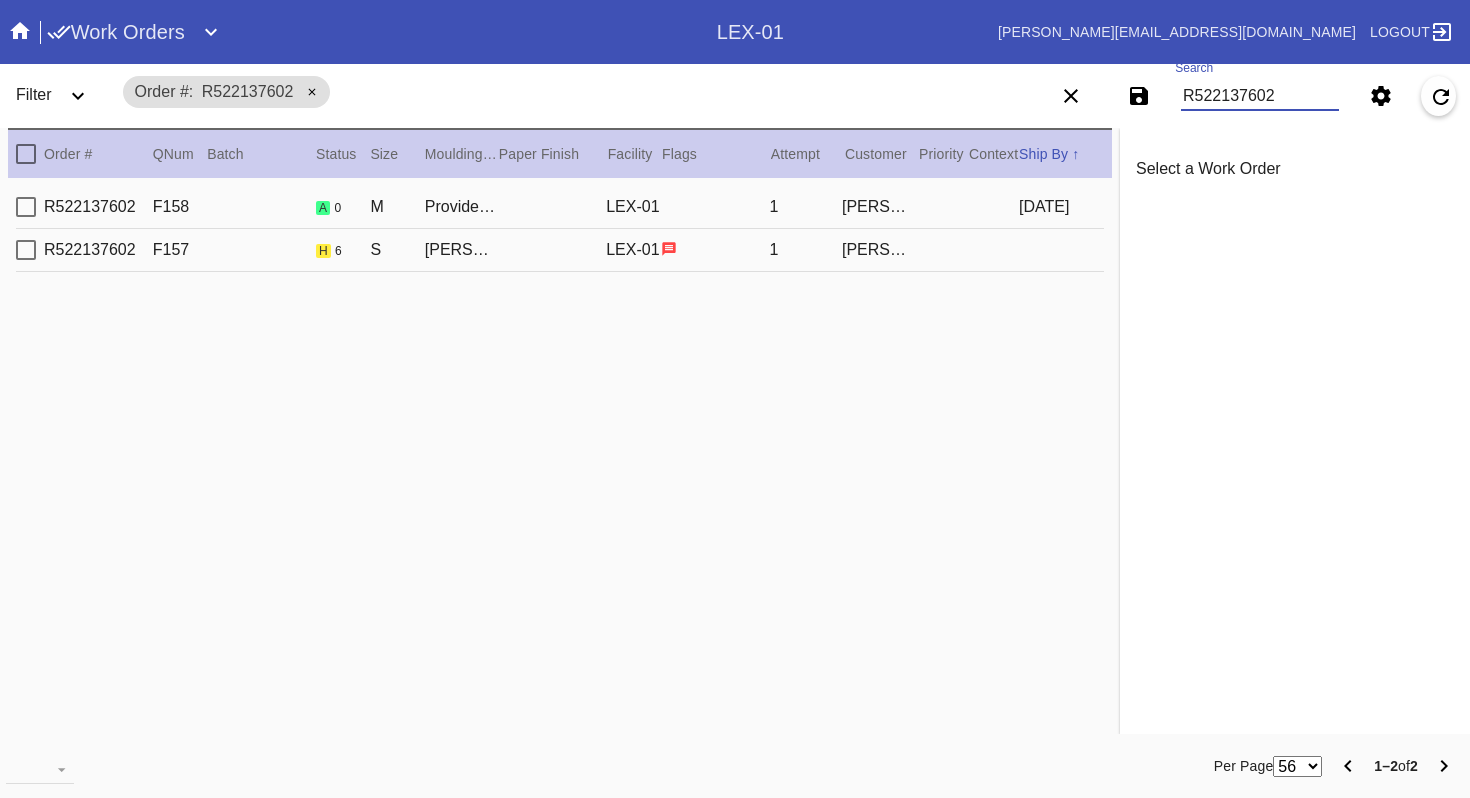 type on "R522137602" 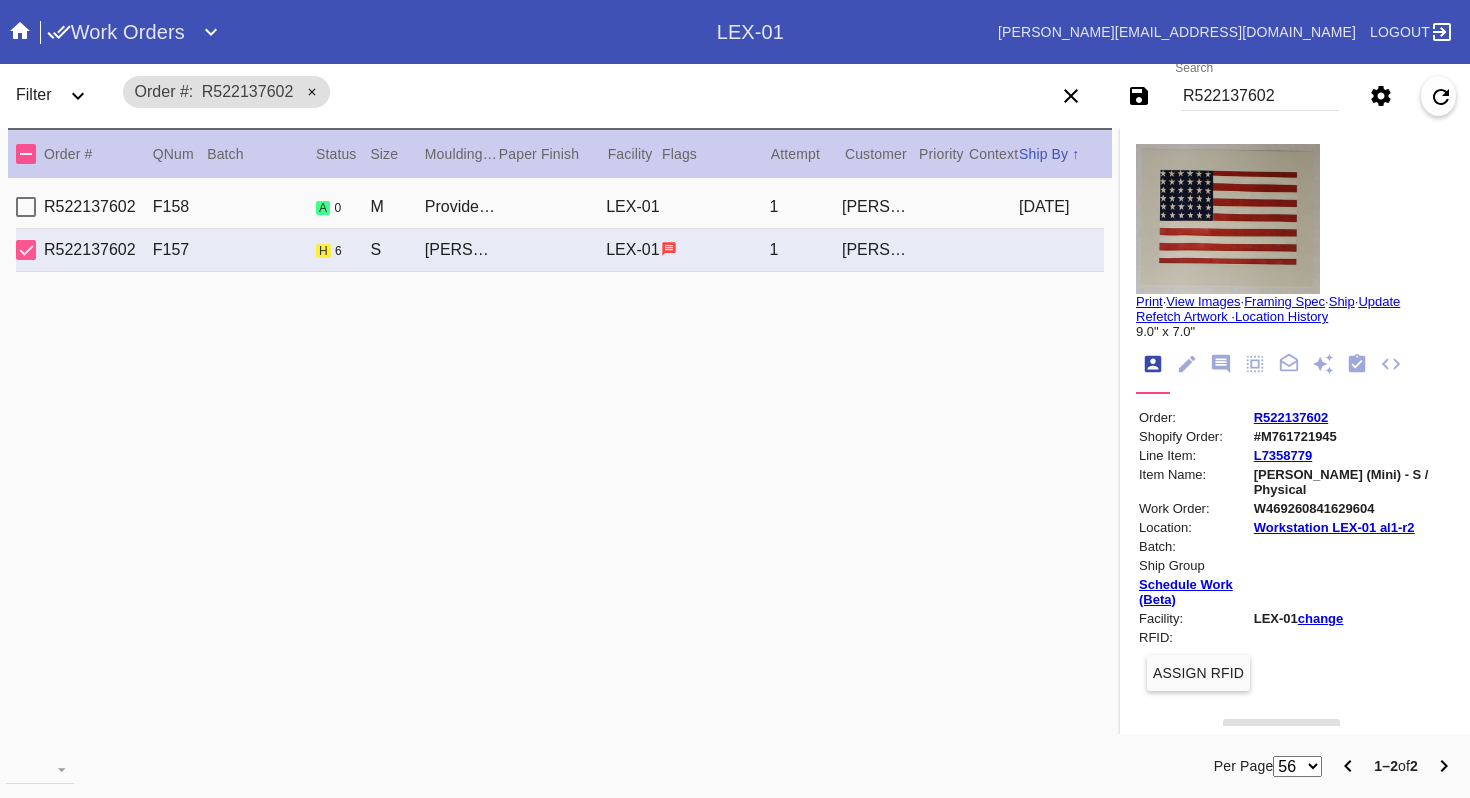 click at bounding box center (1228, 219) 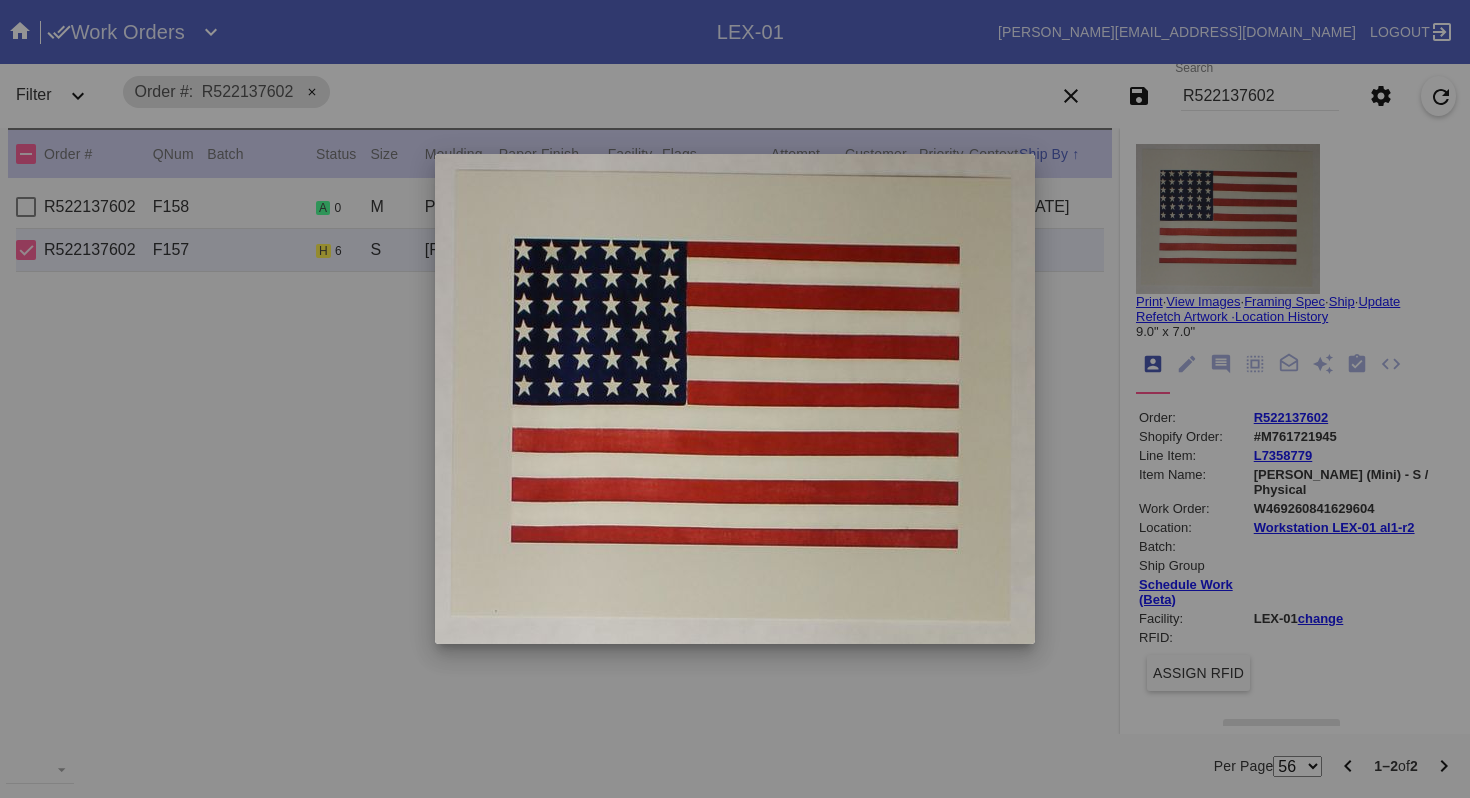 click at bounding box center [735, 399] 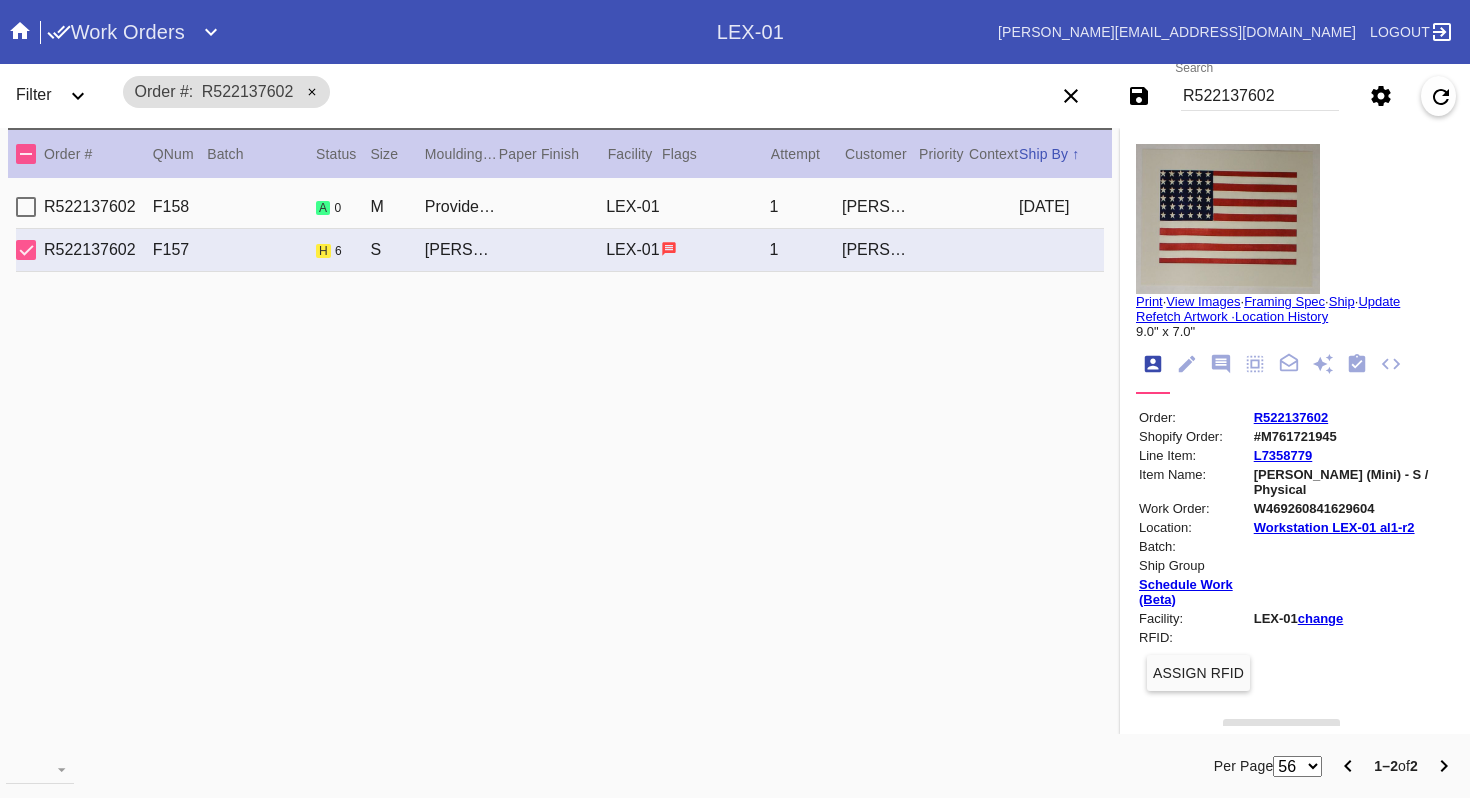click on "#M761721945" at bounding box center [1352, 436] 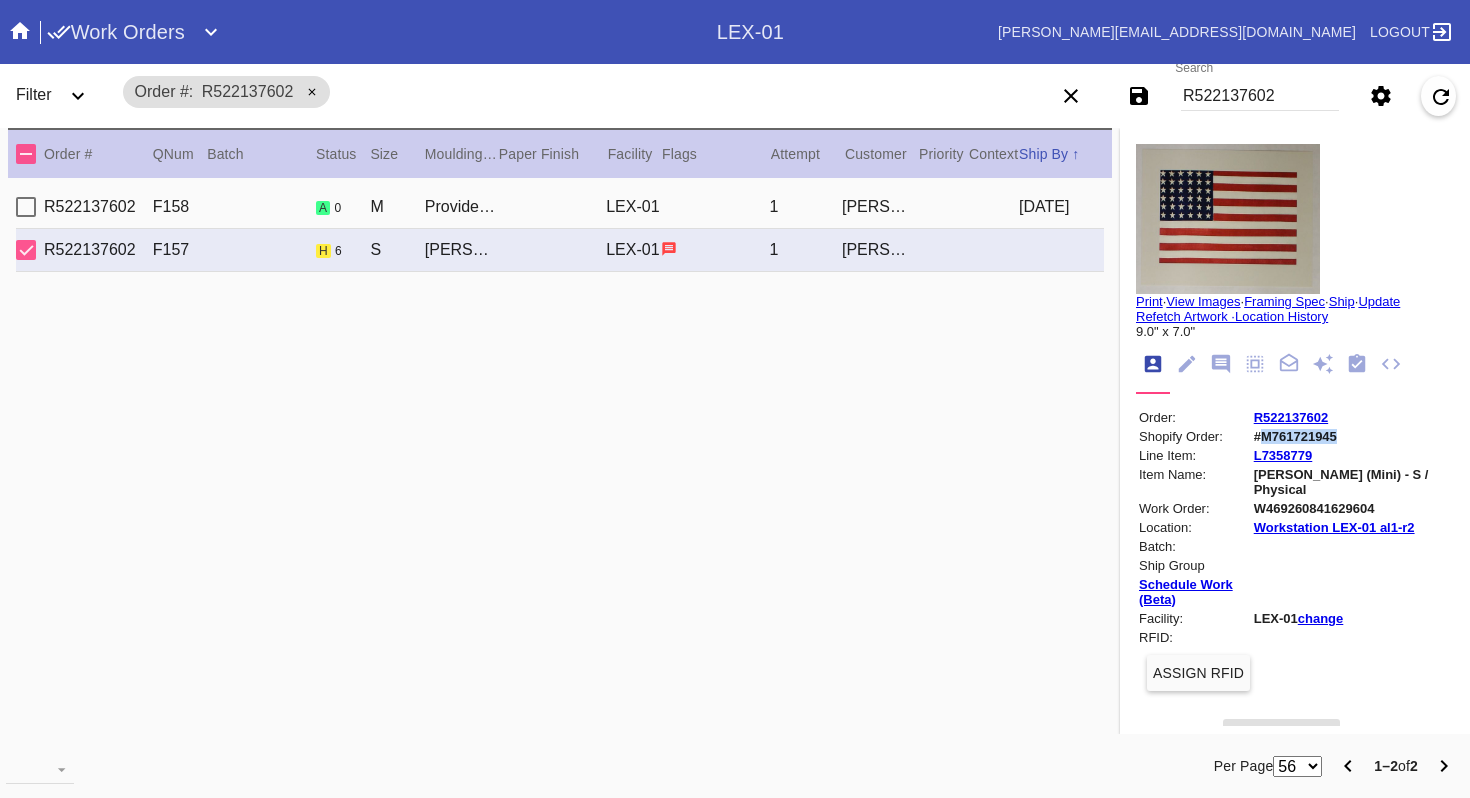 click on "#M761721945" at bounding box center (1352, 436) 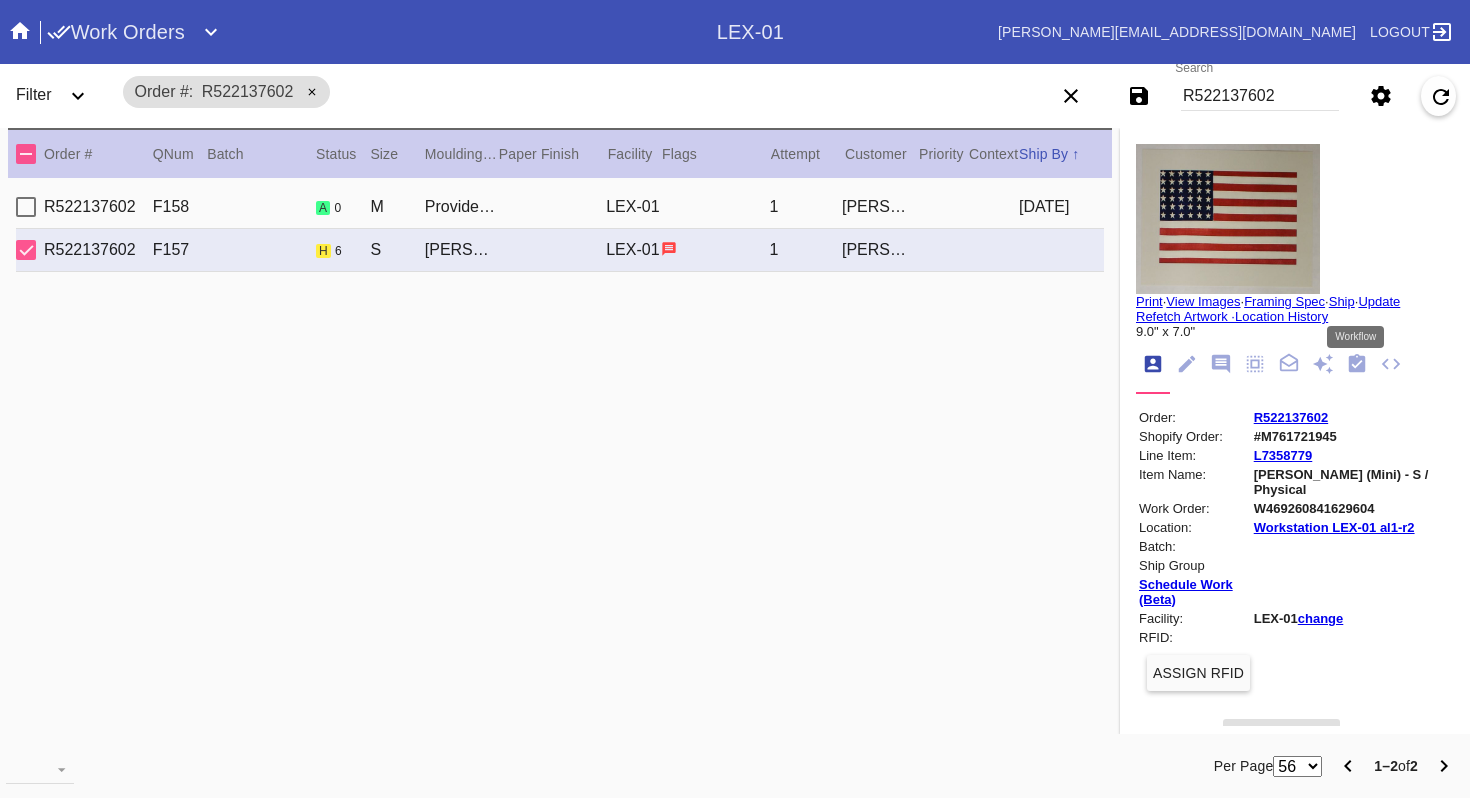 click 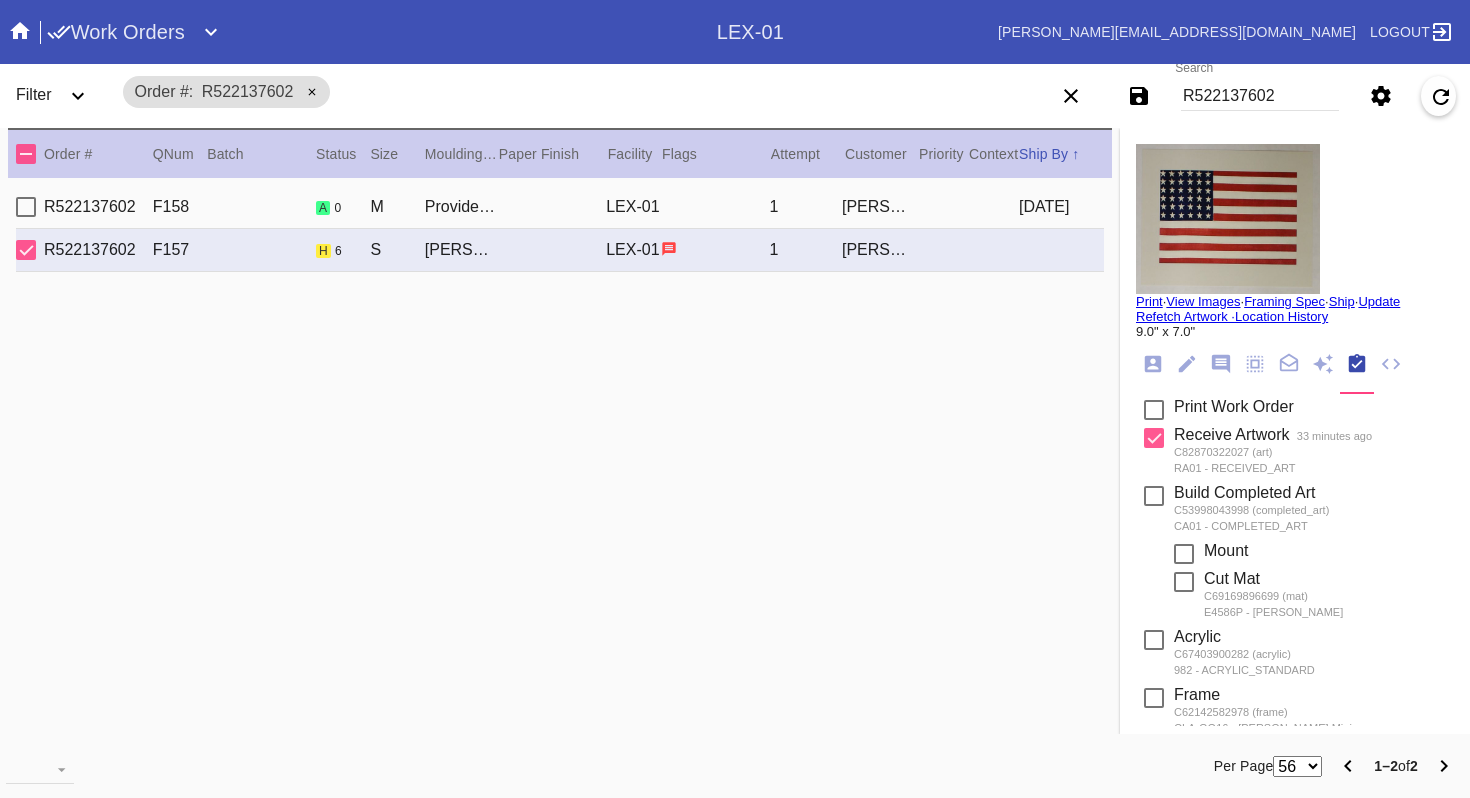 scroll, scrollTop: 203, scrollLeft: 0, axis: vertical 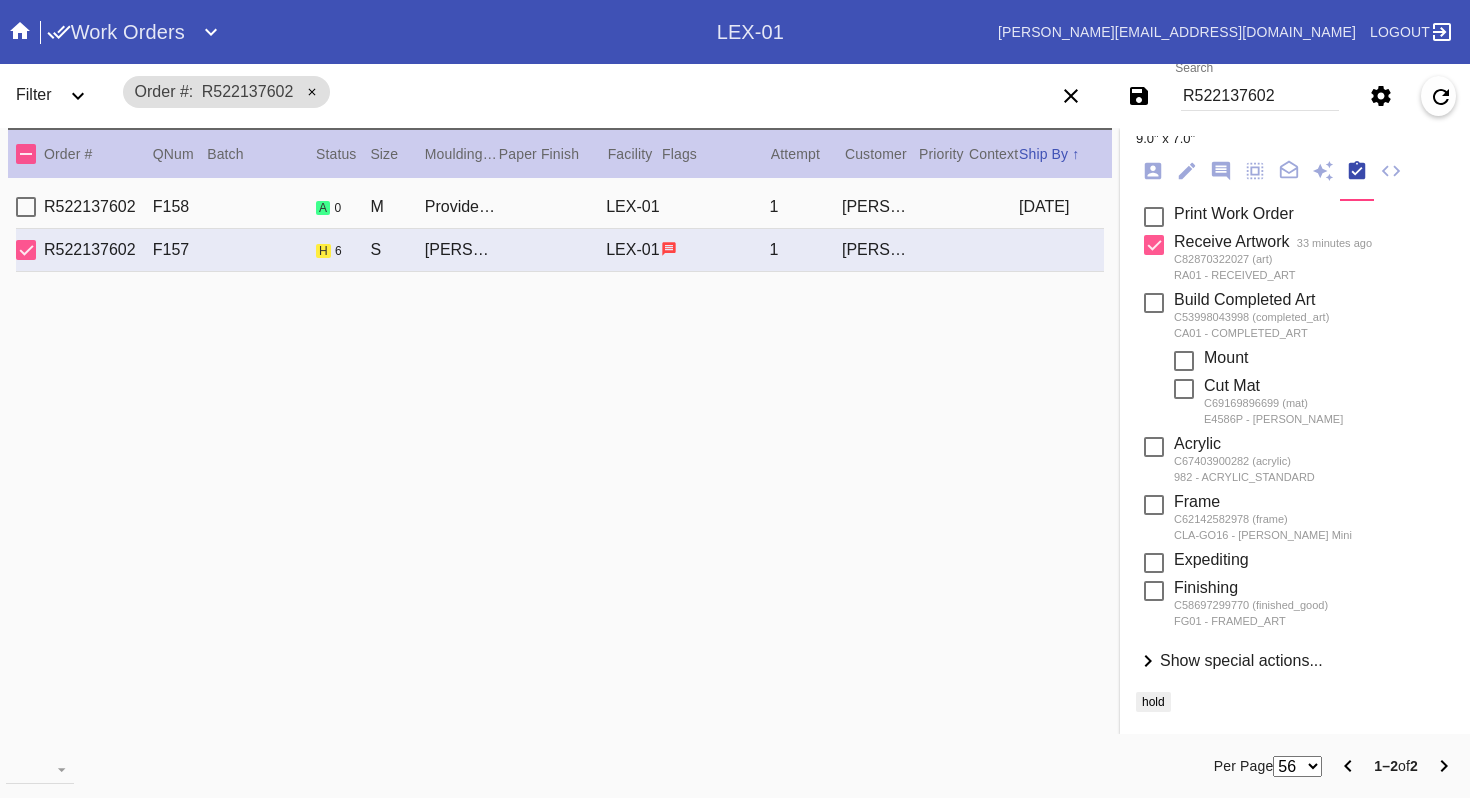 click on "Show special actions..." at bounding box center (1241, 660) 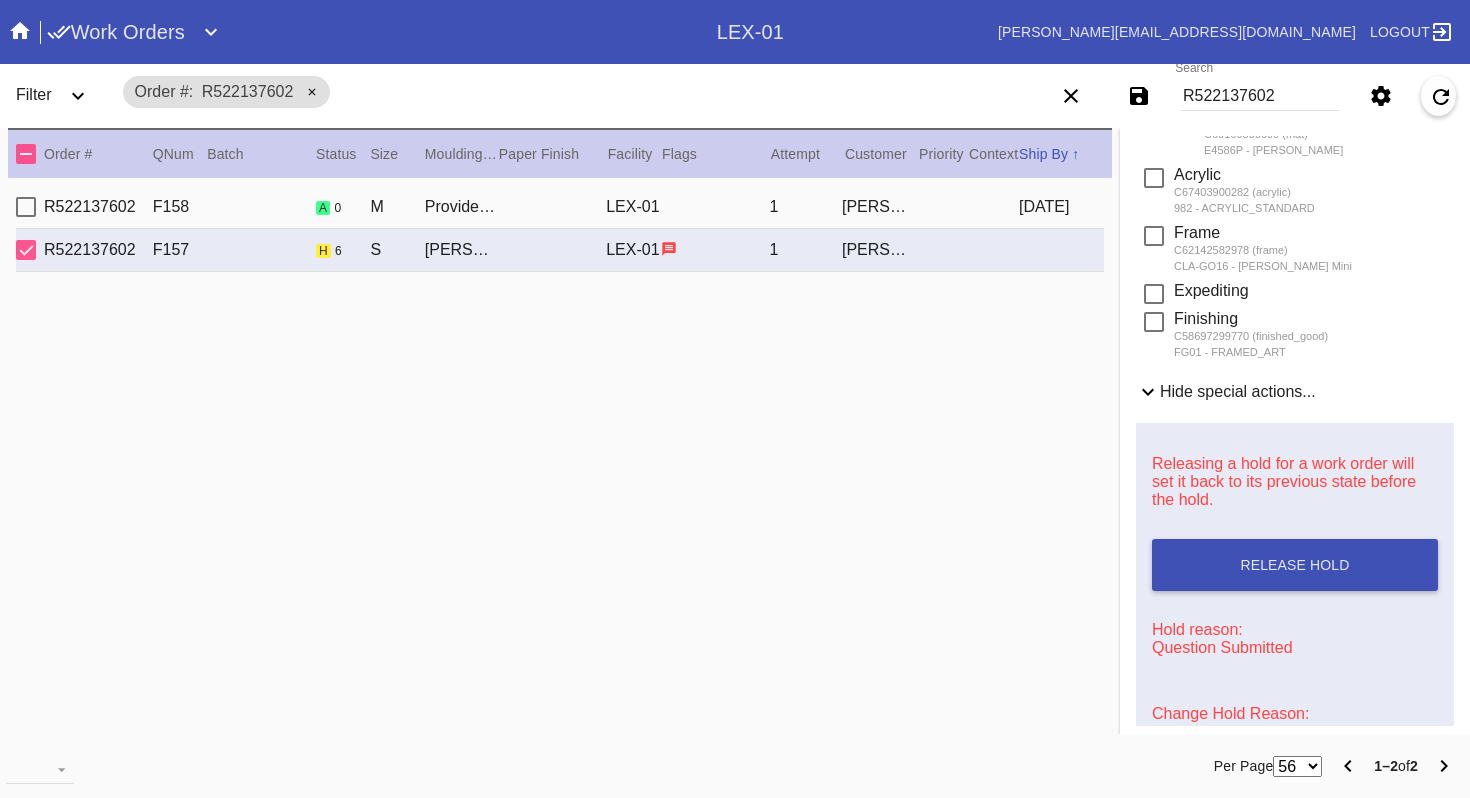 scroll, scrollTop: 661, scrollLeft: 0, axis: vertical 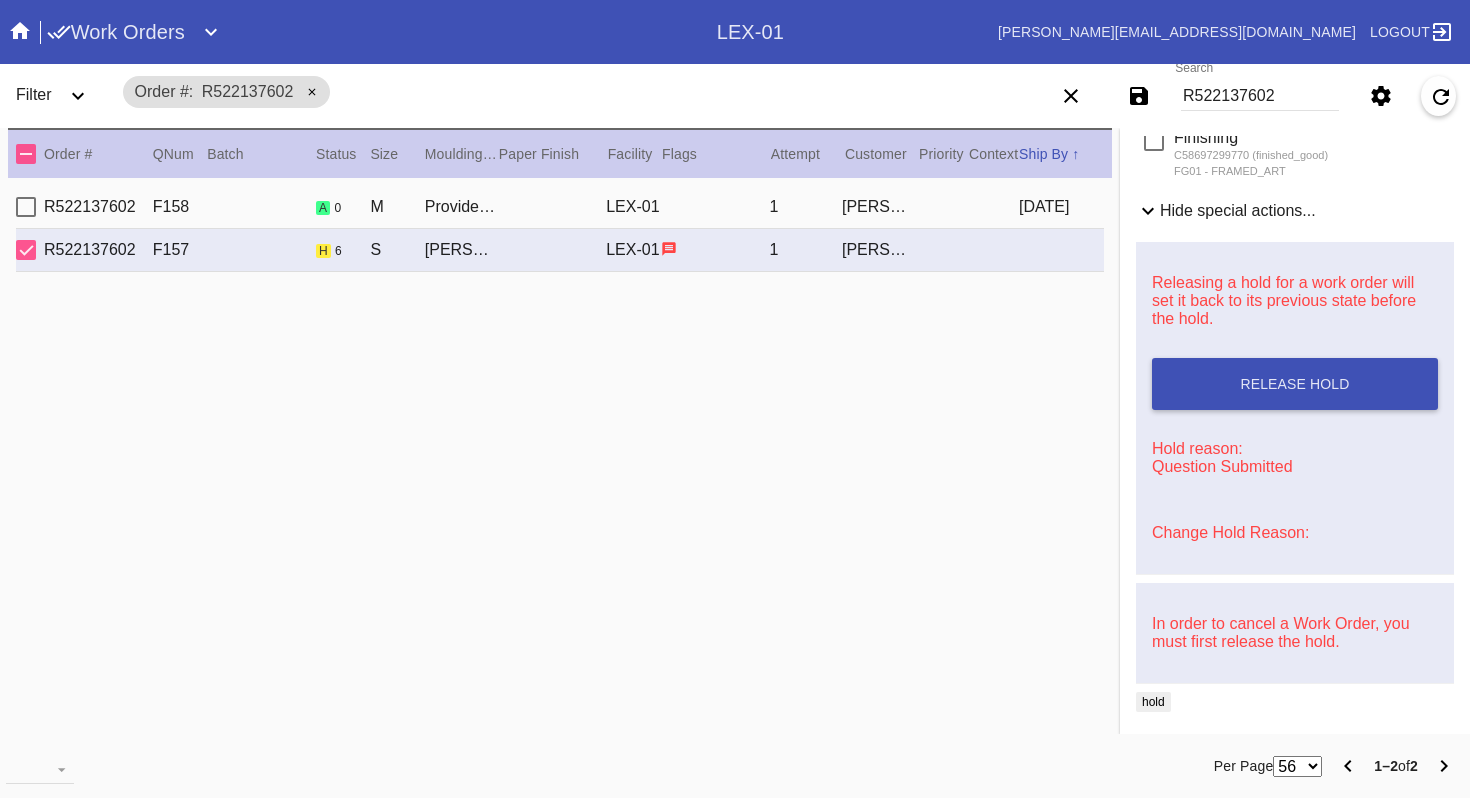 click on "Change Hold Reason:" at bounding box center (1230, 532) 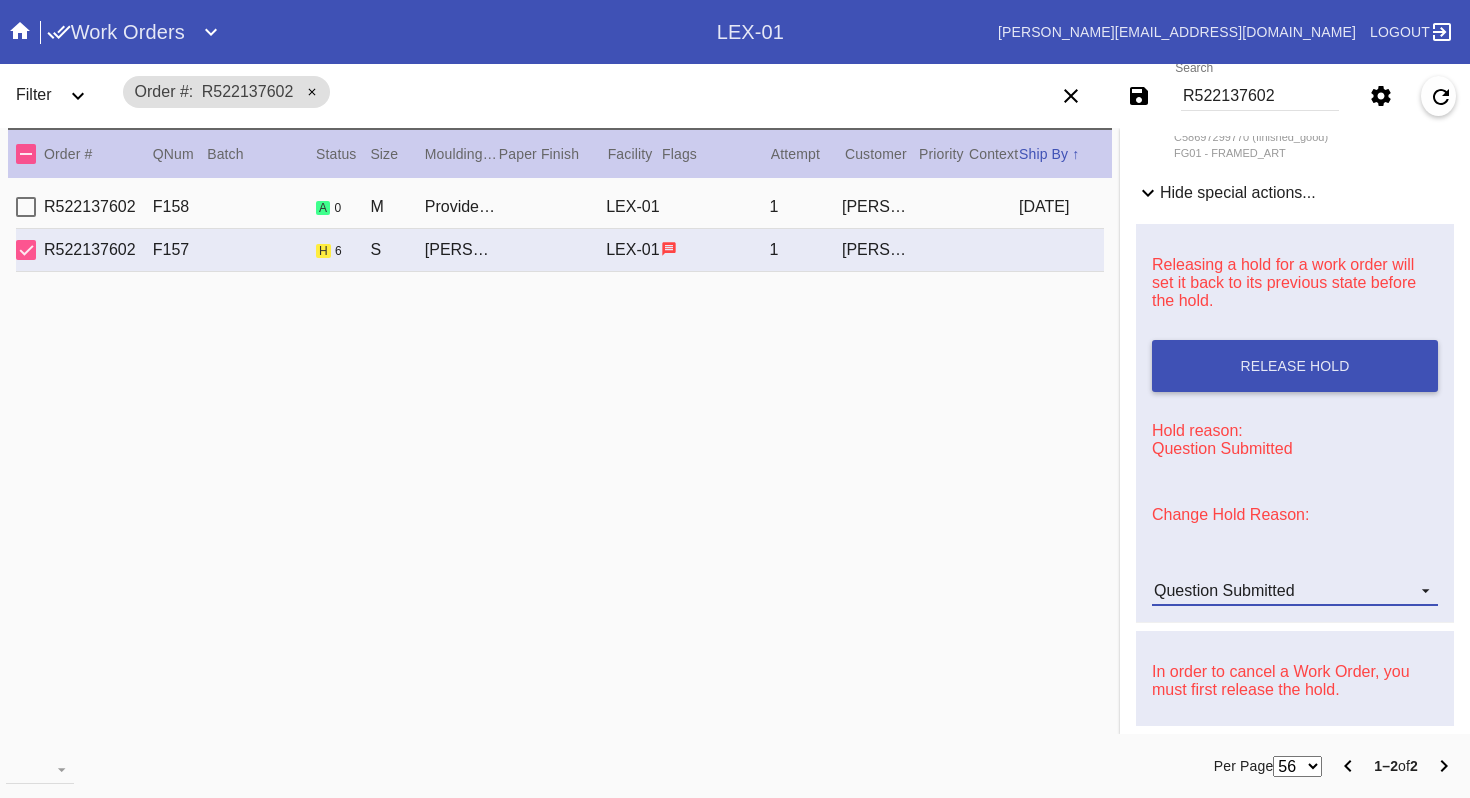 click on "Question Submitted" at bounding box center (1295, 591) 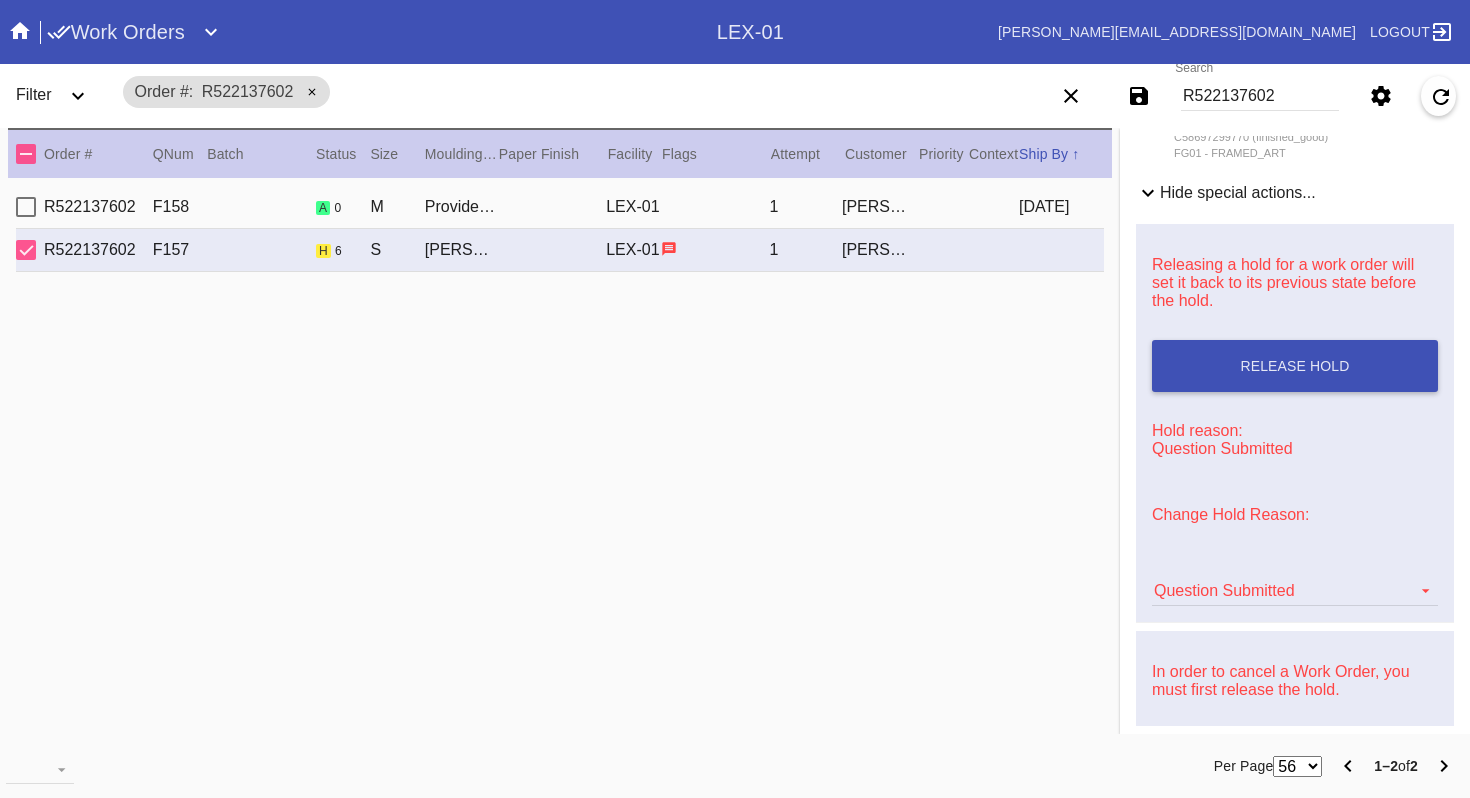 scroll, scrollTop: 616, scrollLeft: 0, axis: vertical 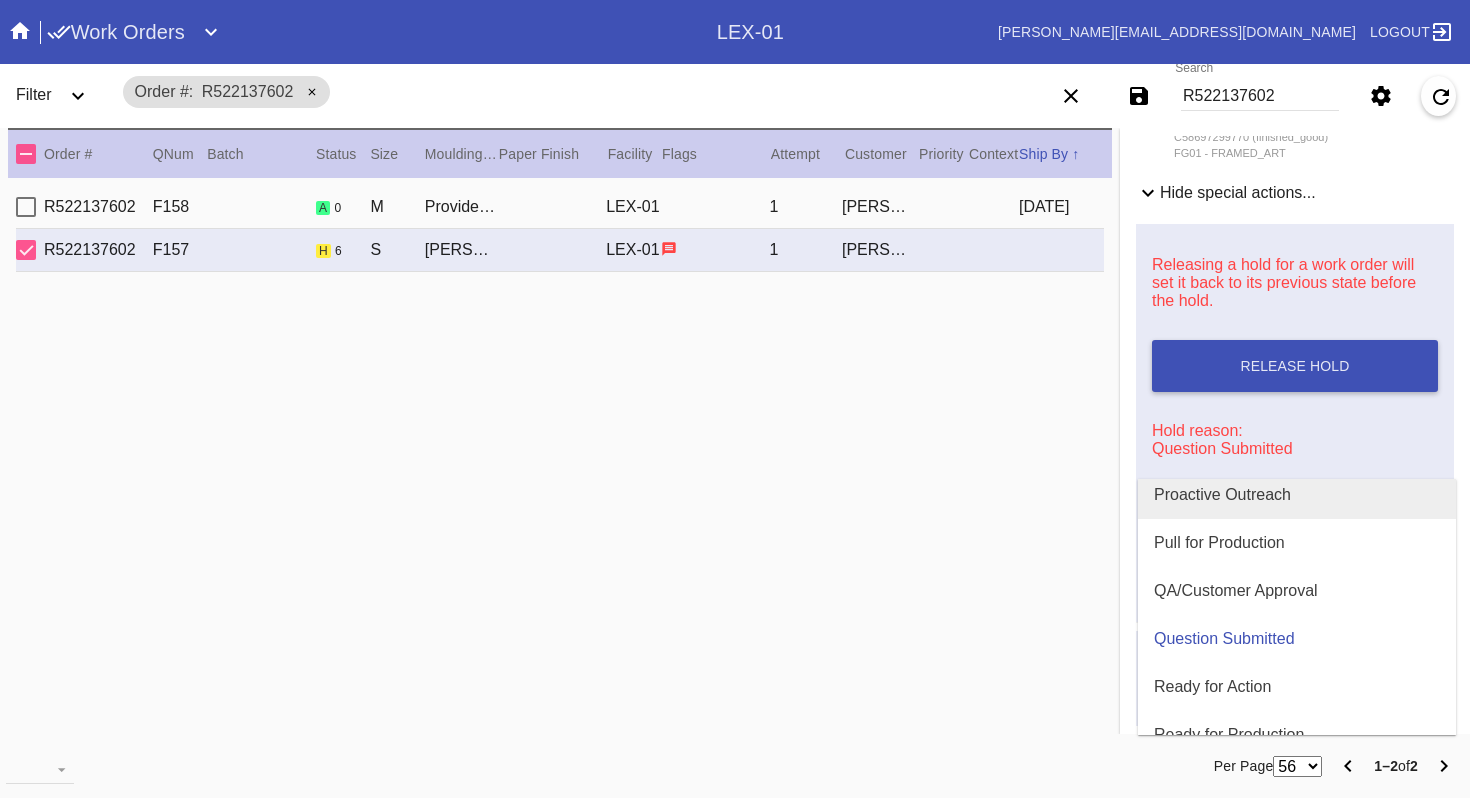 click on "Proactive Outreach" at bounding box center (1297, 495) 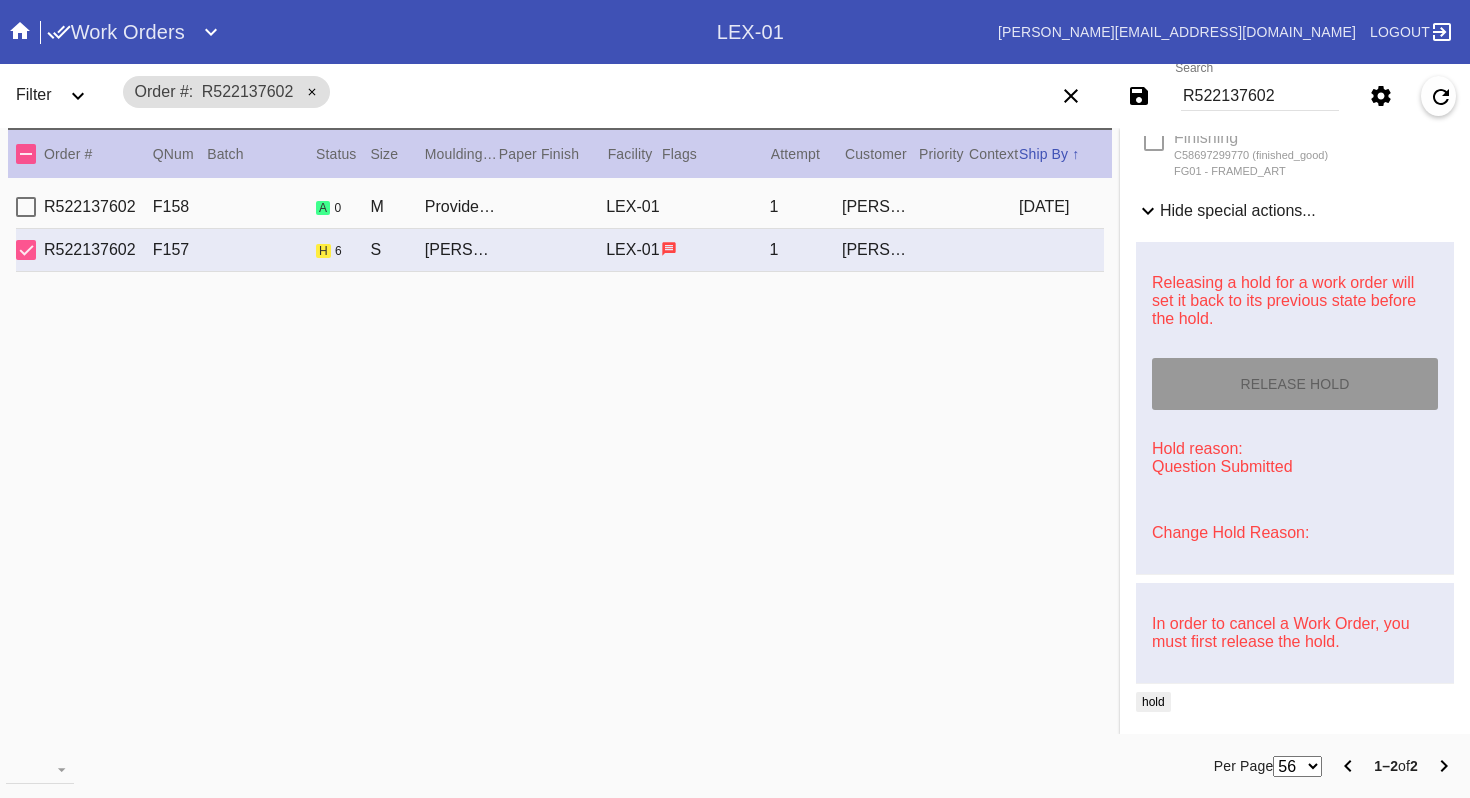 type on "[DATE]" 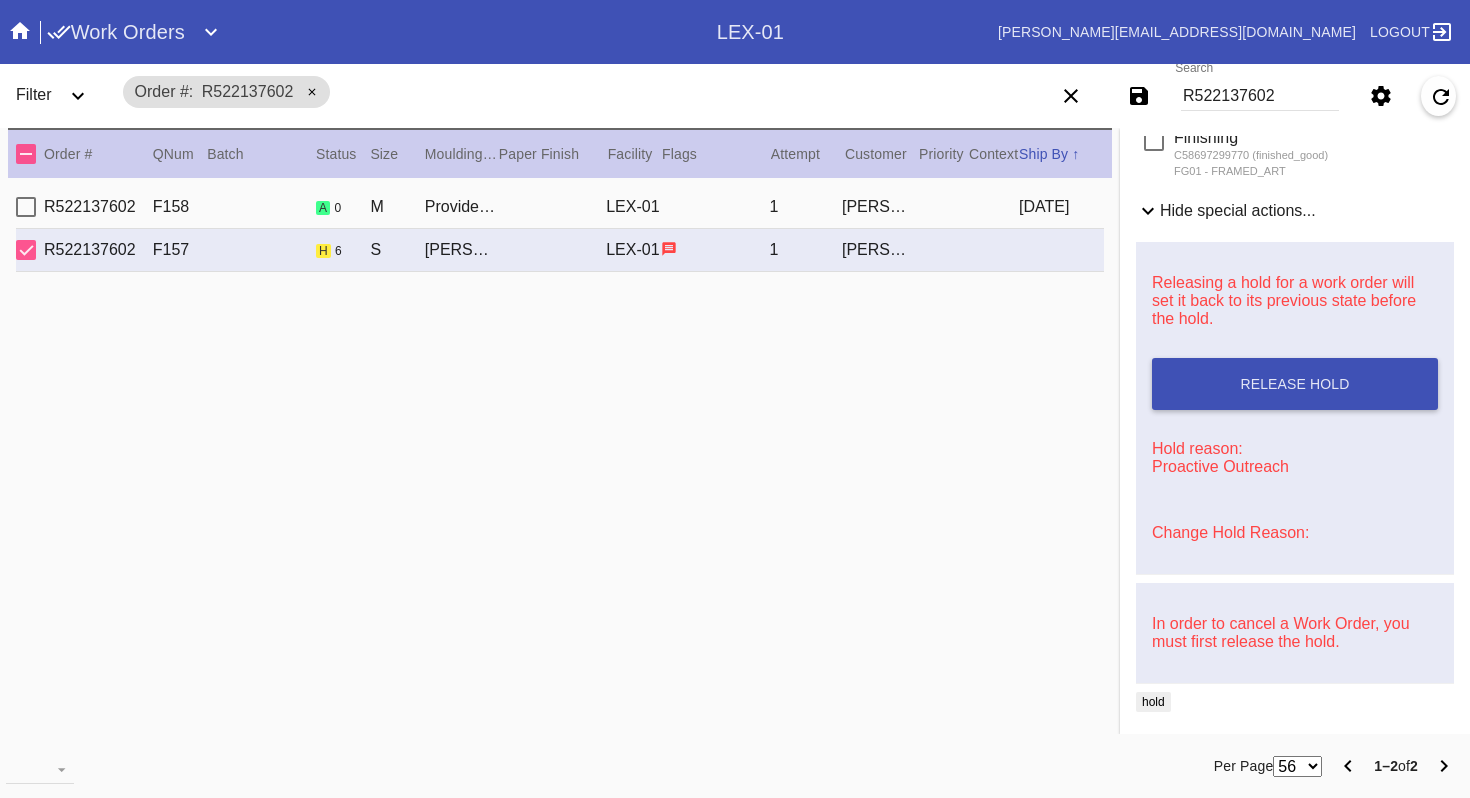 click on "R522137602" at bounding box center [1260, 96] 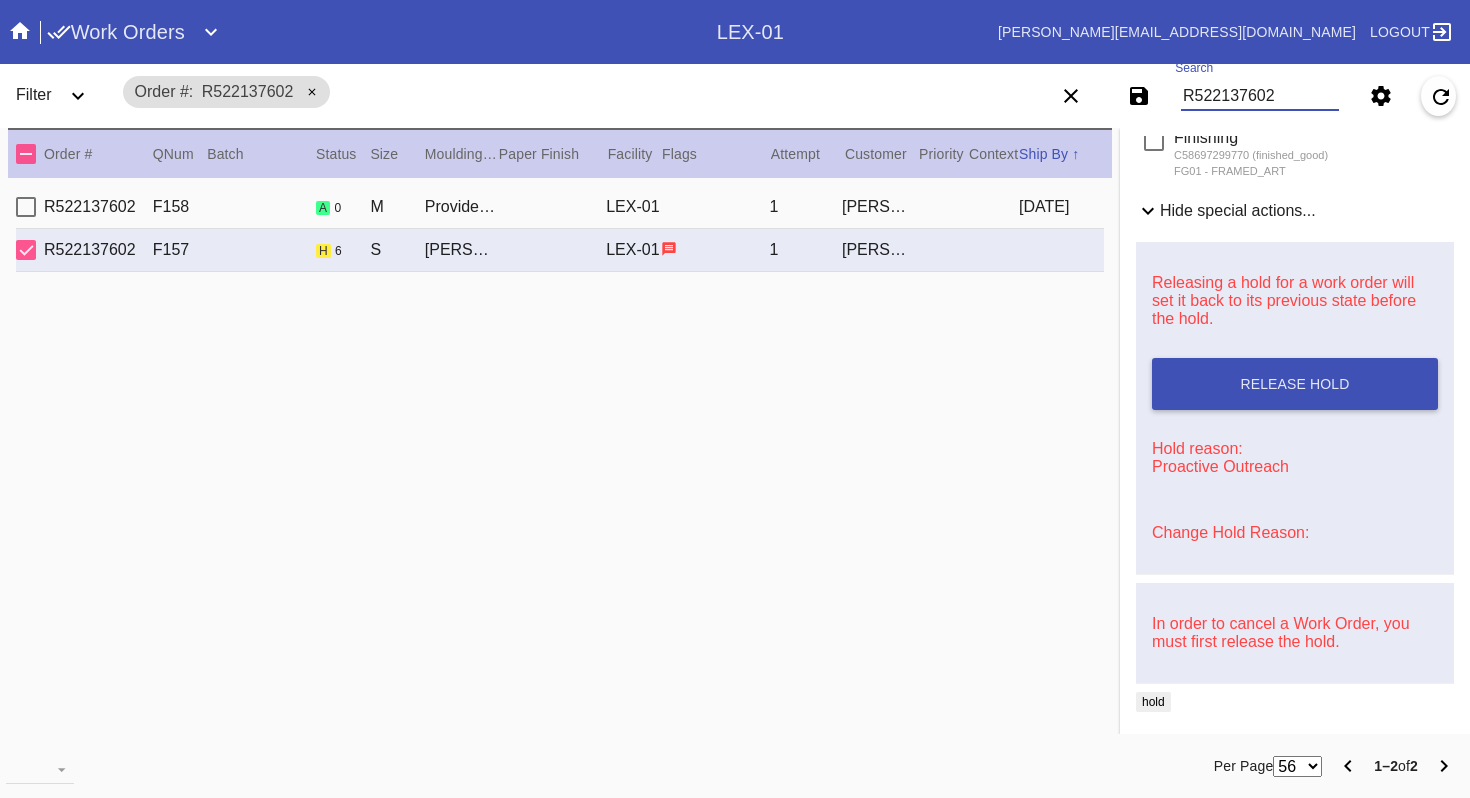 click on "R522137602" at bounding box center (1260, 96) 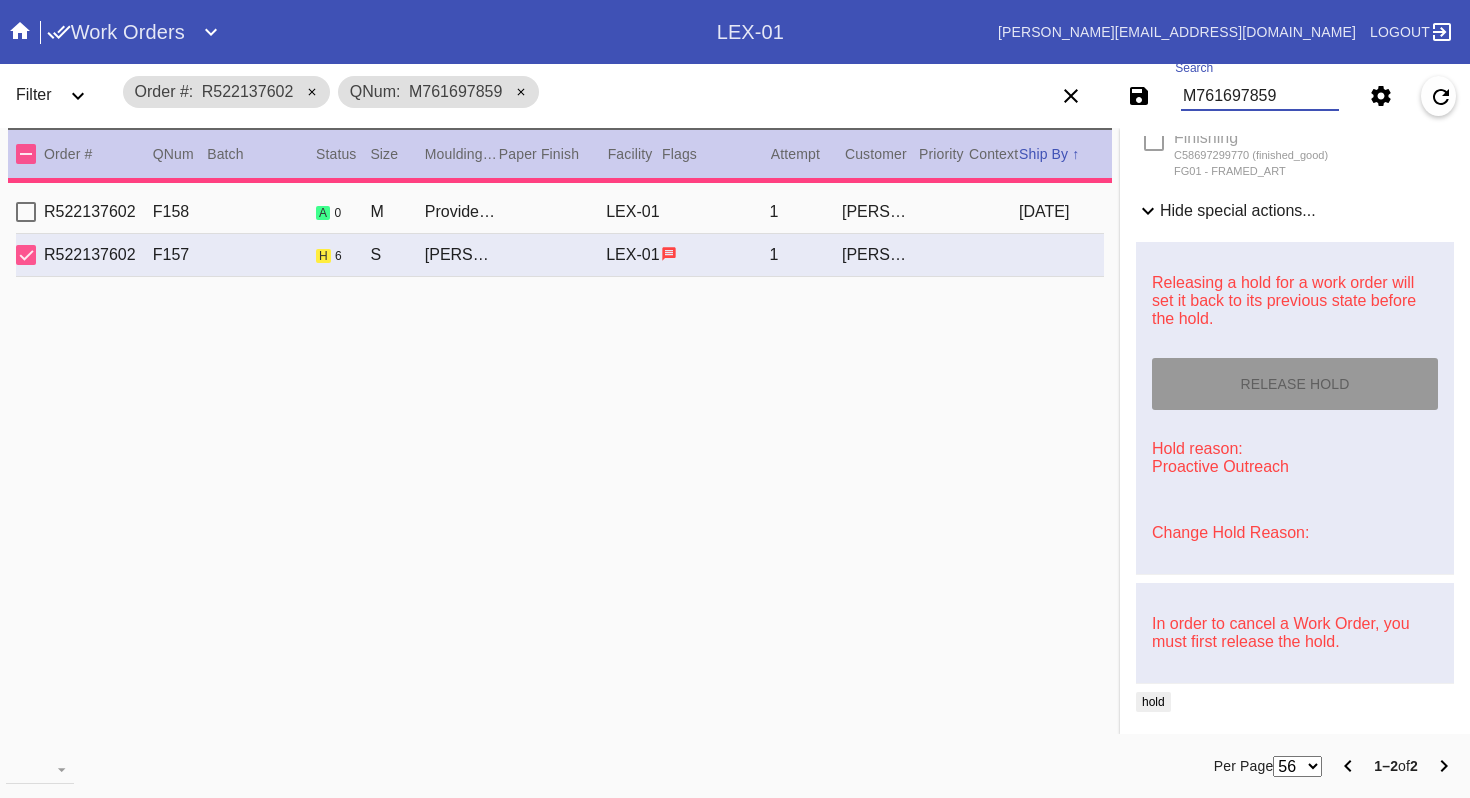 scroll, scrollTop: 0, scrollLeft: 0, axis: both 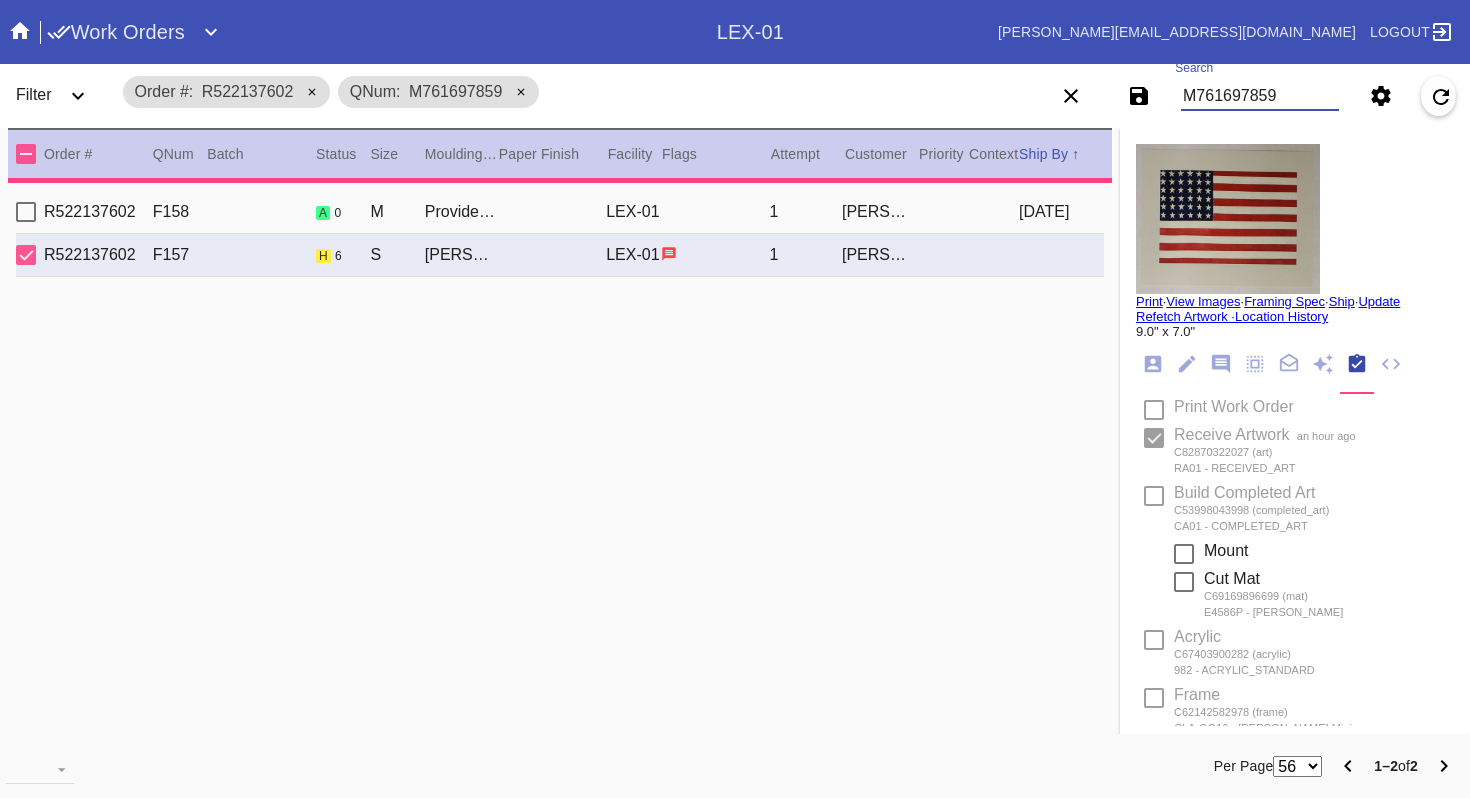 click on "M761697859" at bounding box center [1260, 96] 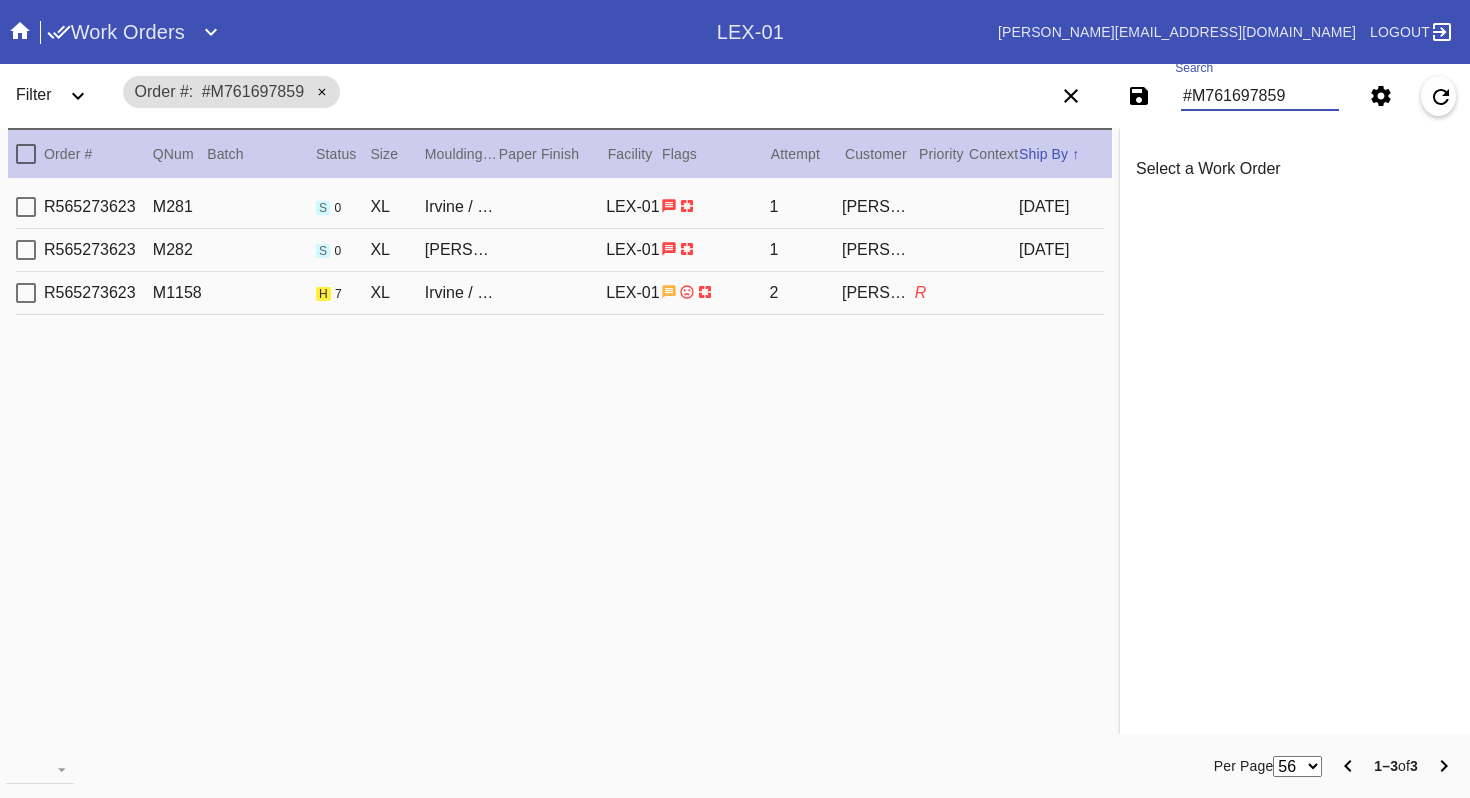 type on "#M761697859" 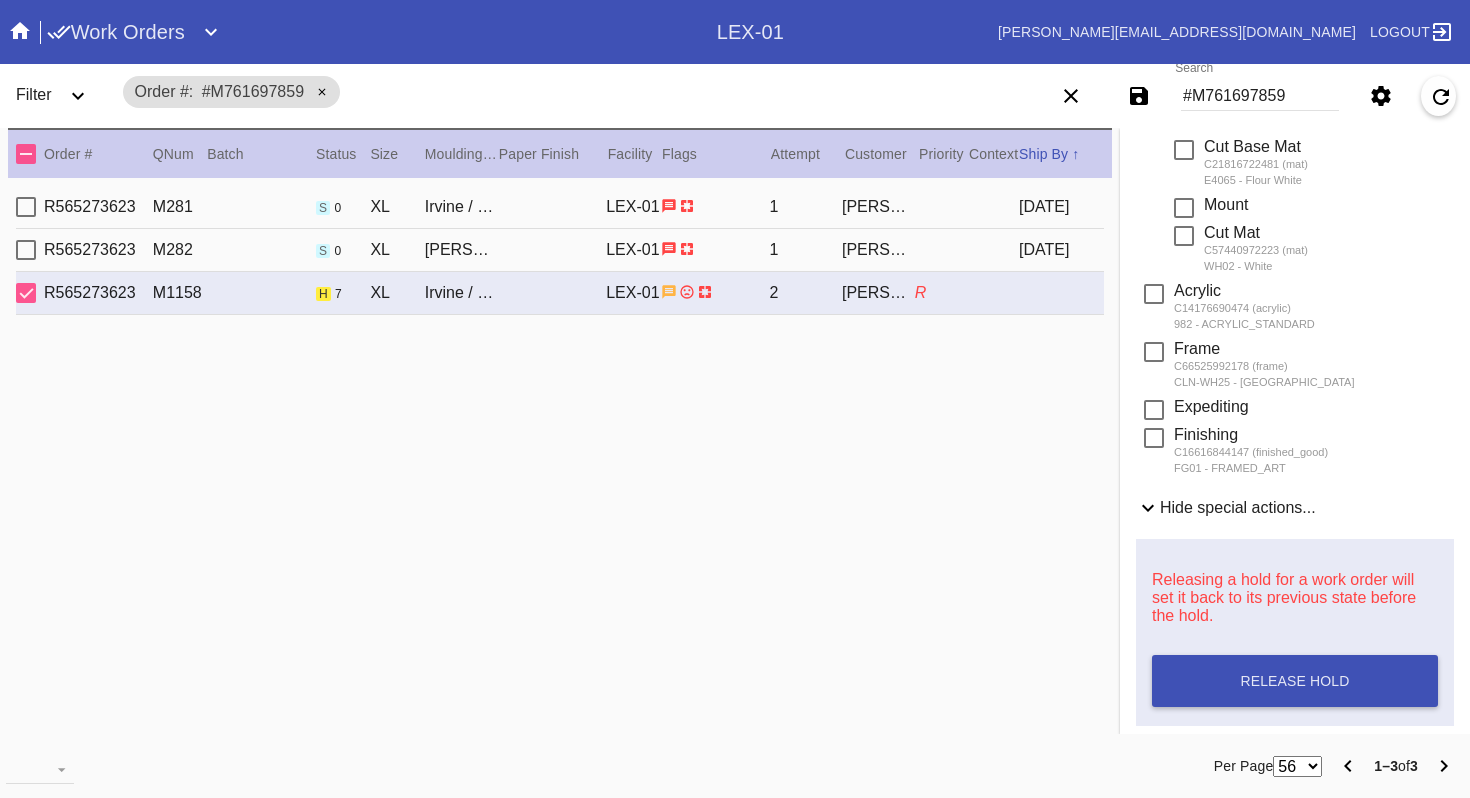 scroll, scrollTop: 0, scrollLeft: 0, axis: both 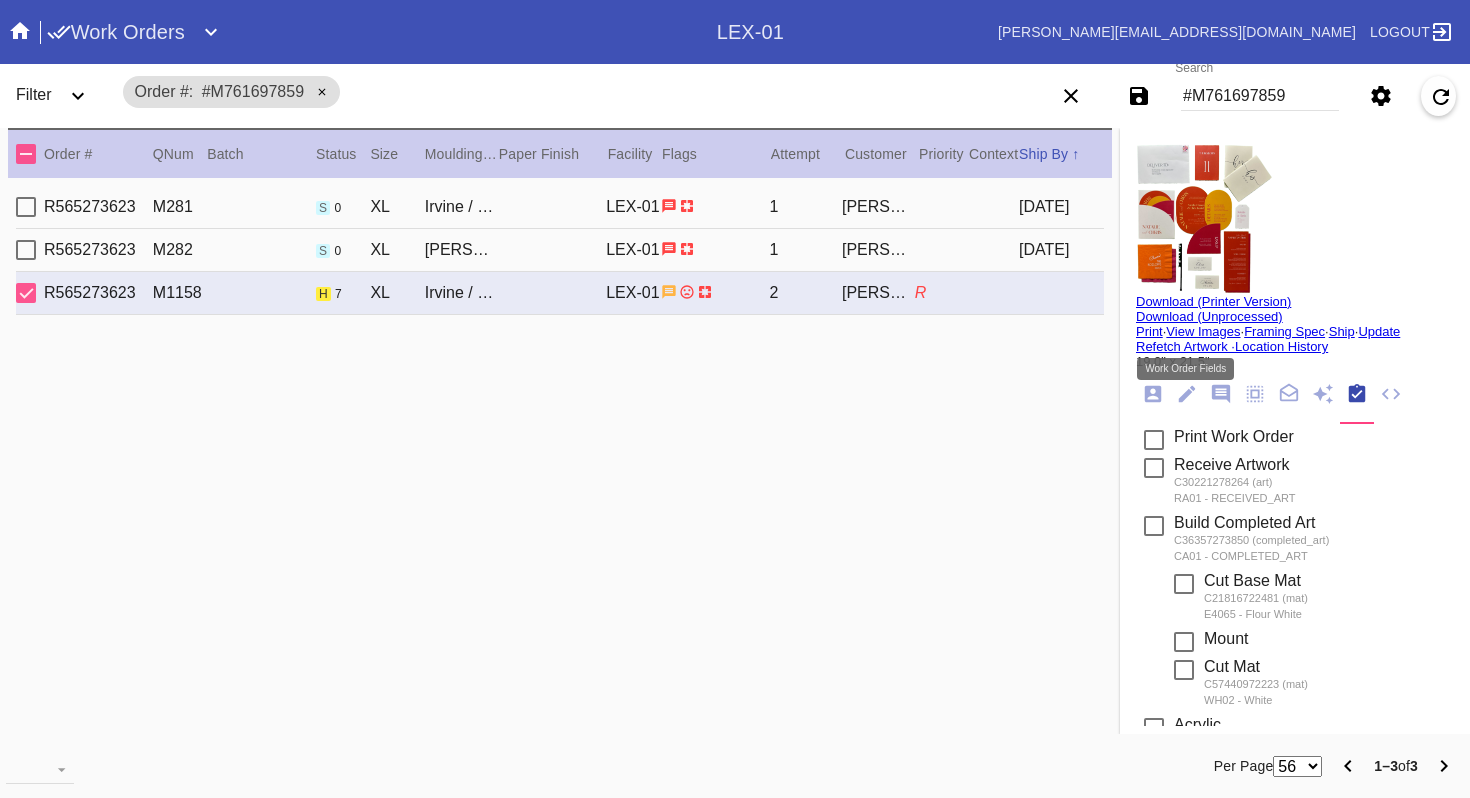 click 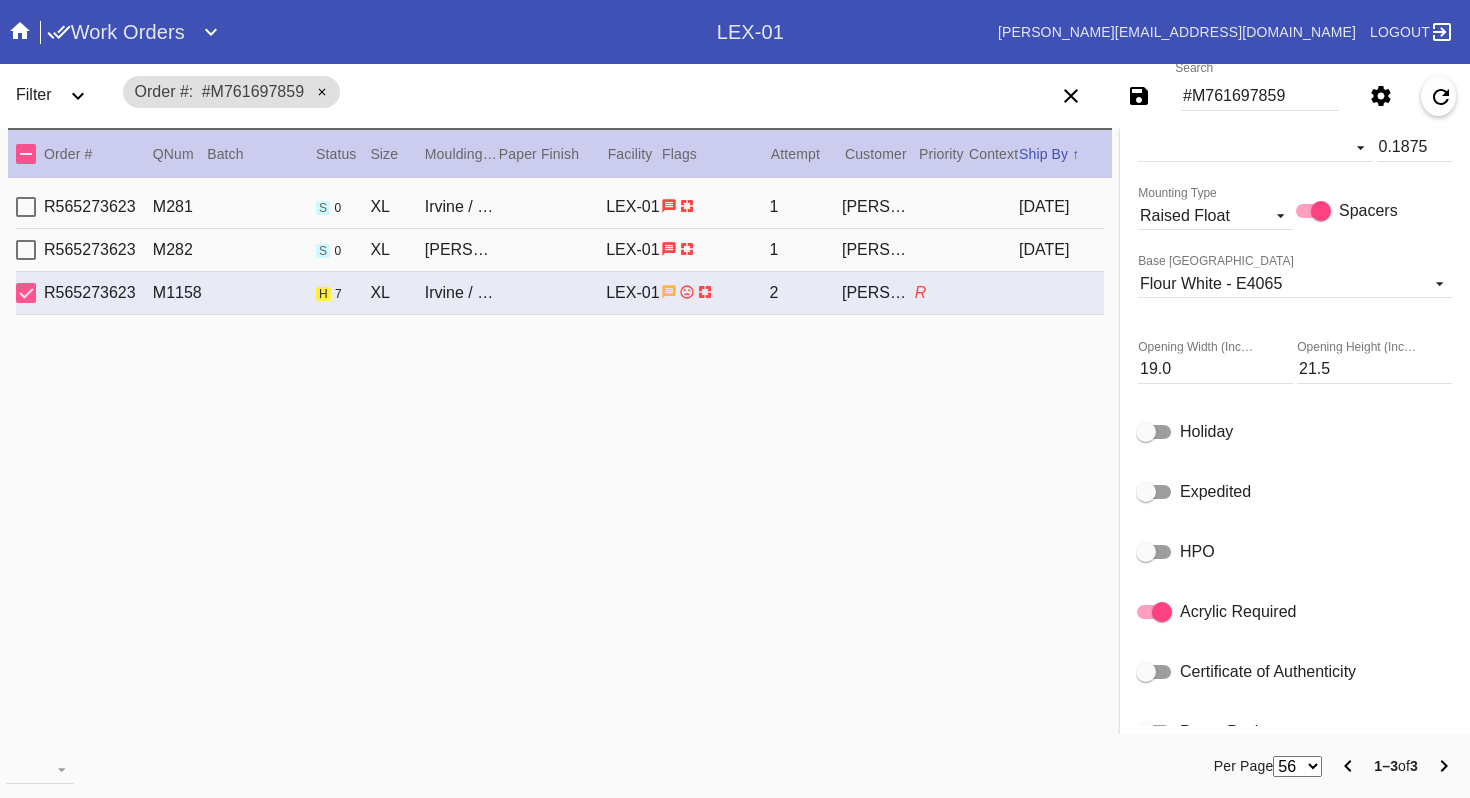 scroll, scrollTop: 777, scrollLeft: 0, axis: vertical 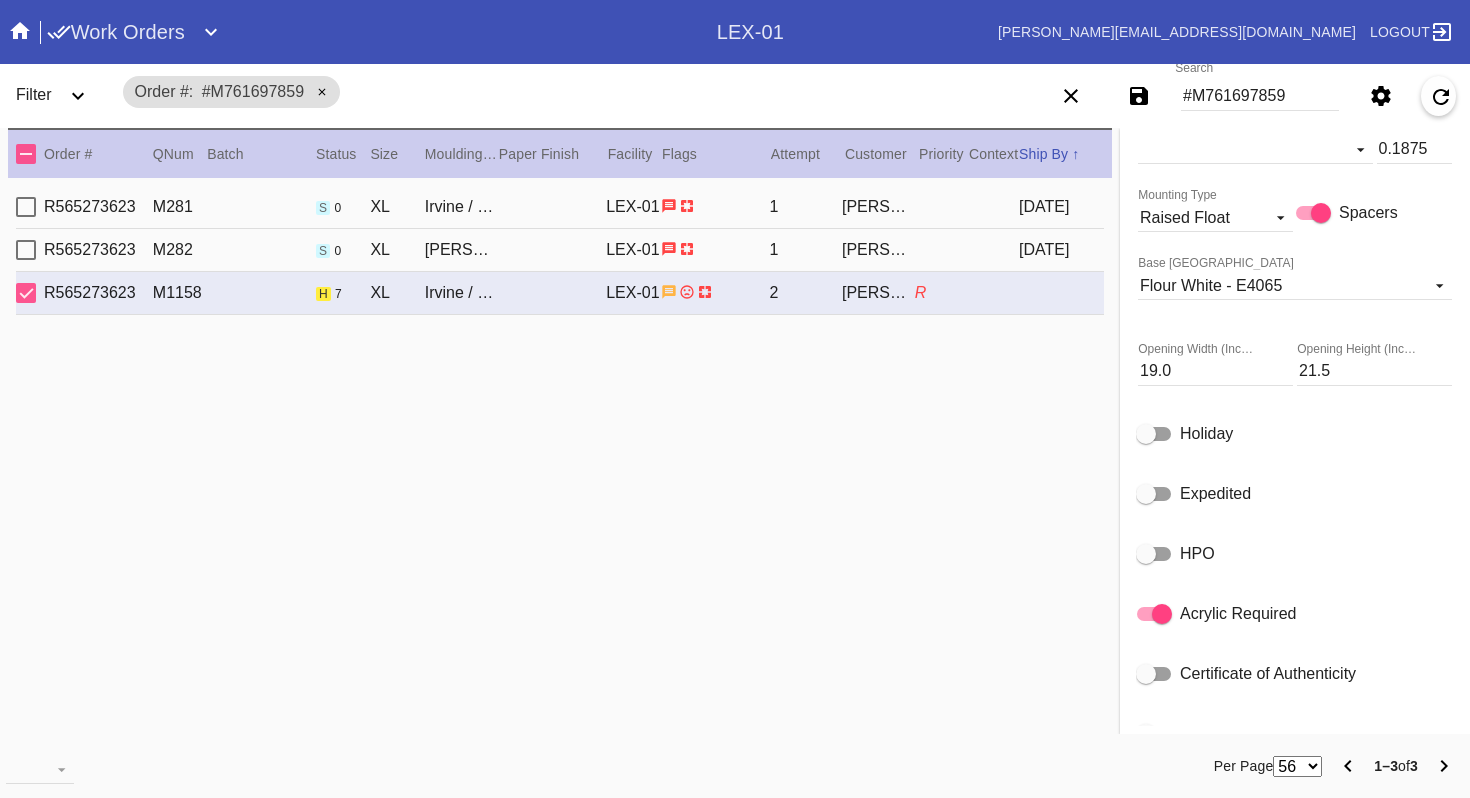 click 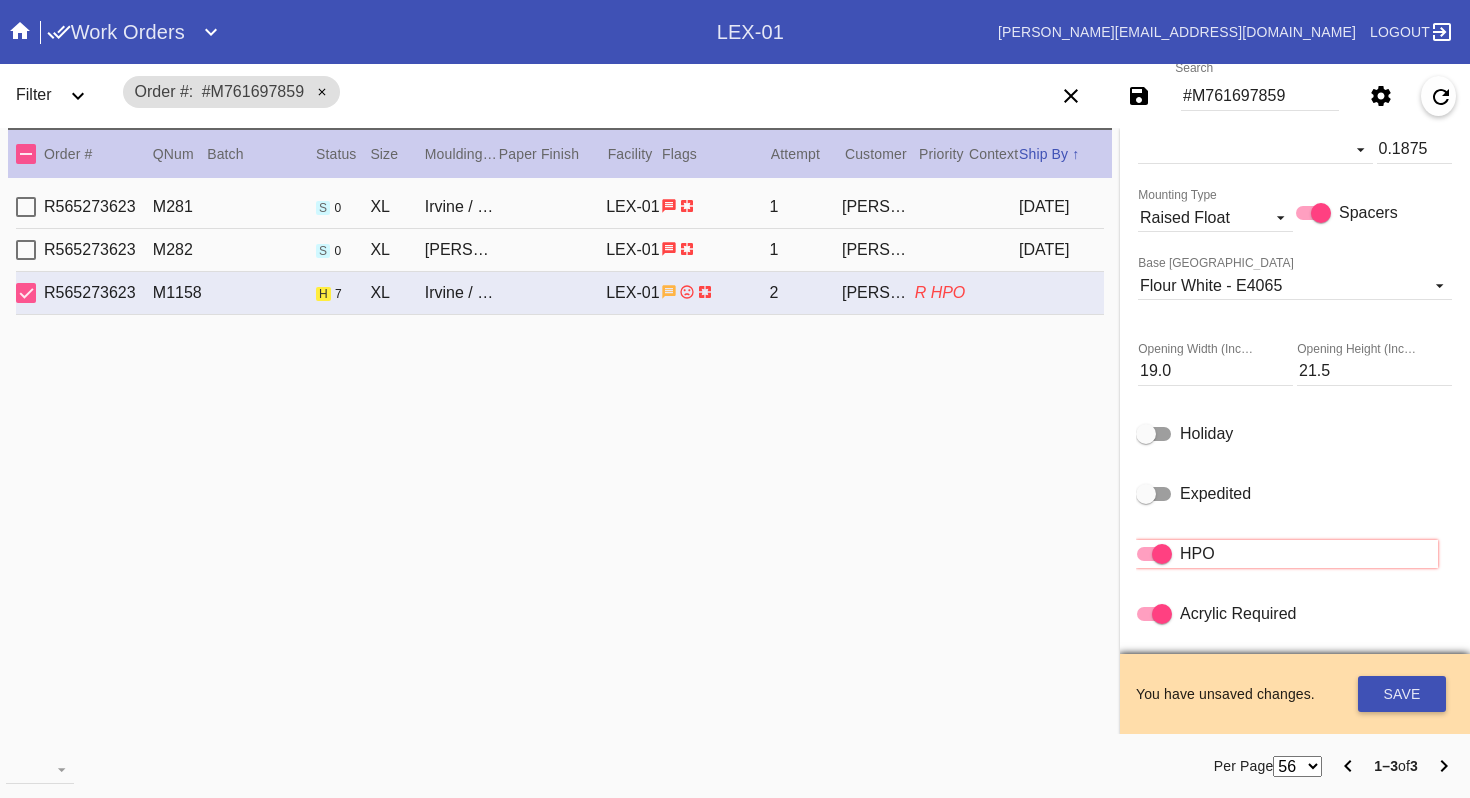click on "You have unsaved changes. Saving your changes... Save" at bounding box center (1295, 694) 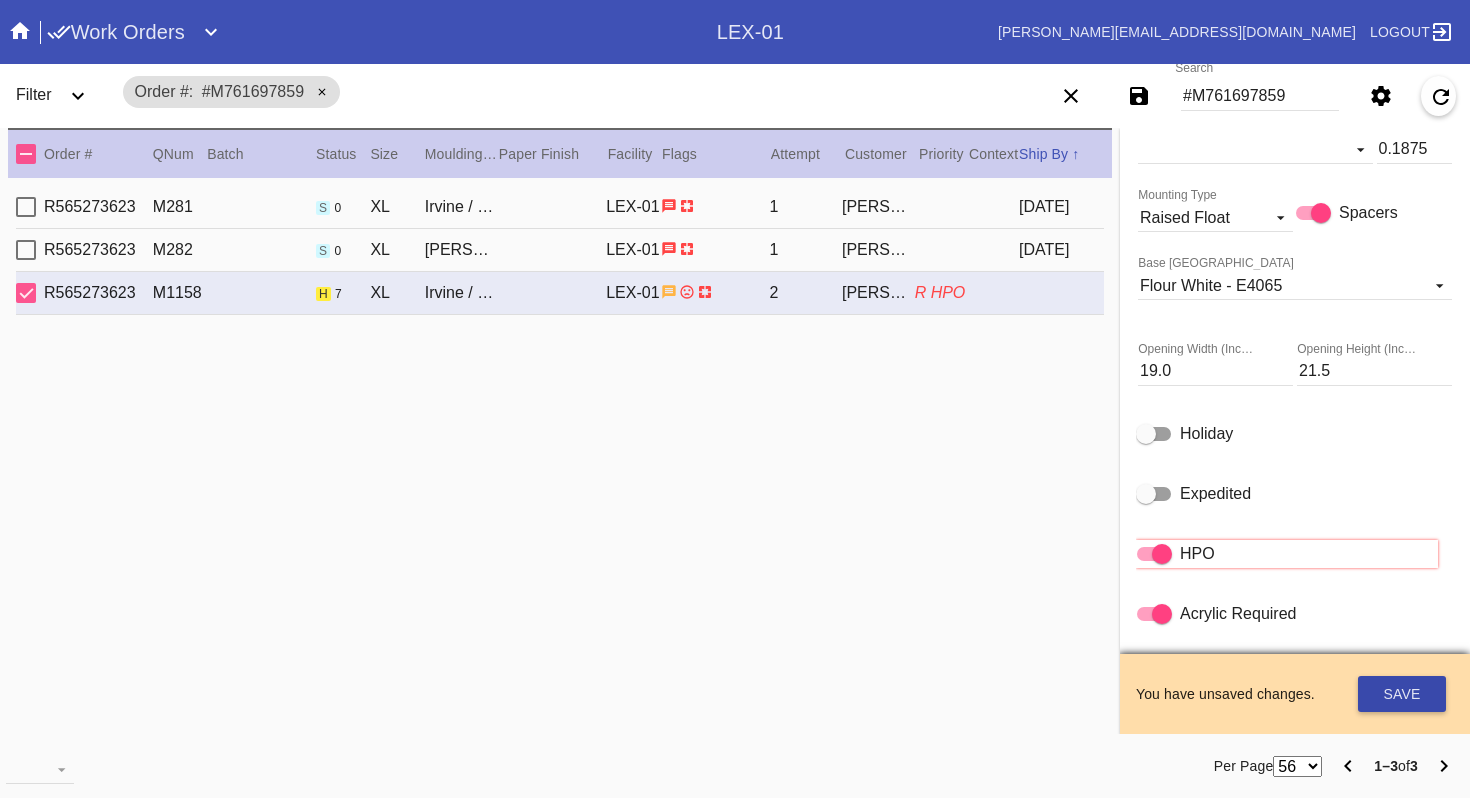 click on "Save" at bounding box center [1402, 694] 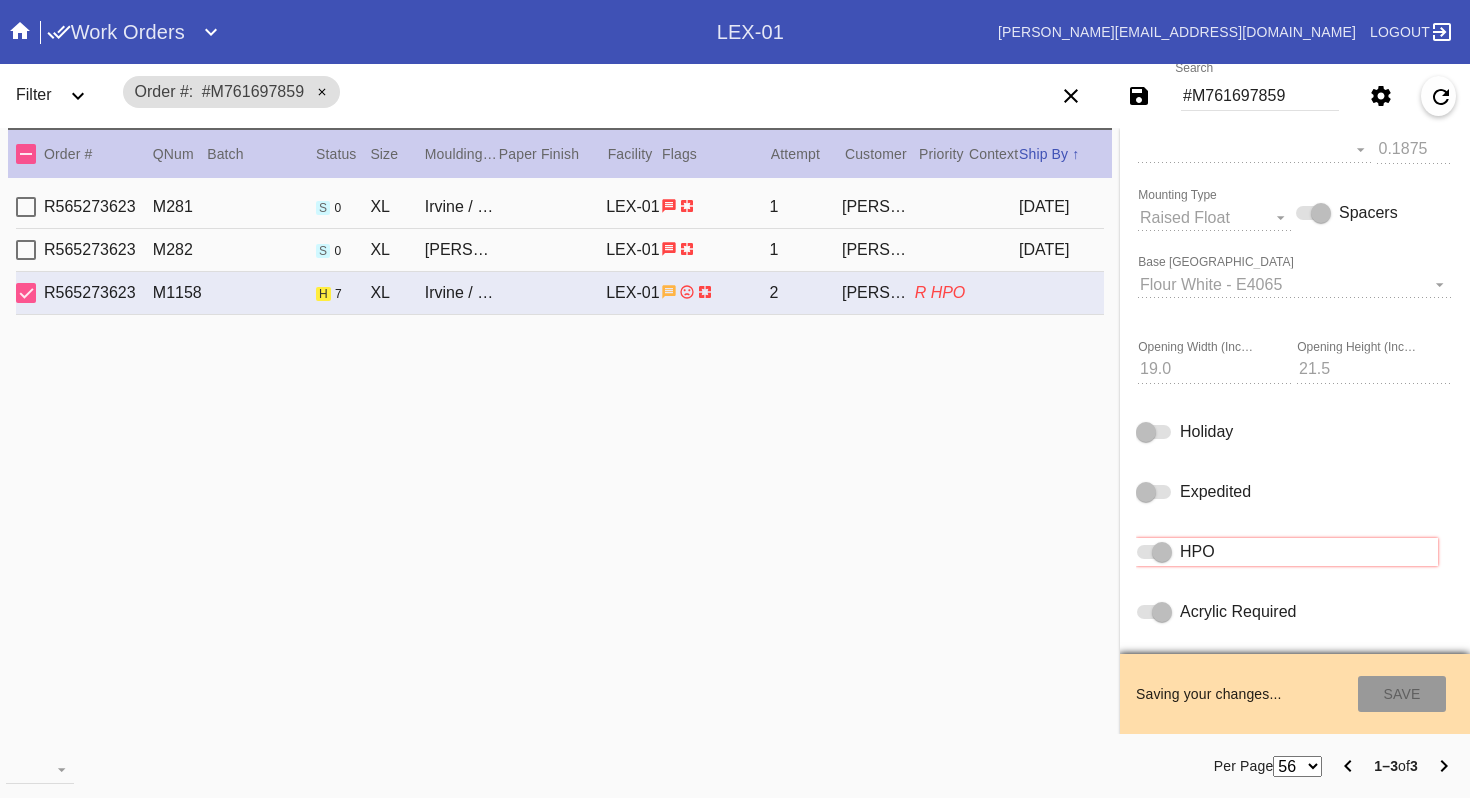 type on "[DATE]" 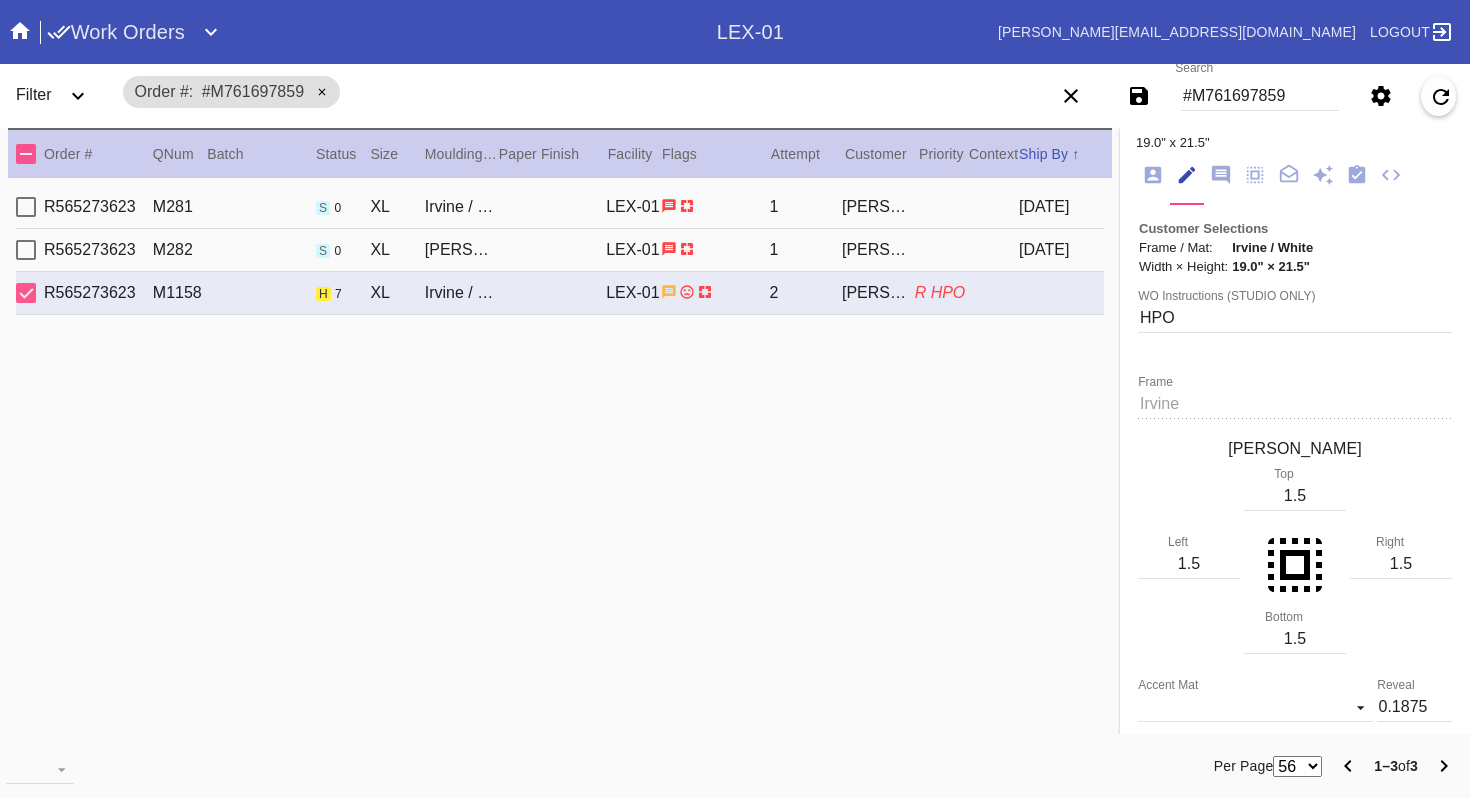 scroll, scrollTop: 0, scrollLeft: 0, axis: both 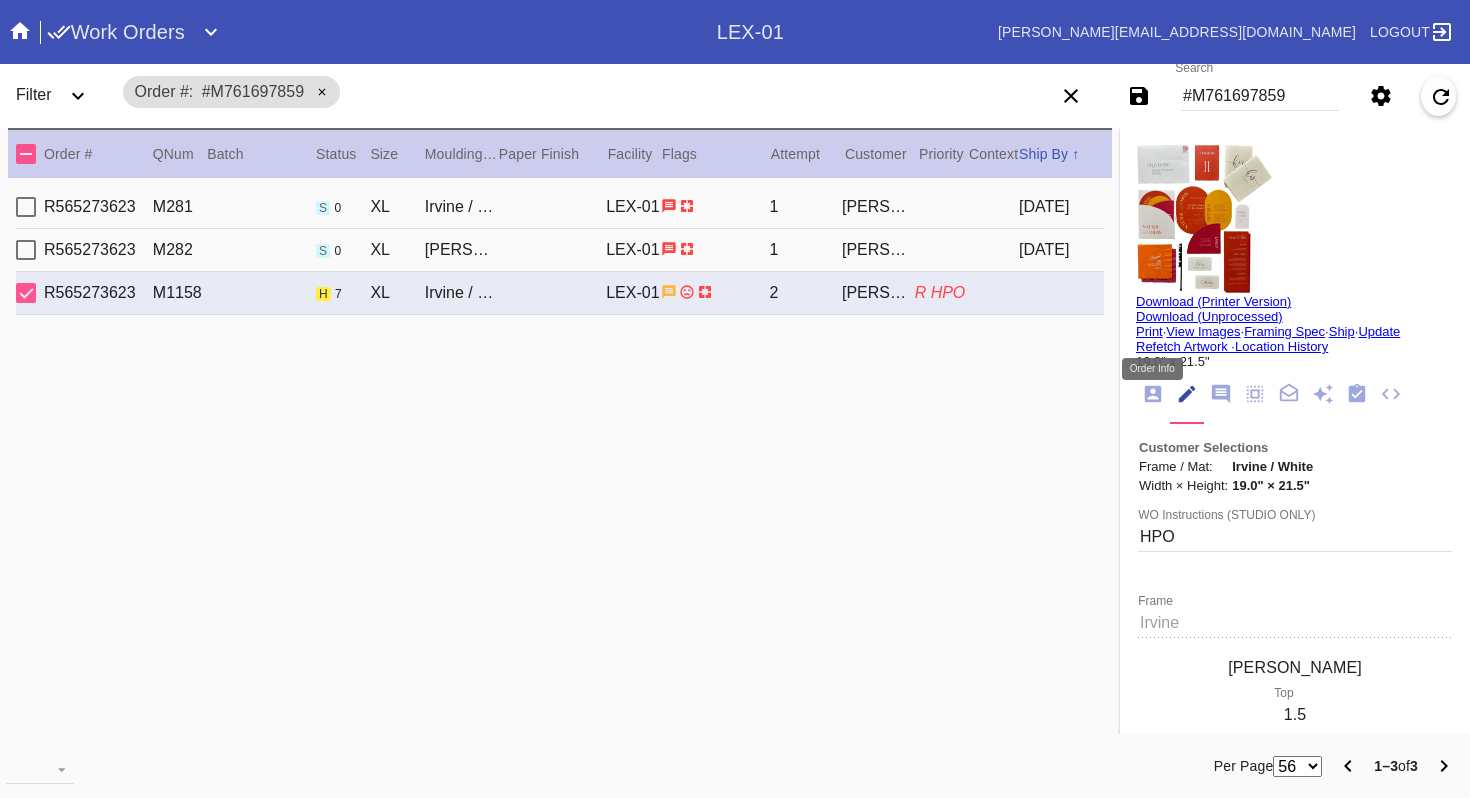 click 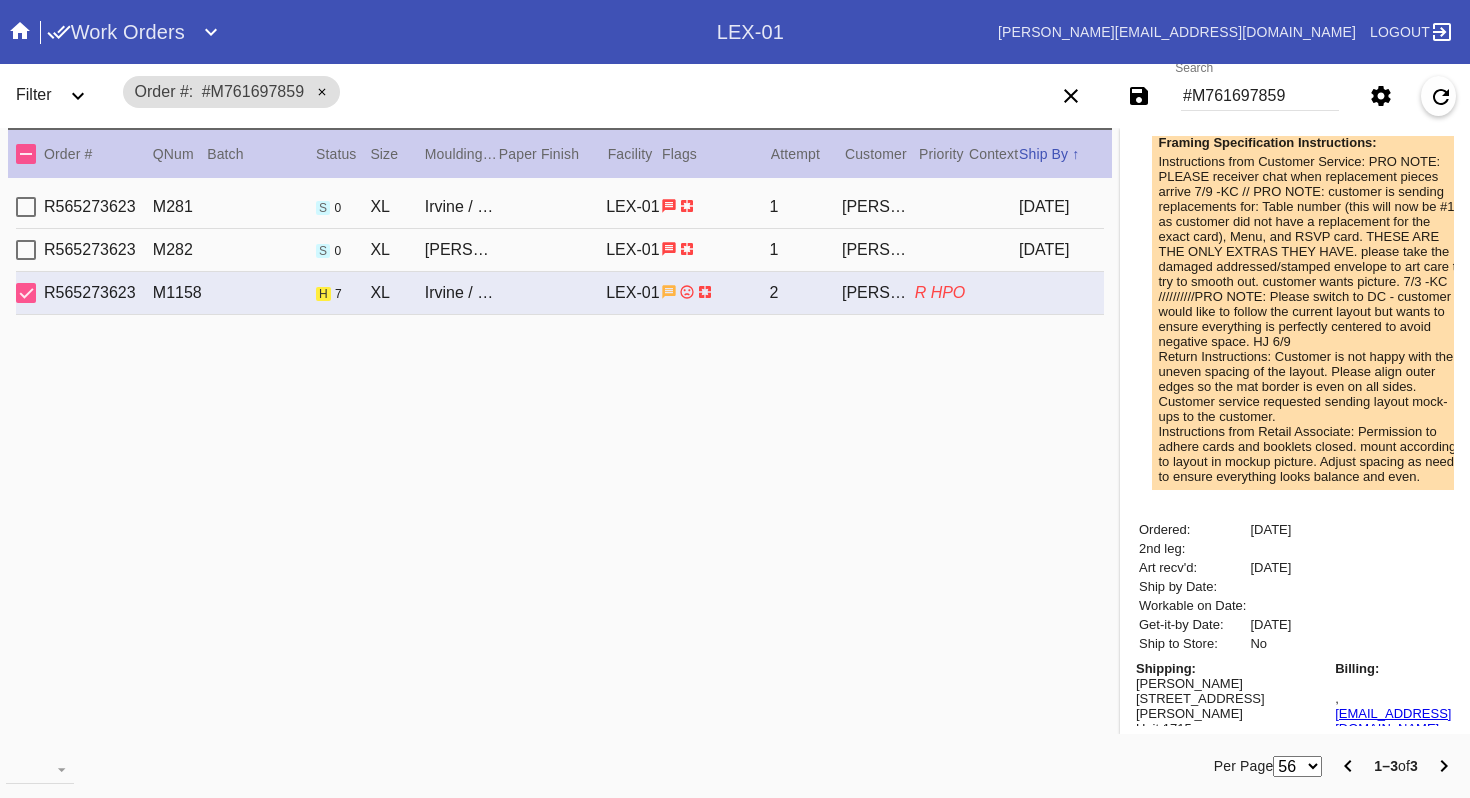 scroll, scrollTop: 914, scrollLeft: 0, axis: vertical 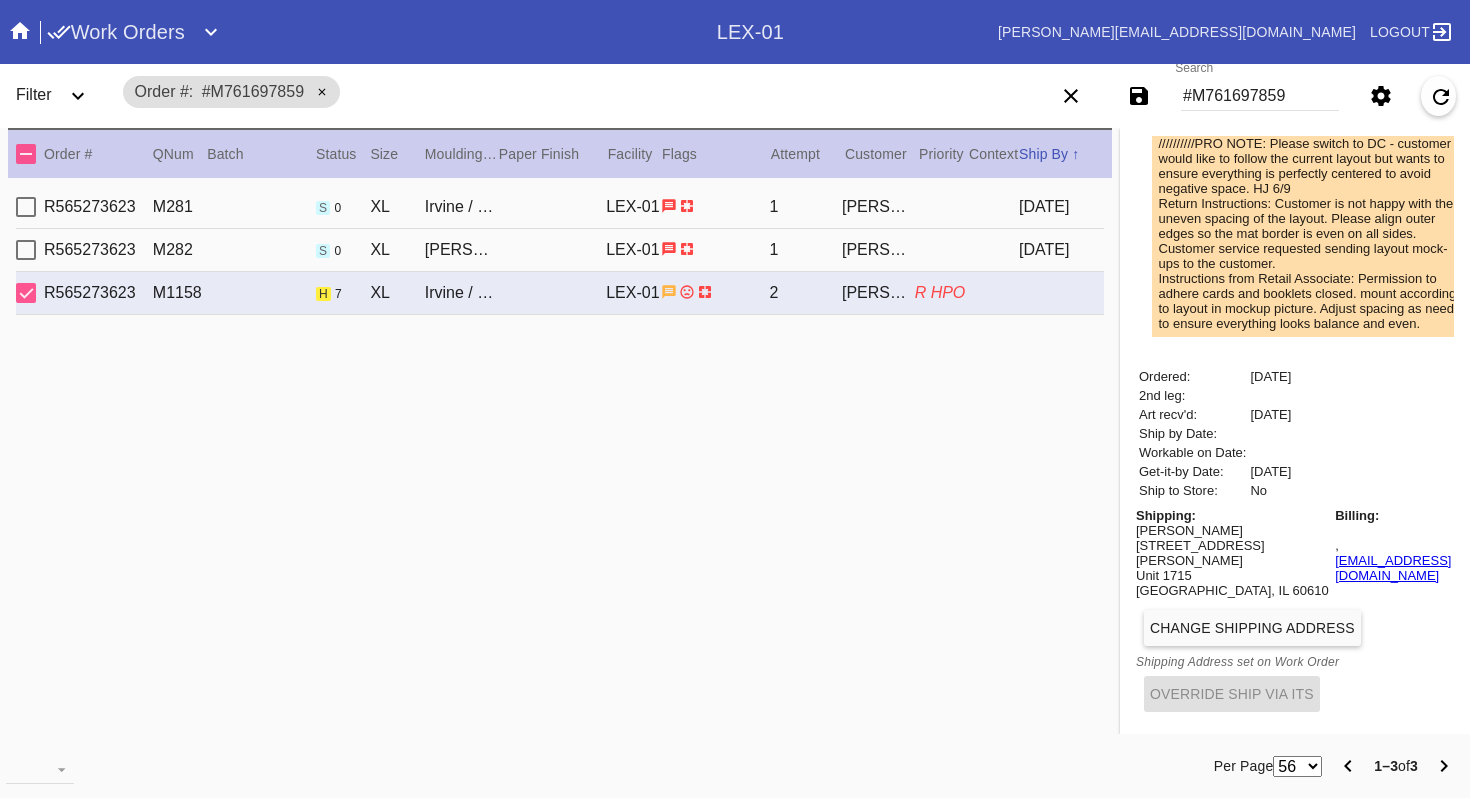 click on "Change Shipping Address" at bounding box center [1252, 628] 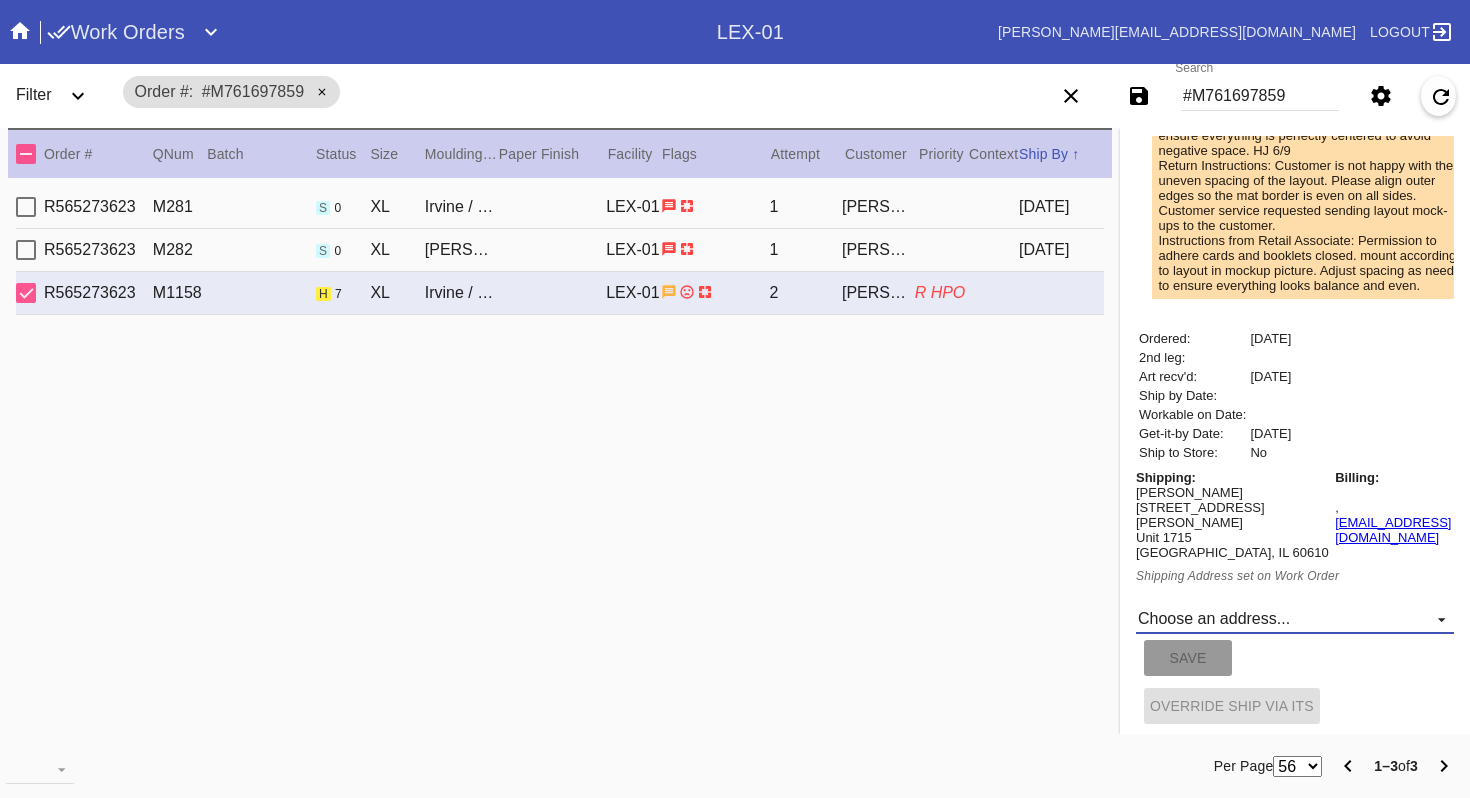 click on "Choose an address... [STREET_ADDRESS][PERSON_NAME] IL Loading... New address..." at bounding box center (1295, 619) 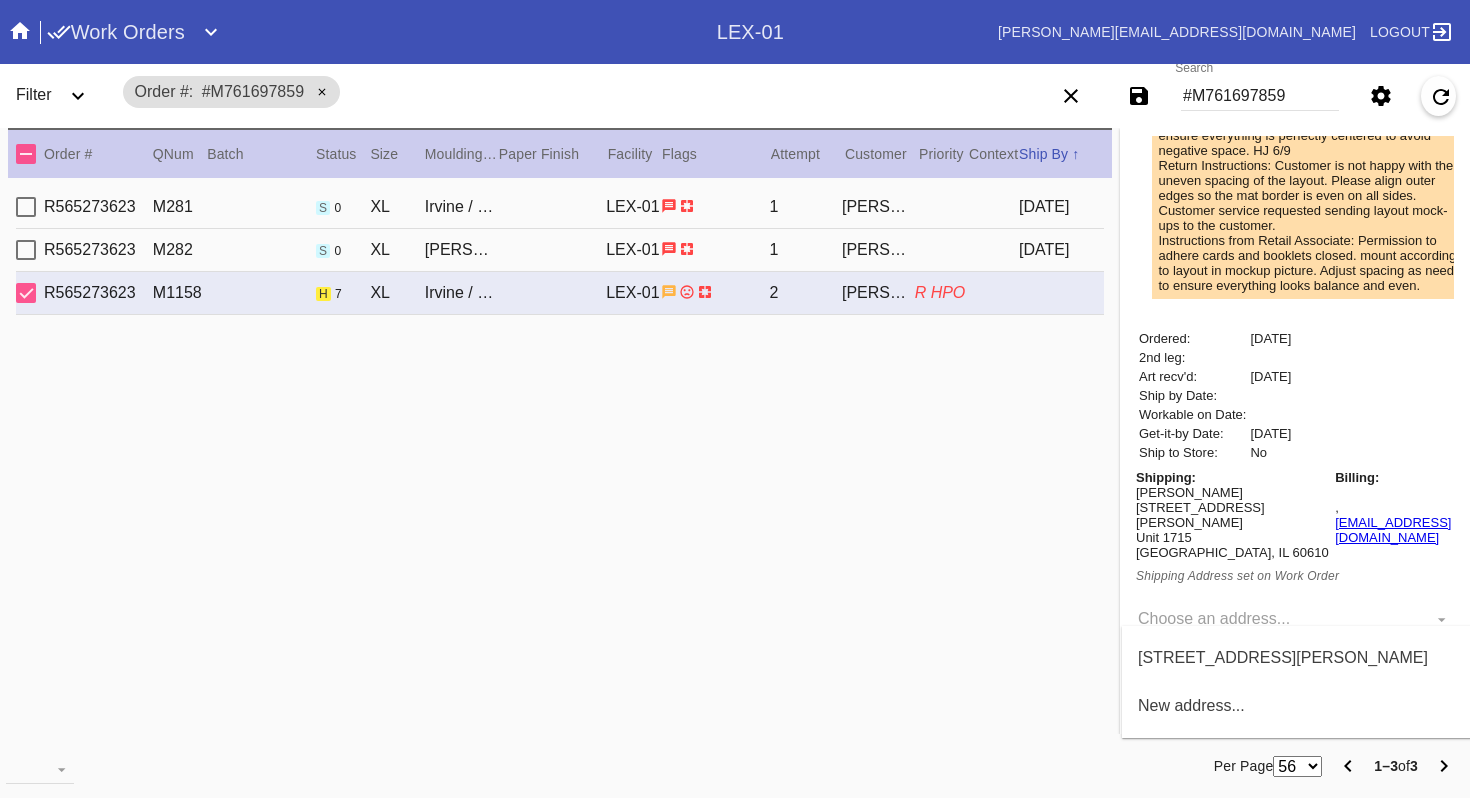 click on "[STREET_ADDRESS][PERSON_NAME]" at bounding box center (1283, 658) 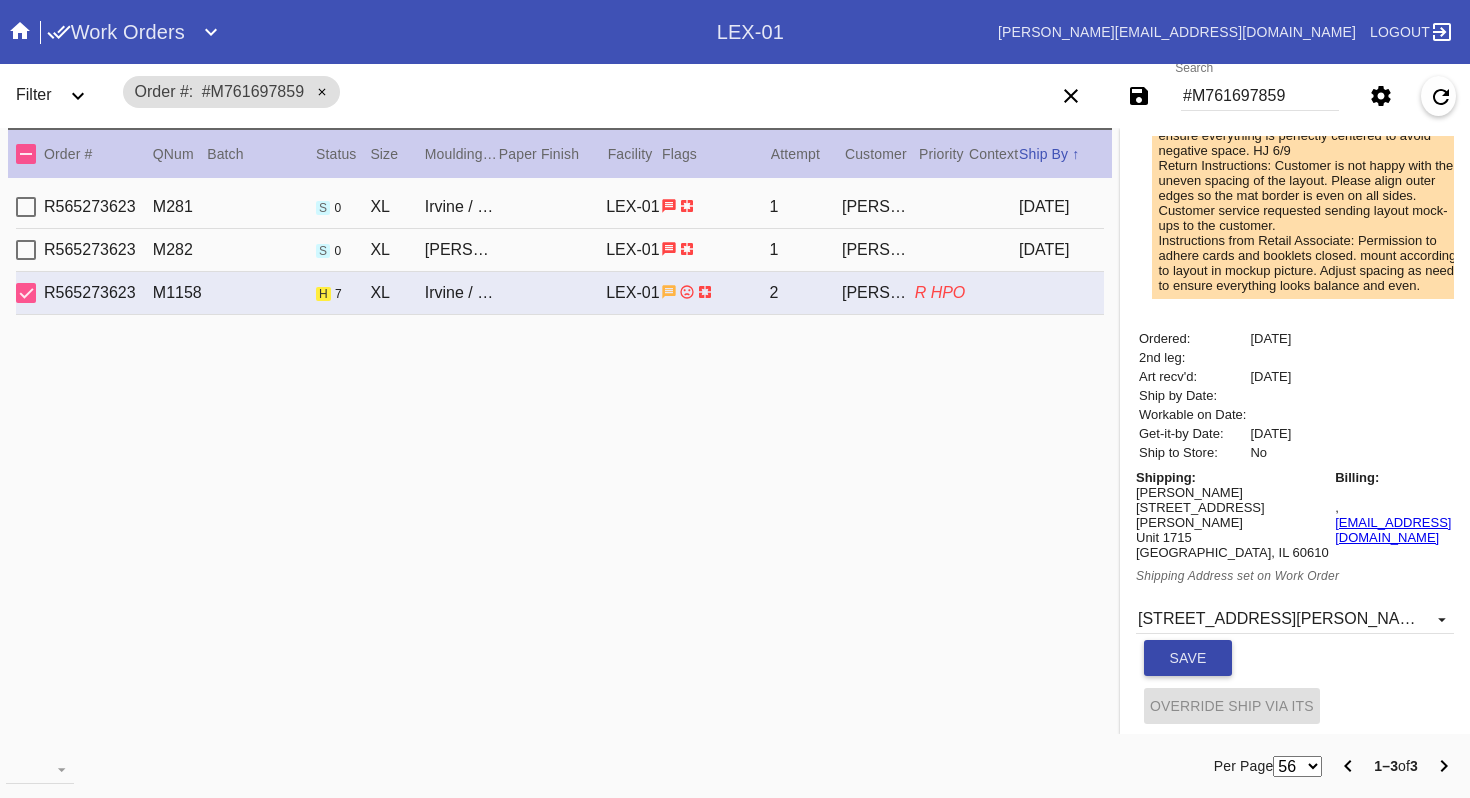 click on "Save" at bounding box center [1188, 658] 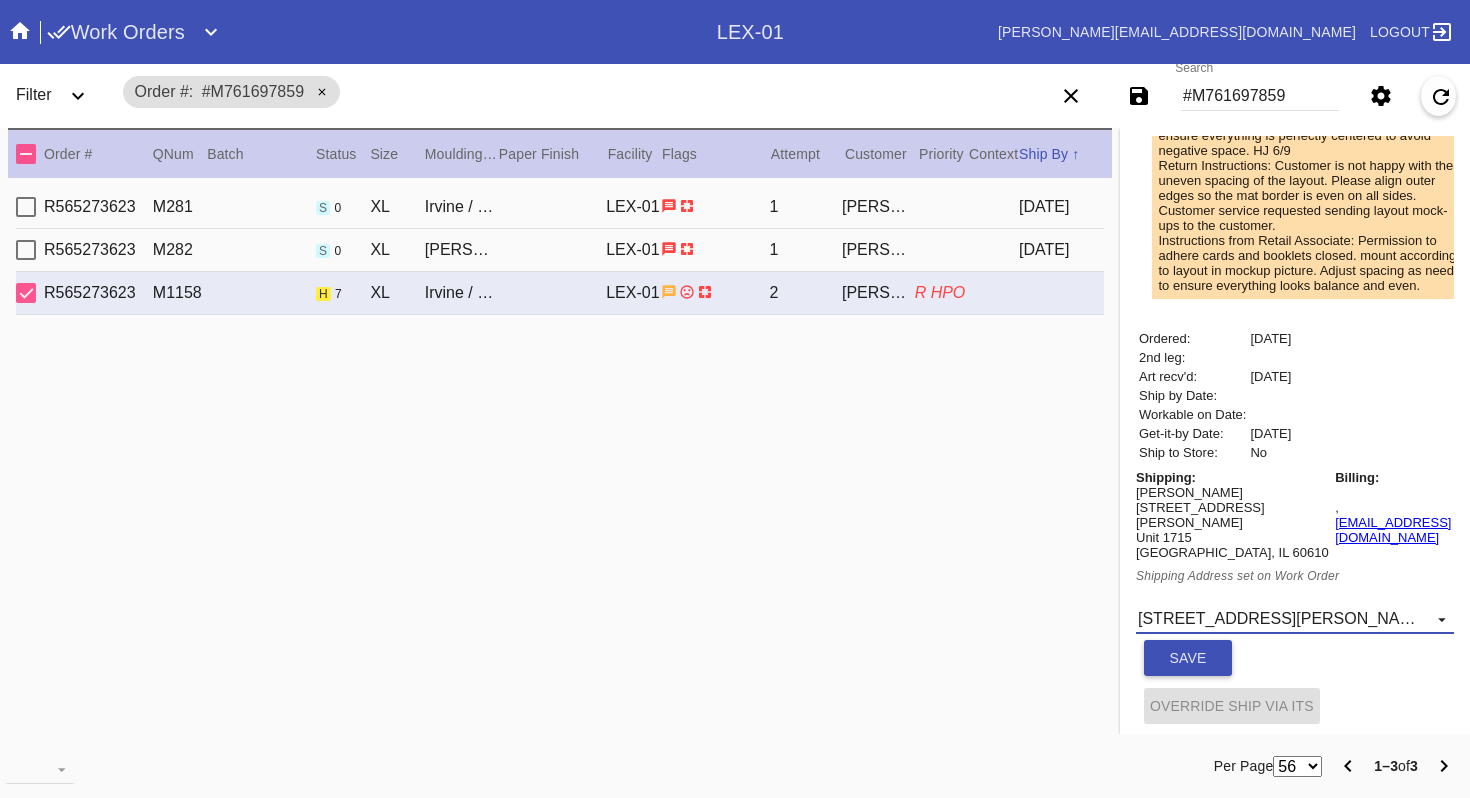 click on "[STREET_ADDRESS][PERSON_NAME]" at bounding box center [1295, 619] 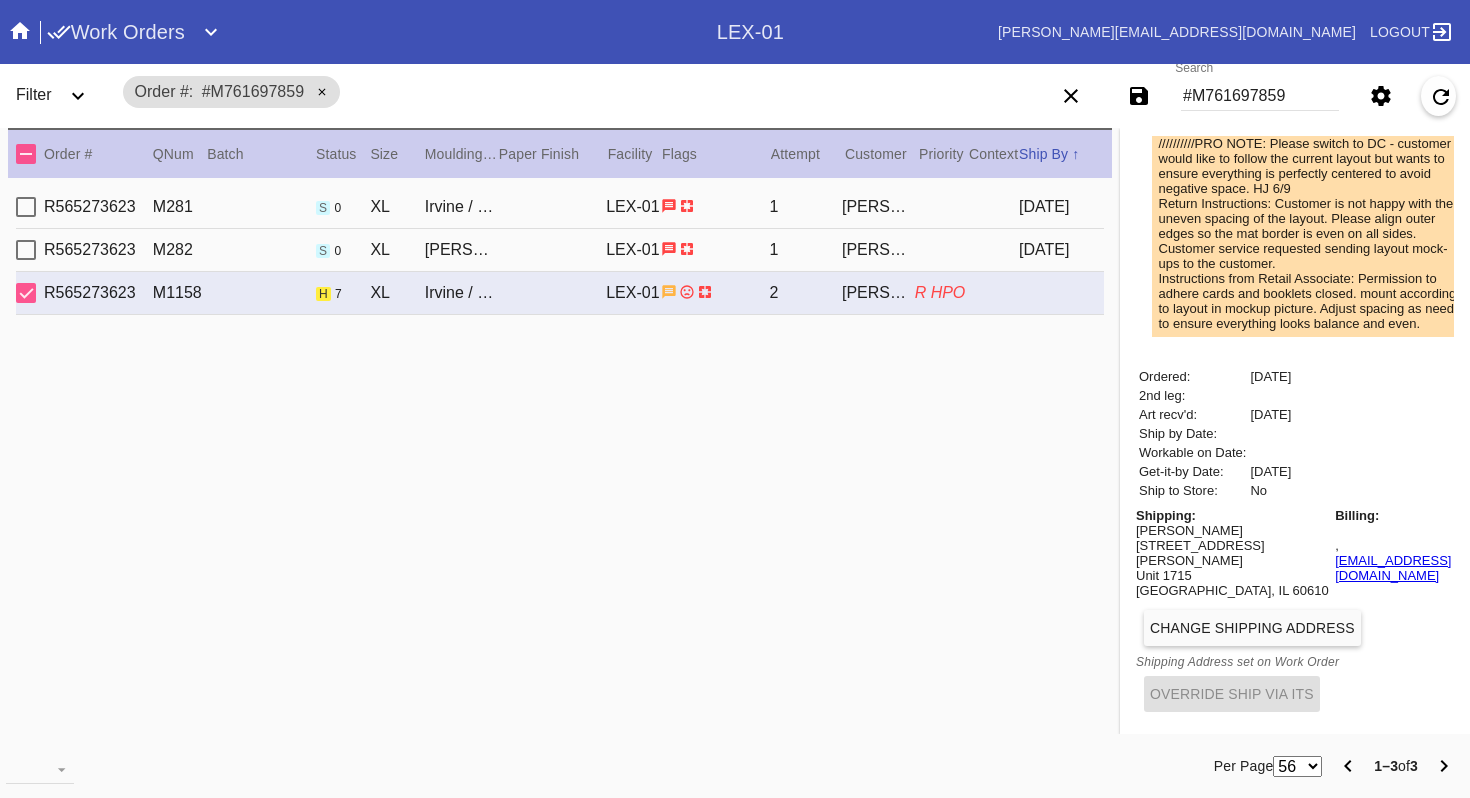click on "Change Shipping Address" at bounding box center [1295, 628] 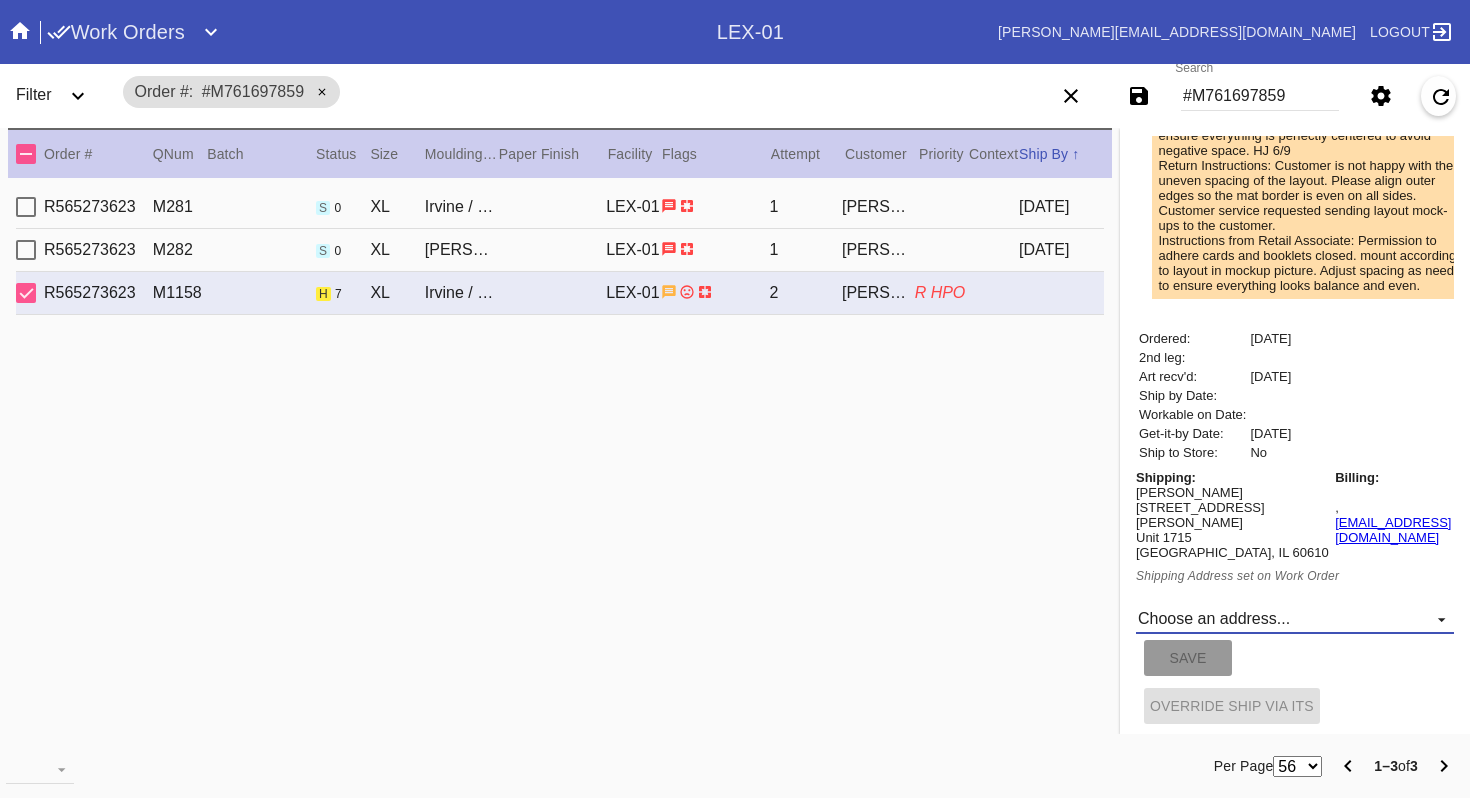 click on "Choose an address... [STREET_ADDRESS][PERSON_NAME] New address..." at bounding box center [1295, 619] 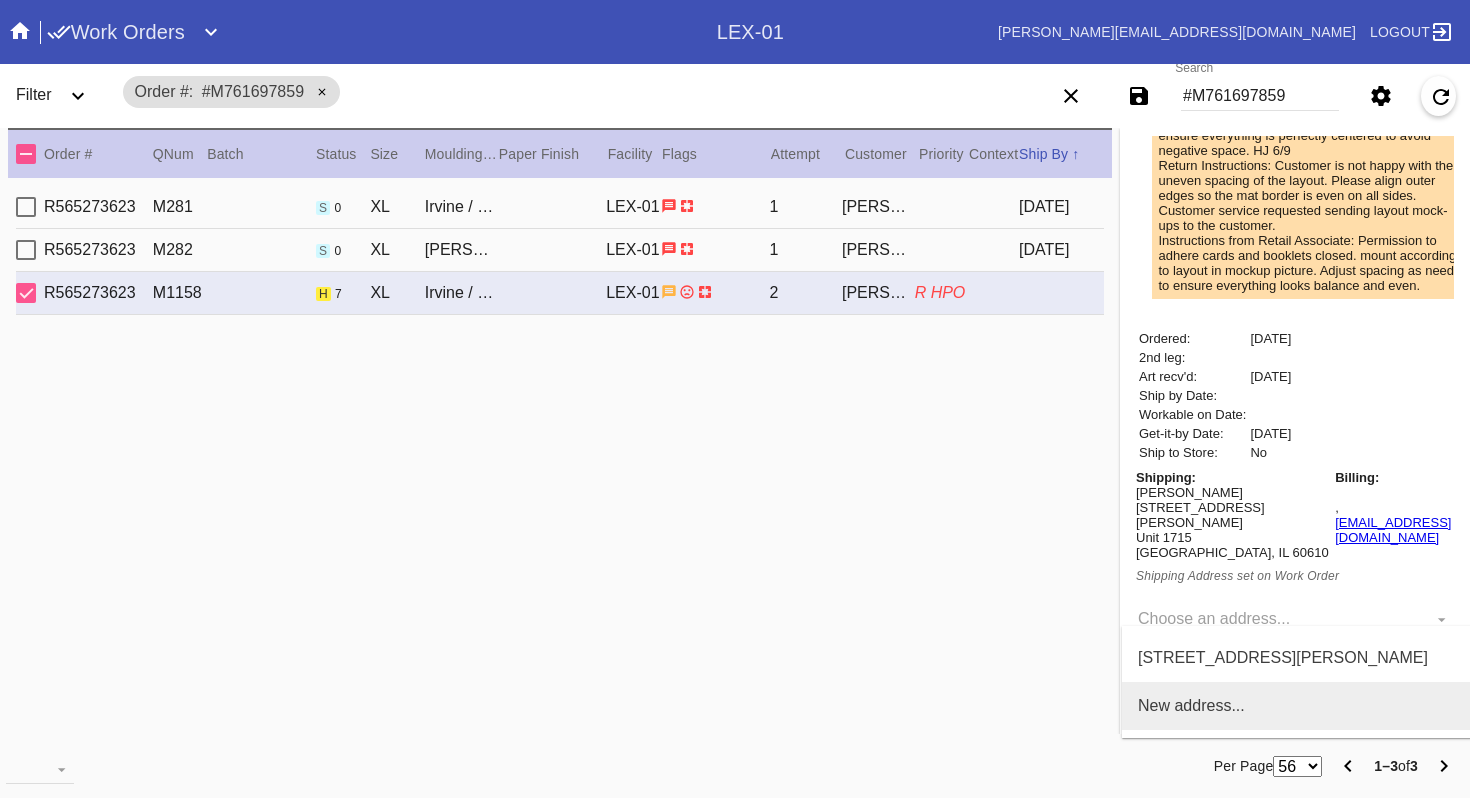 click on "New address..." at bounding box center (1191, 706) 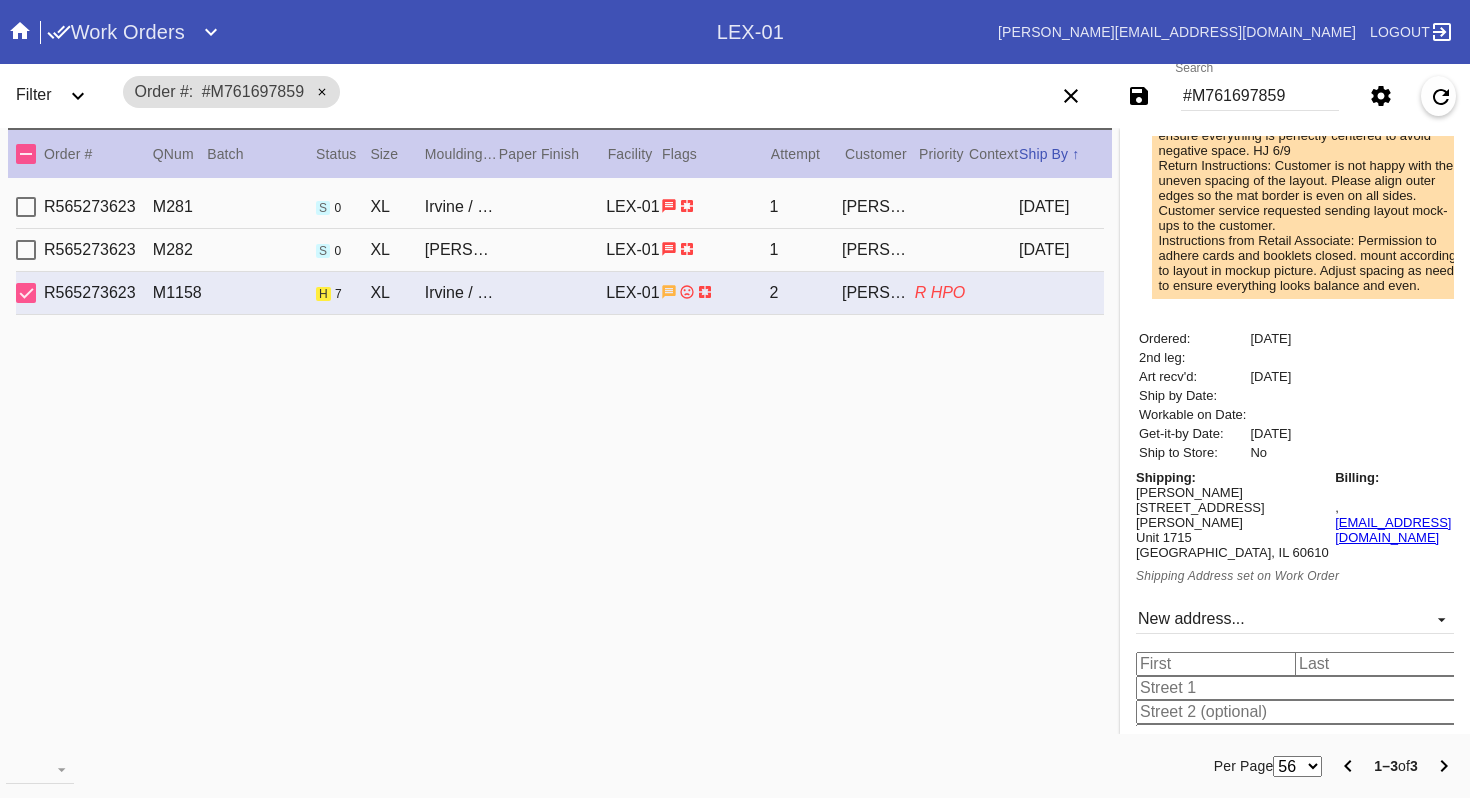 click at bounding box center [1219, 664] 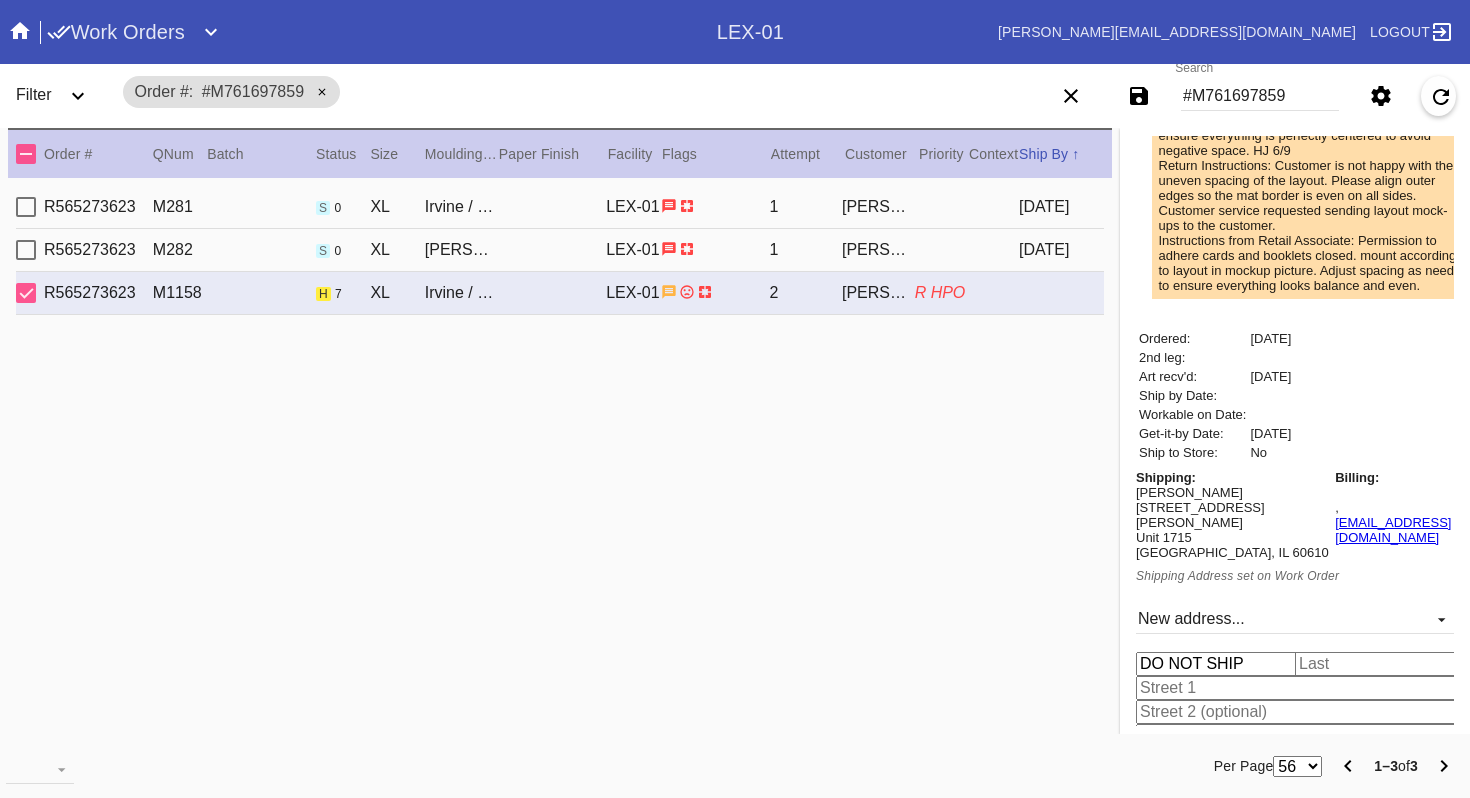 type on "HPO" 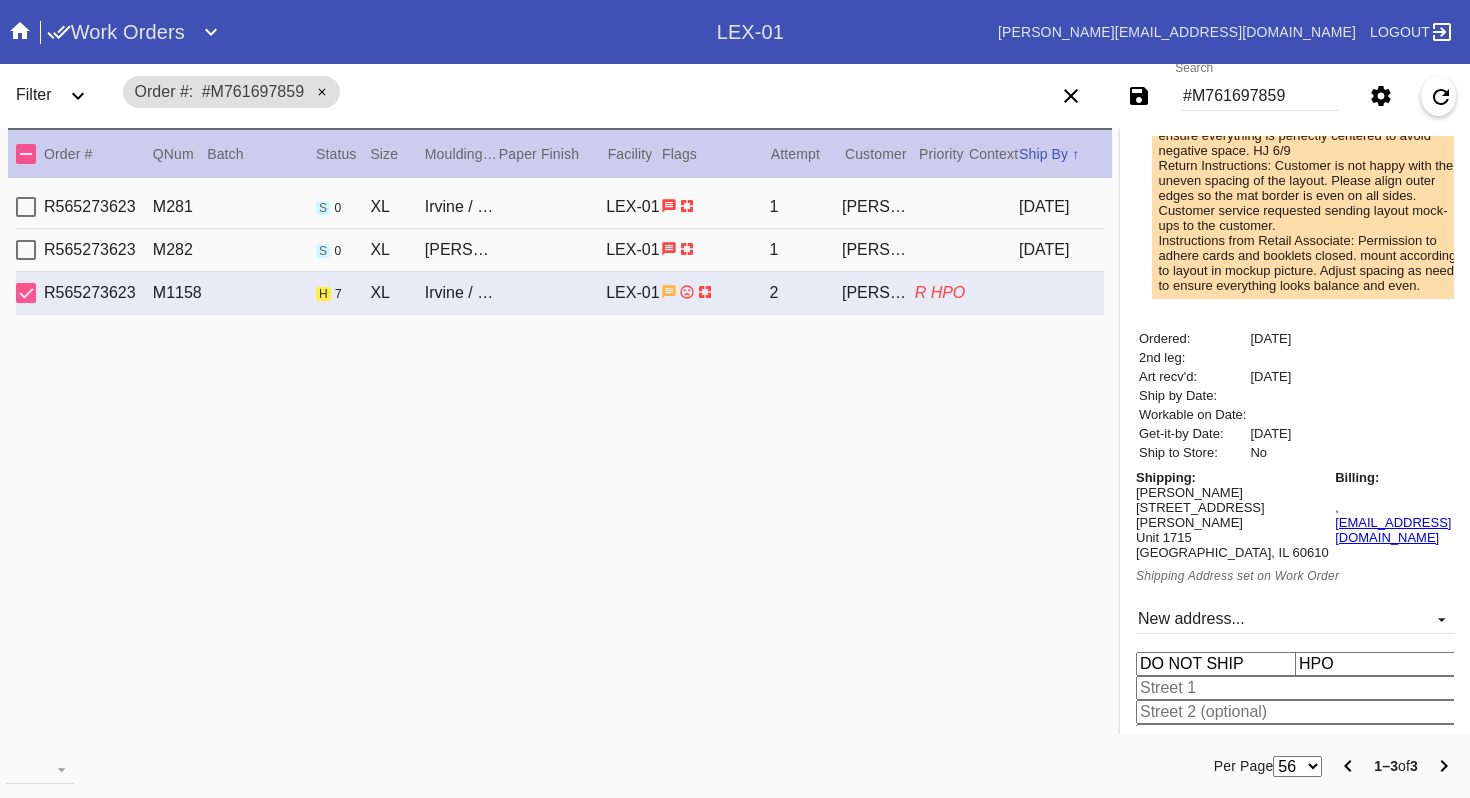 type on "DO NOT SHIP" 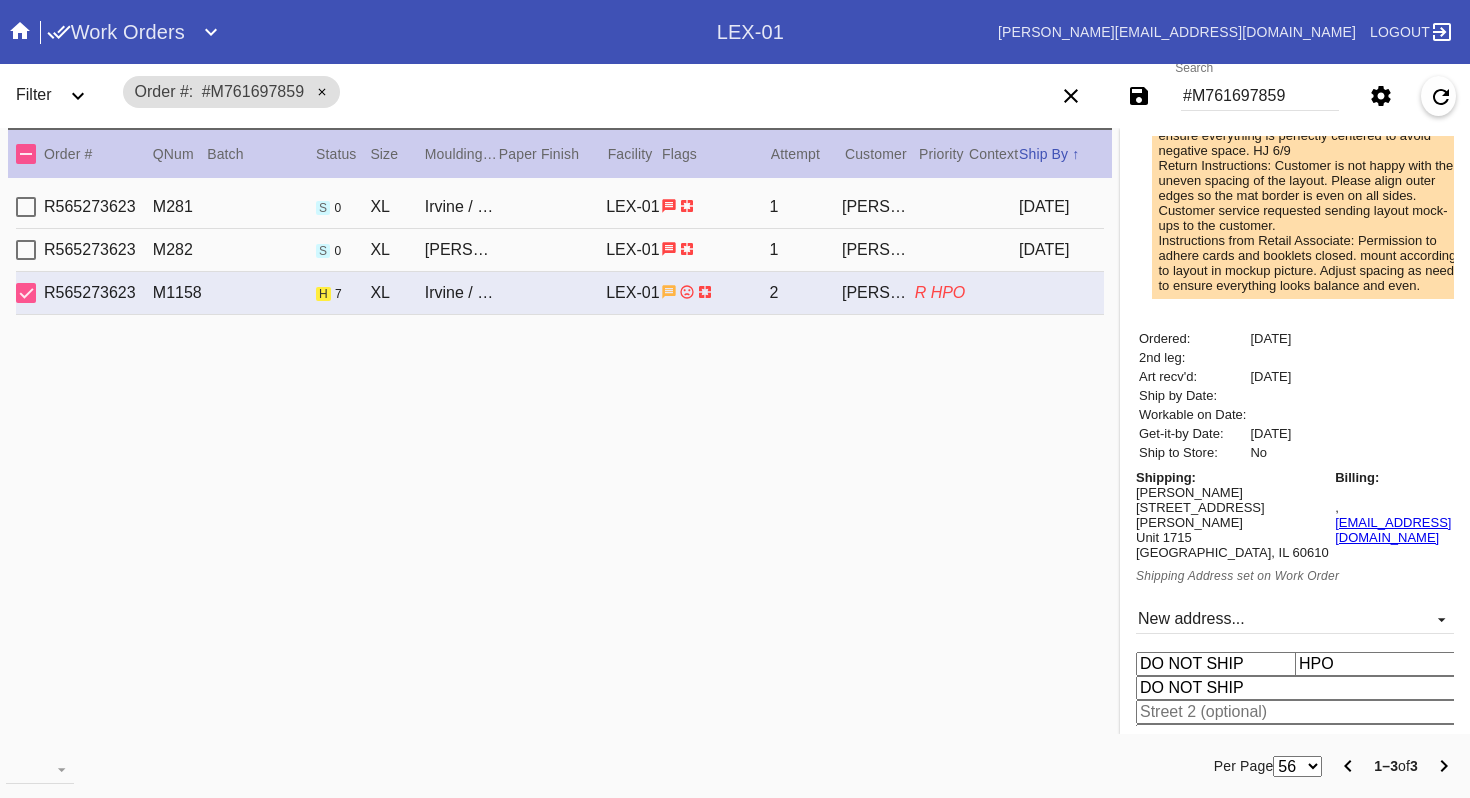 type on "[GEOGRAPHIC_DATA]" 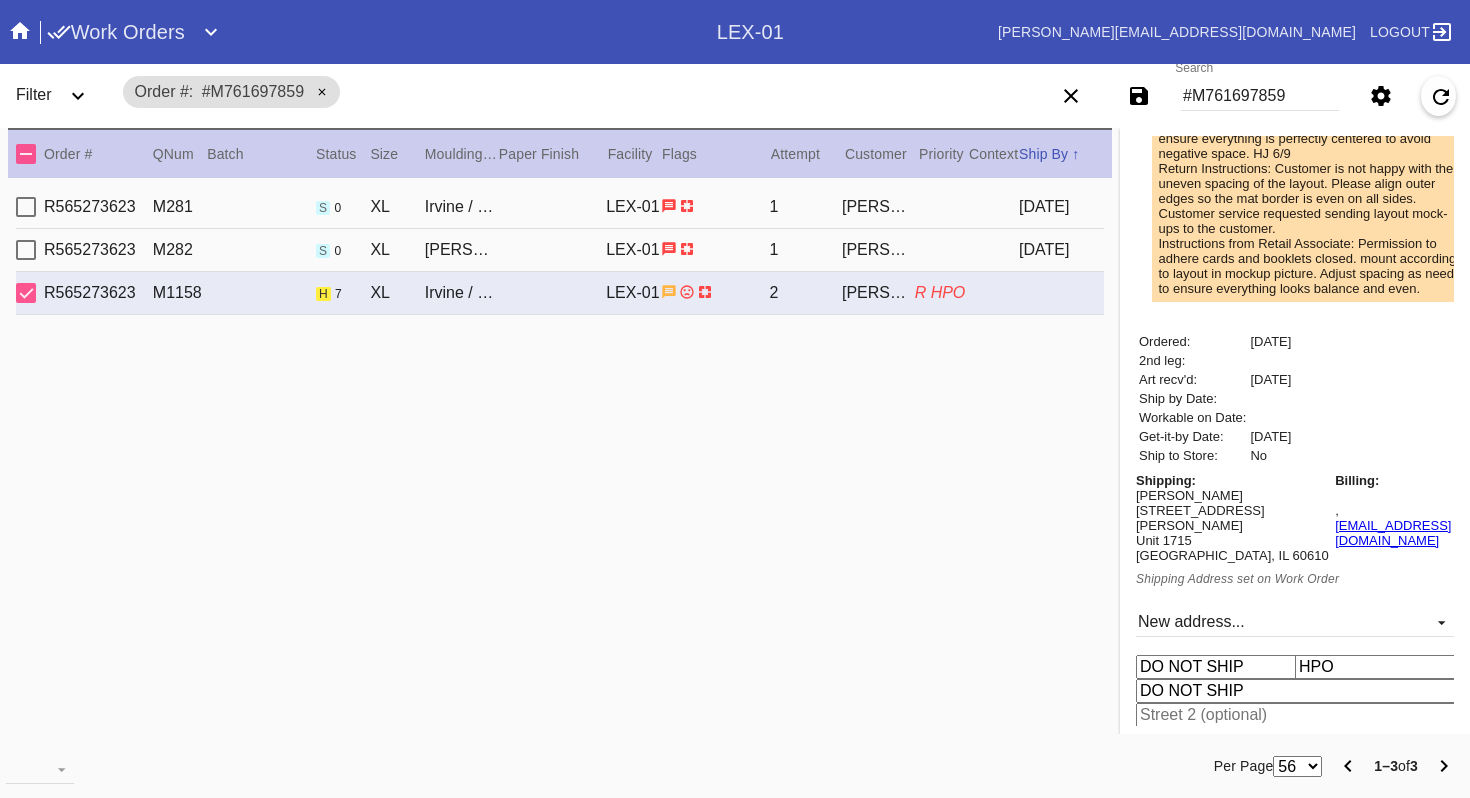 scroll, scrollTop: 1133, scrollLeft: 0, axis: vertical 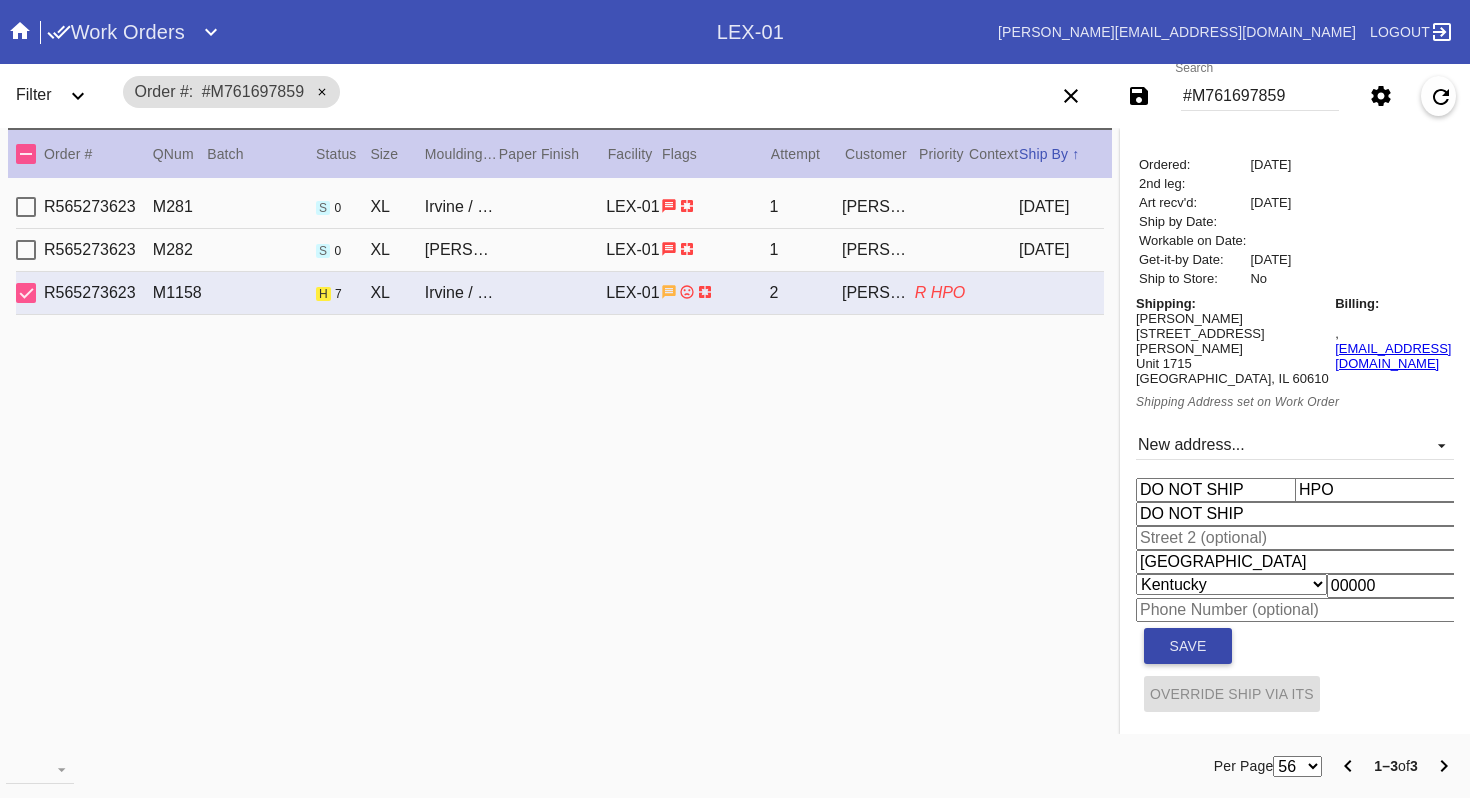 click on "Save" at bounding box center [1188, 646] 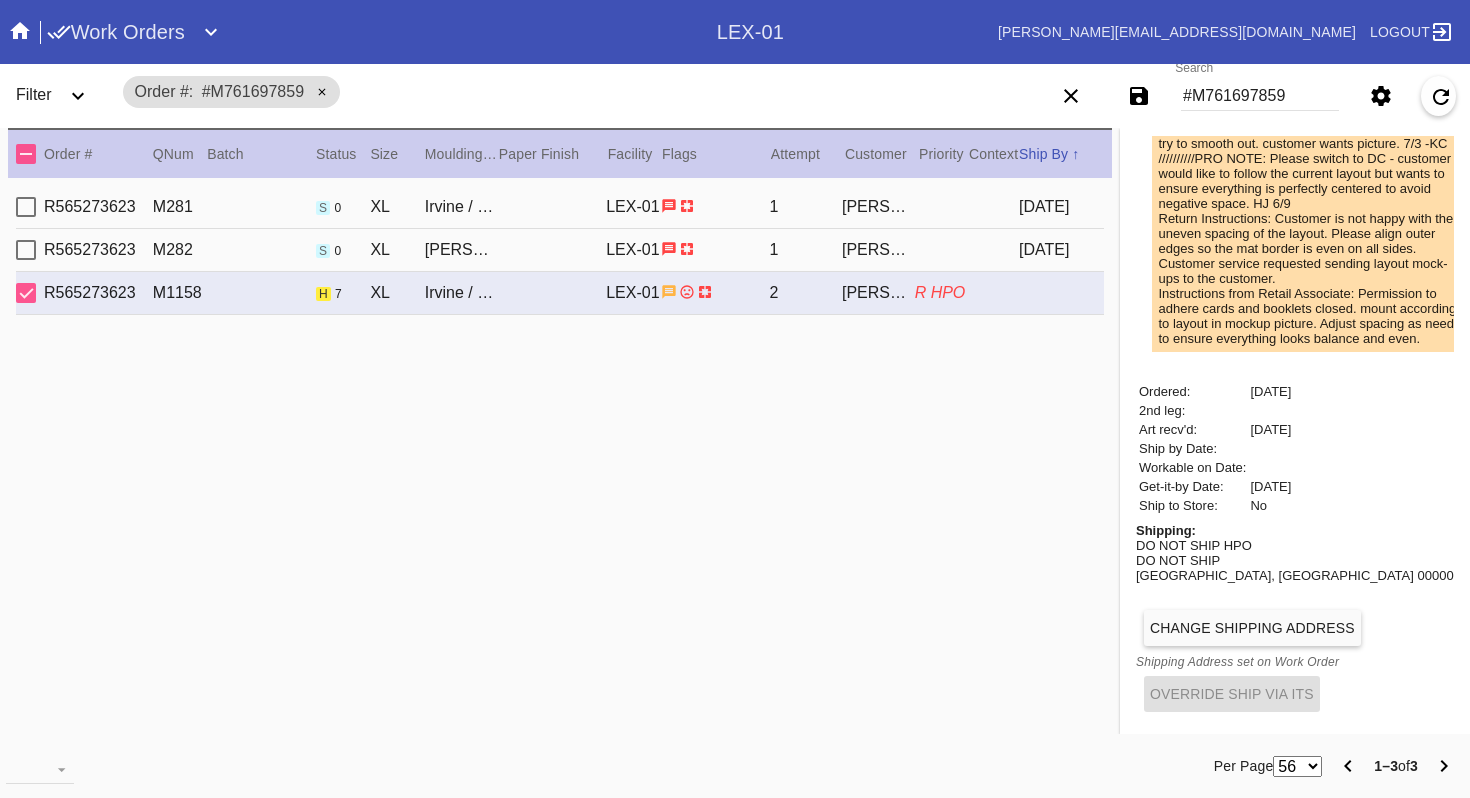 scroll, scrollTop: 898, scrollLeft: 0, axis: vertical 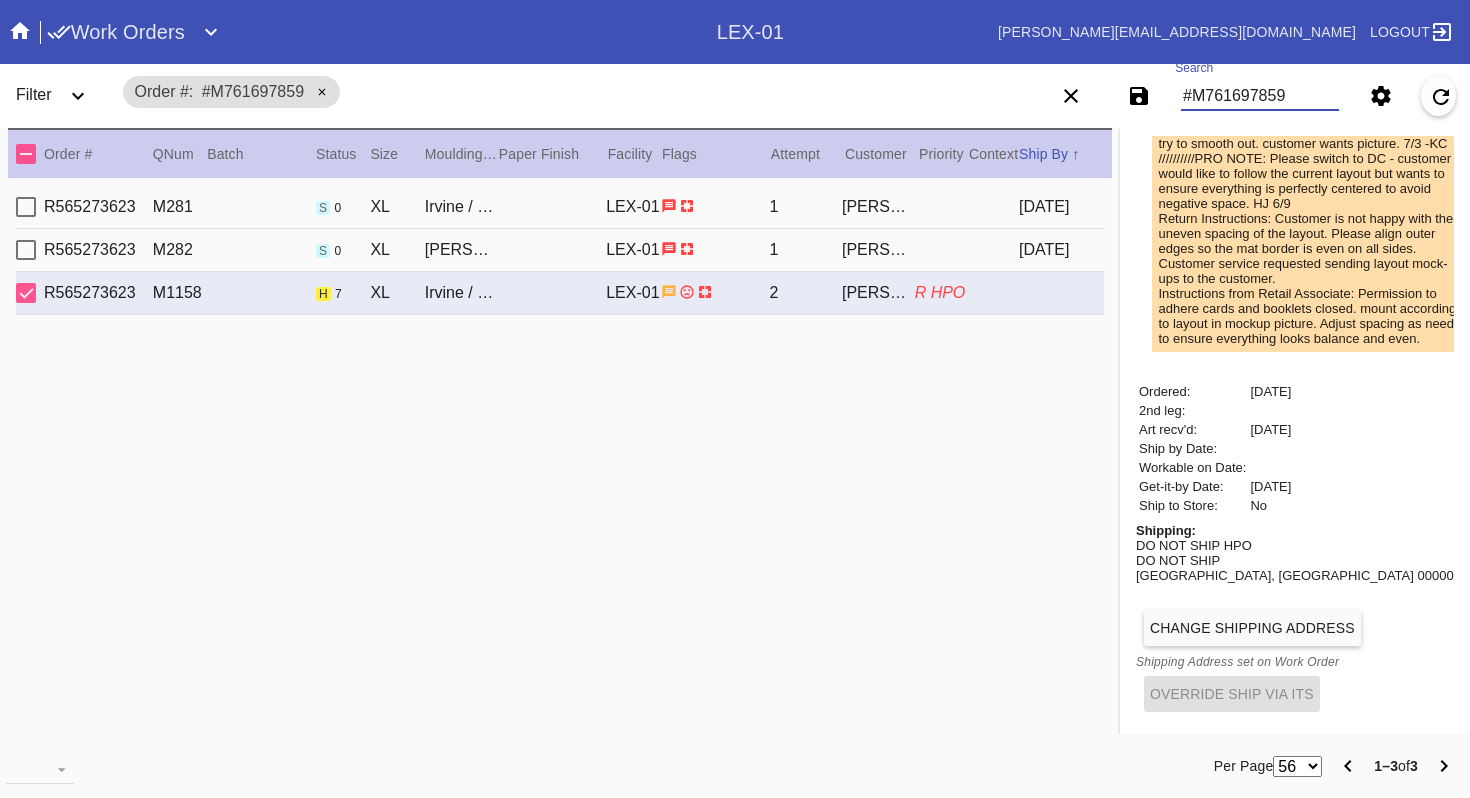click on "#M761697859" at bounding box center [1260, 96] 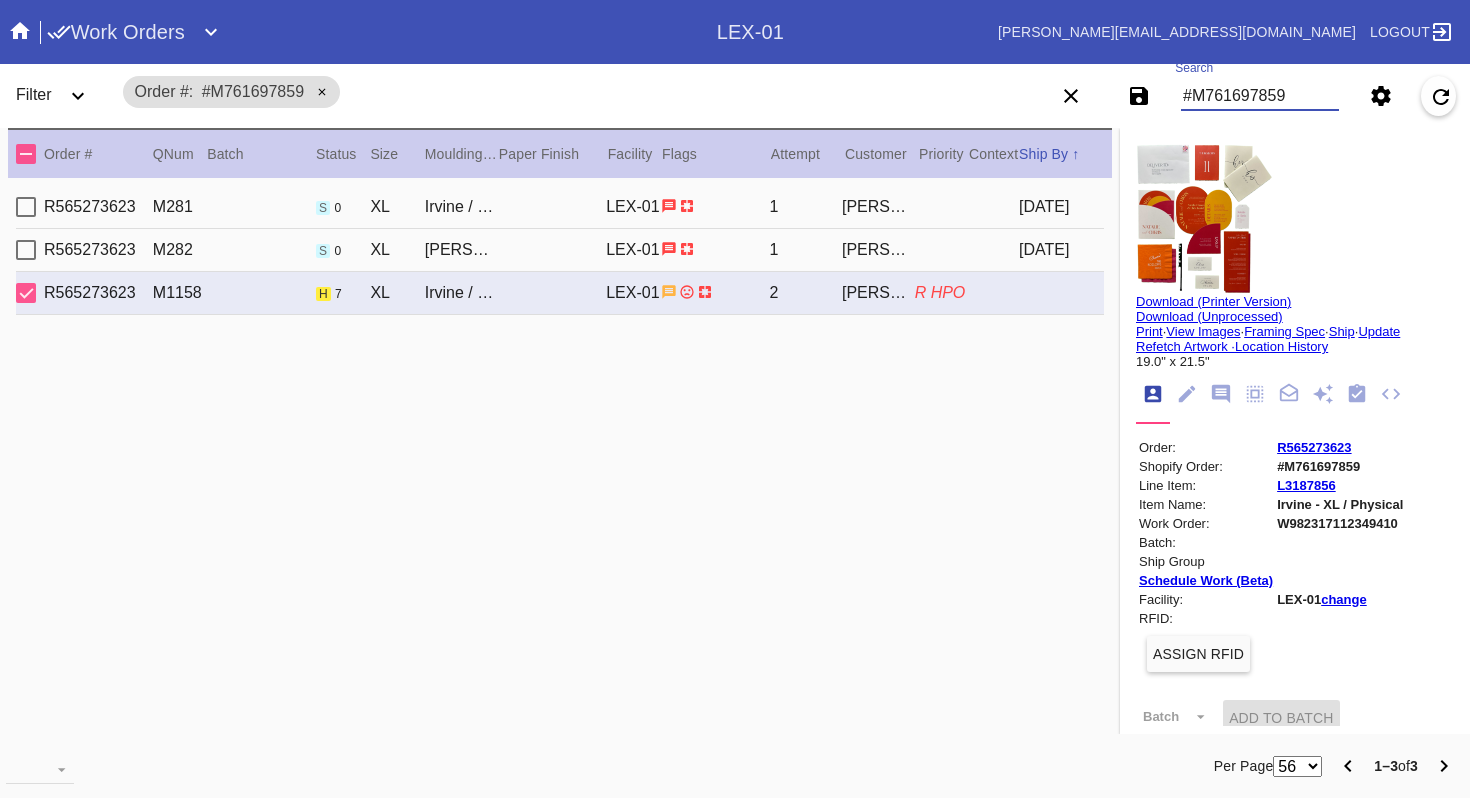 paste on "R086426235" 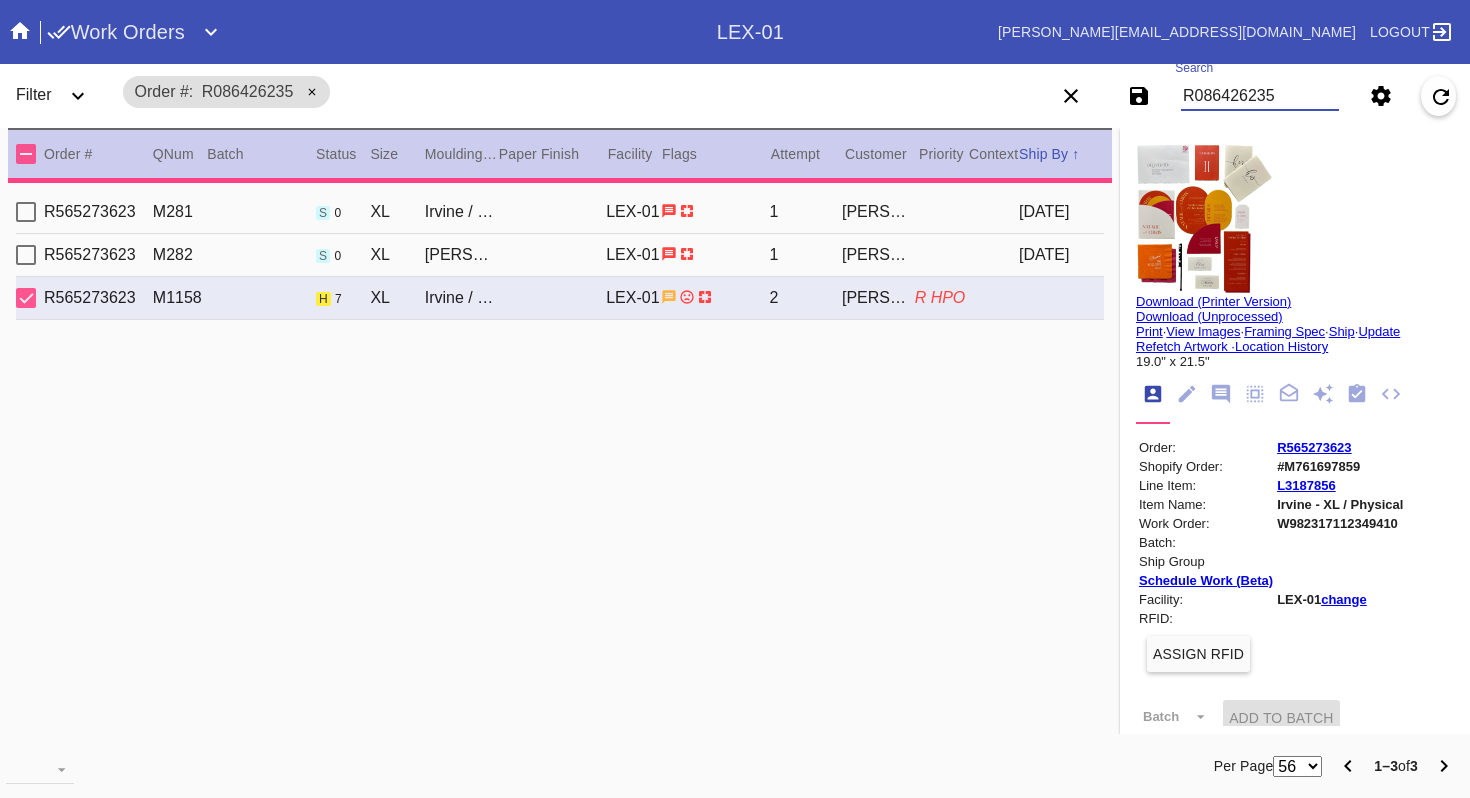 type 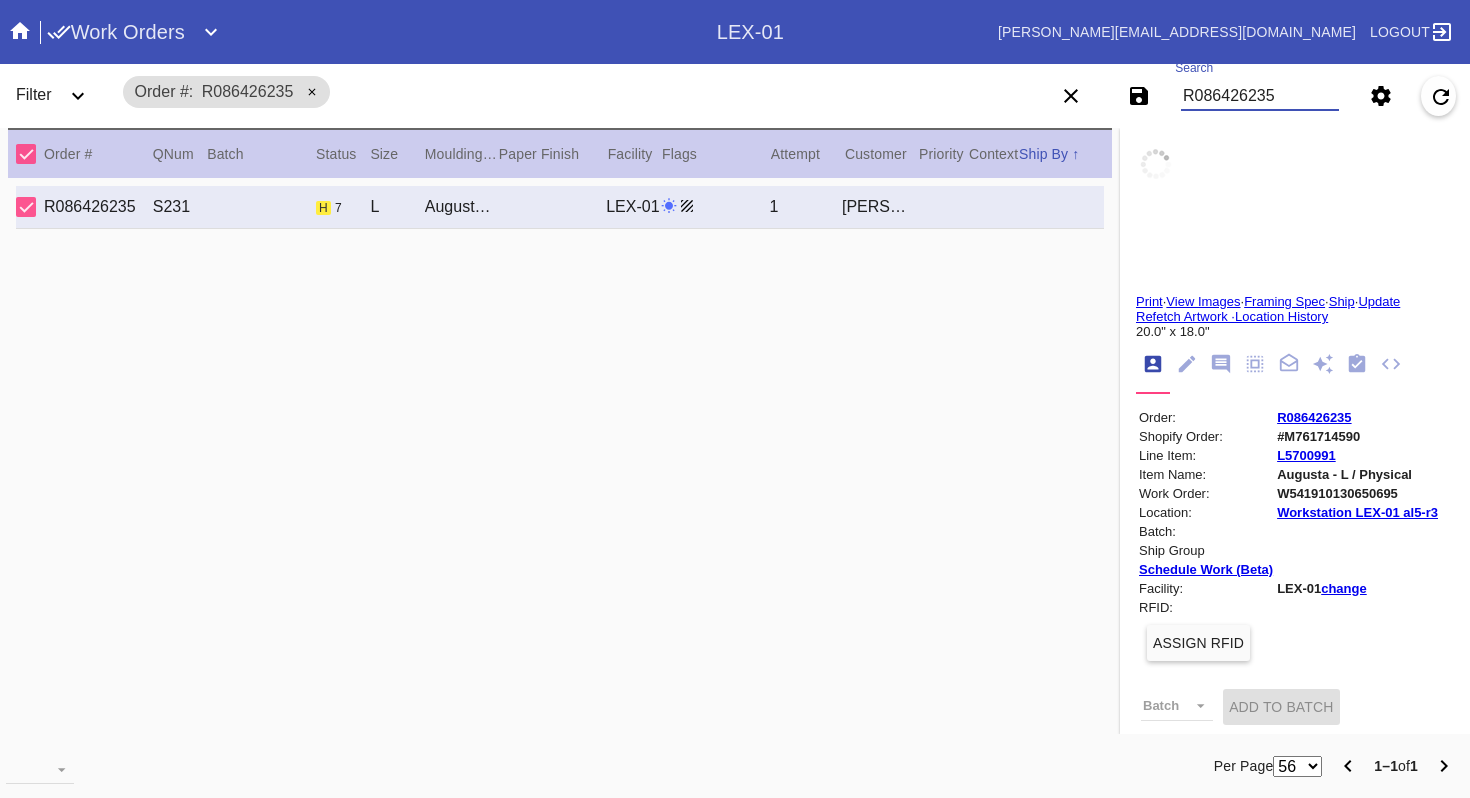 type on "Honeymoon 2025" 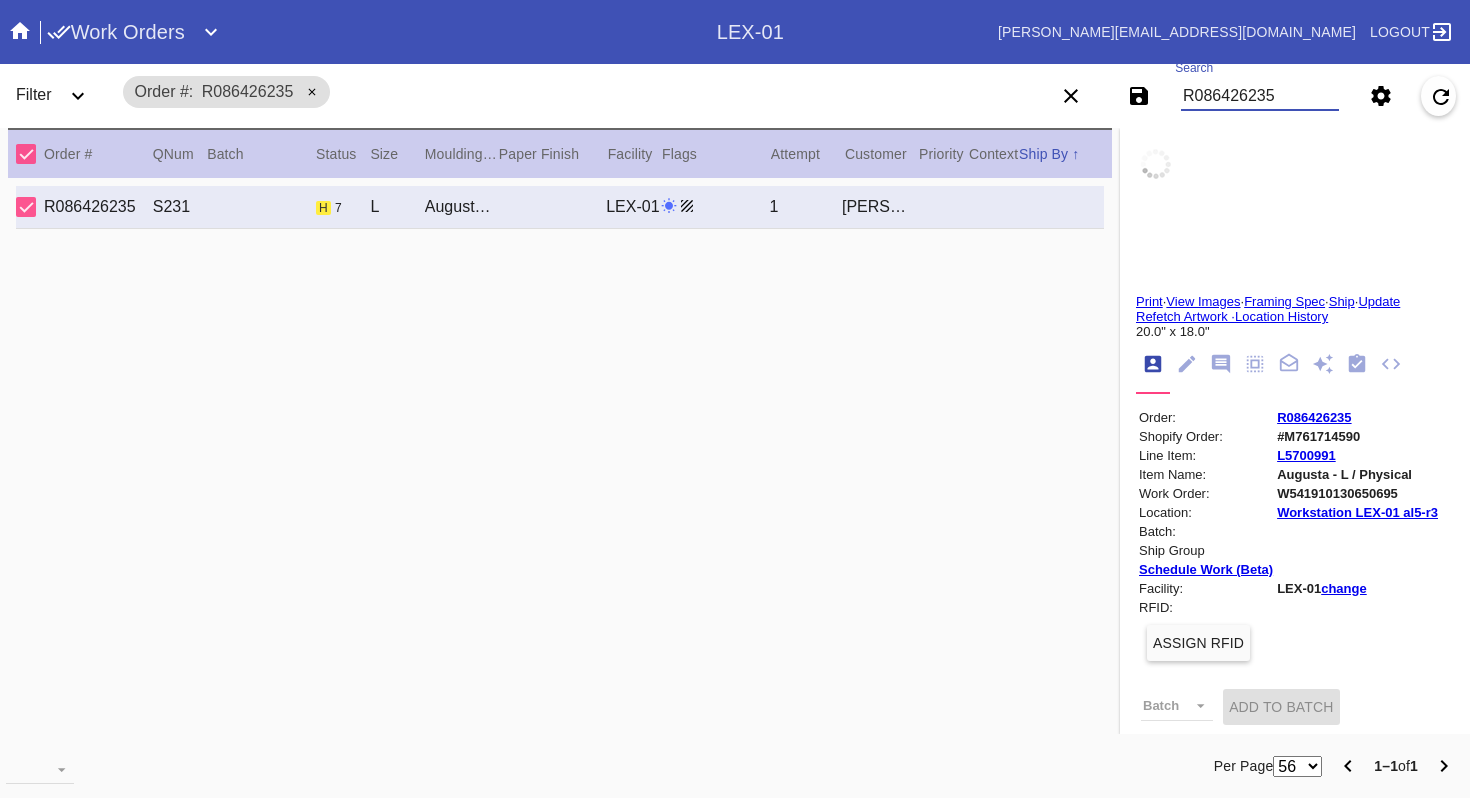 type on "[GEOGRAPHIC_DATA]•[GEOGRAPHIC_DATA]•[GEOGRAPHIC_DATA]•[GEOGRAPHIC_DATA]" 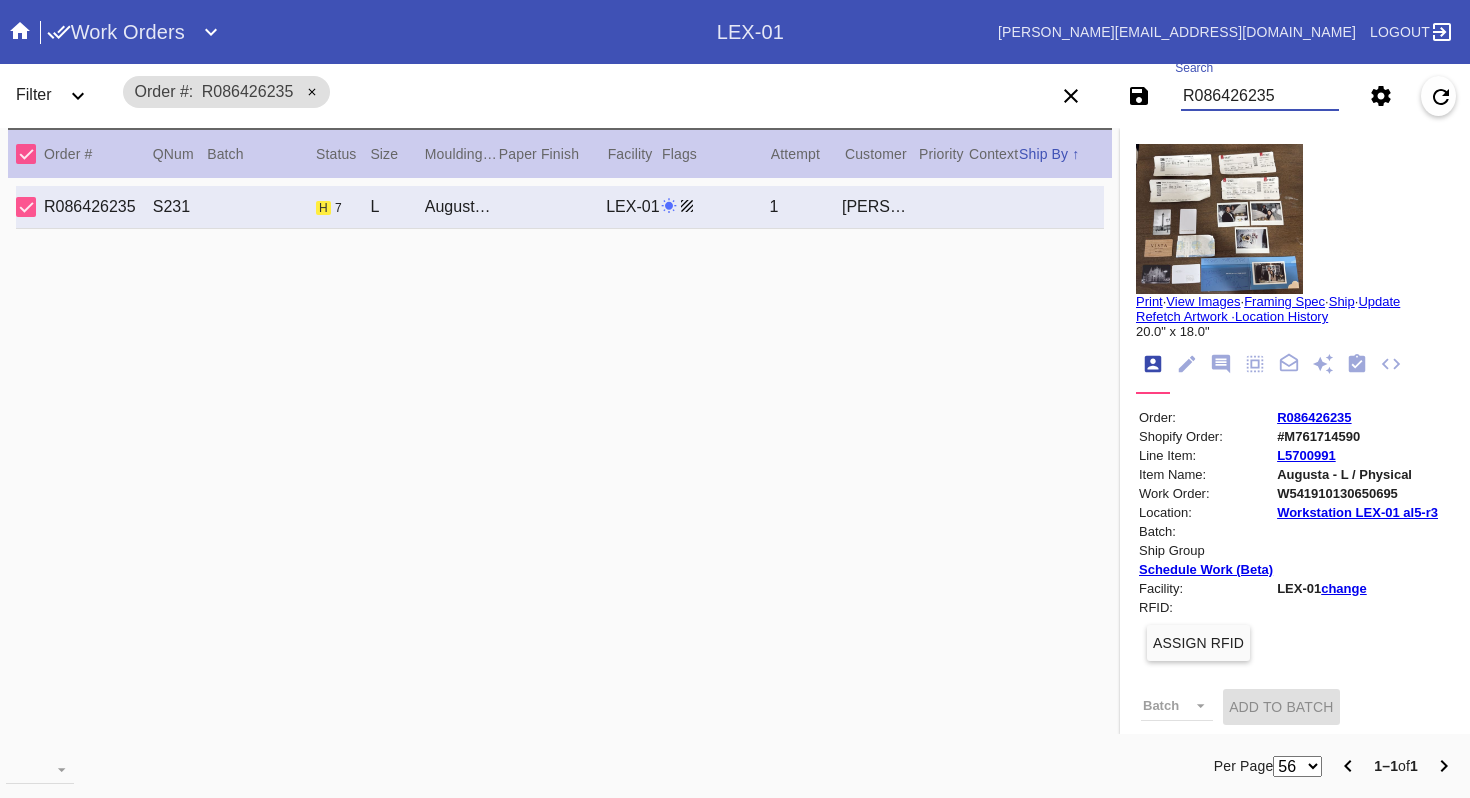 click at bounding box center [1219, 219] 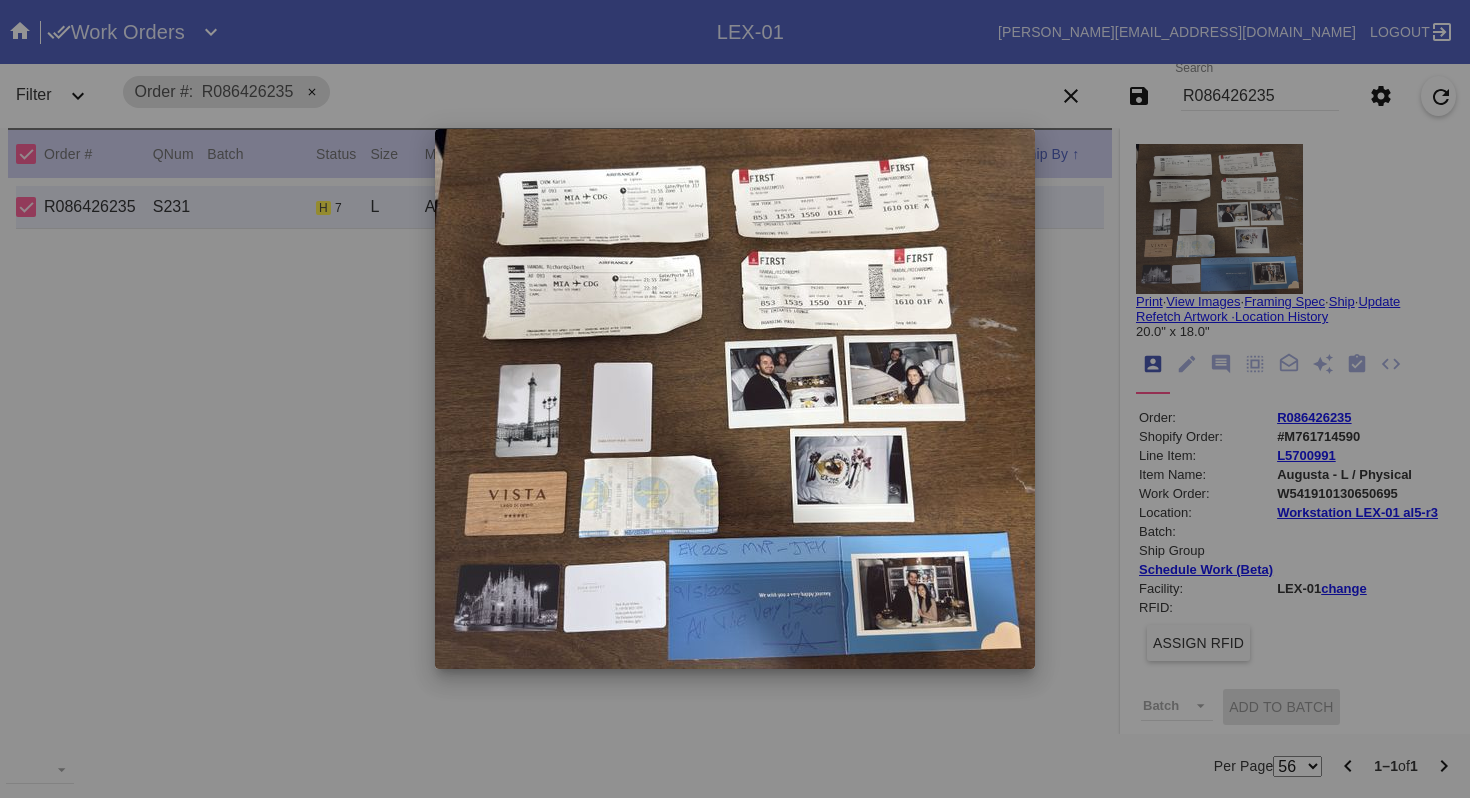 click at bounding box center [735, 399] 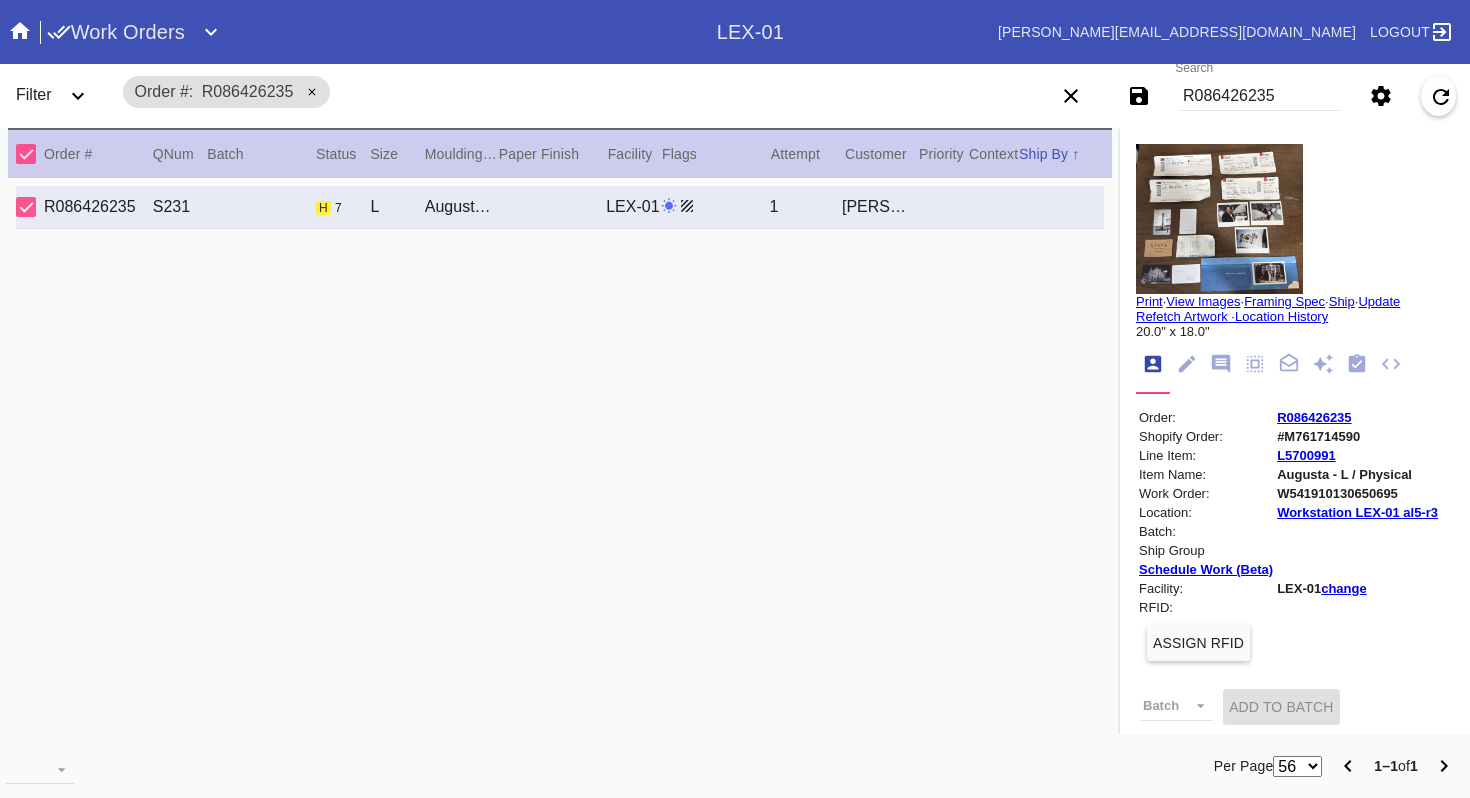 click on "R086426235" at bounding box center (1260, 96) 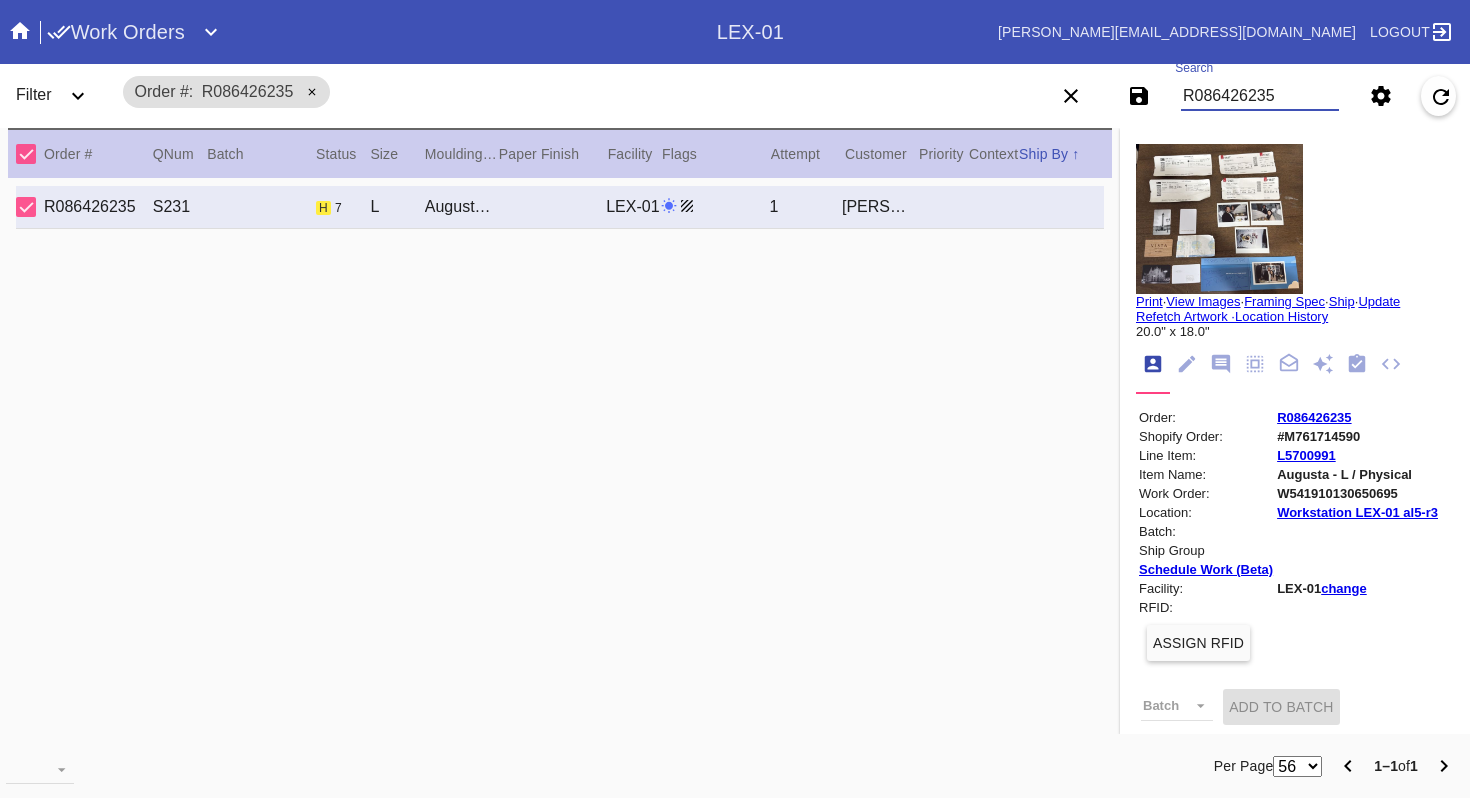 click on "R086426235" at bounding box center (1260, 96) 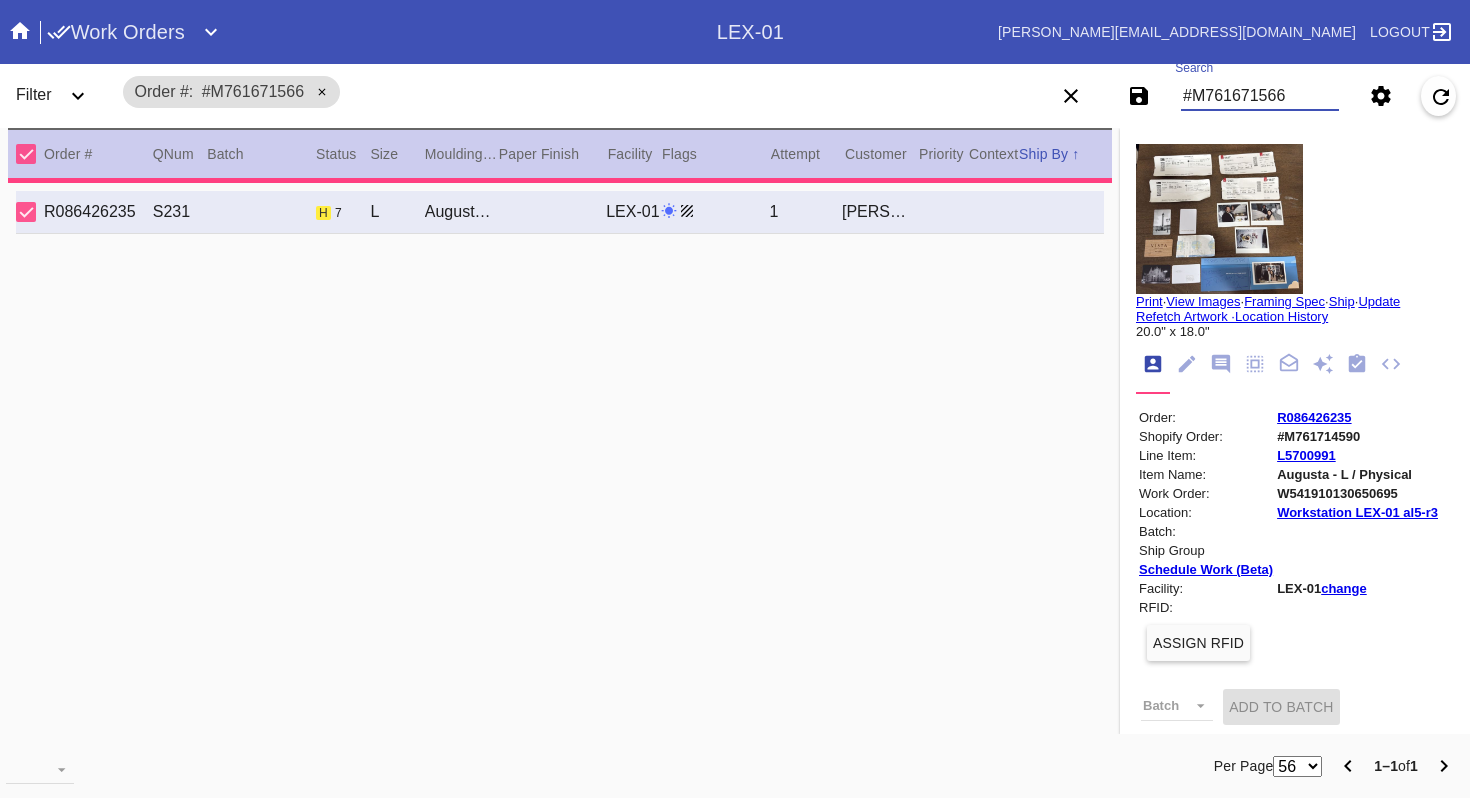 type 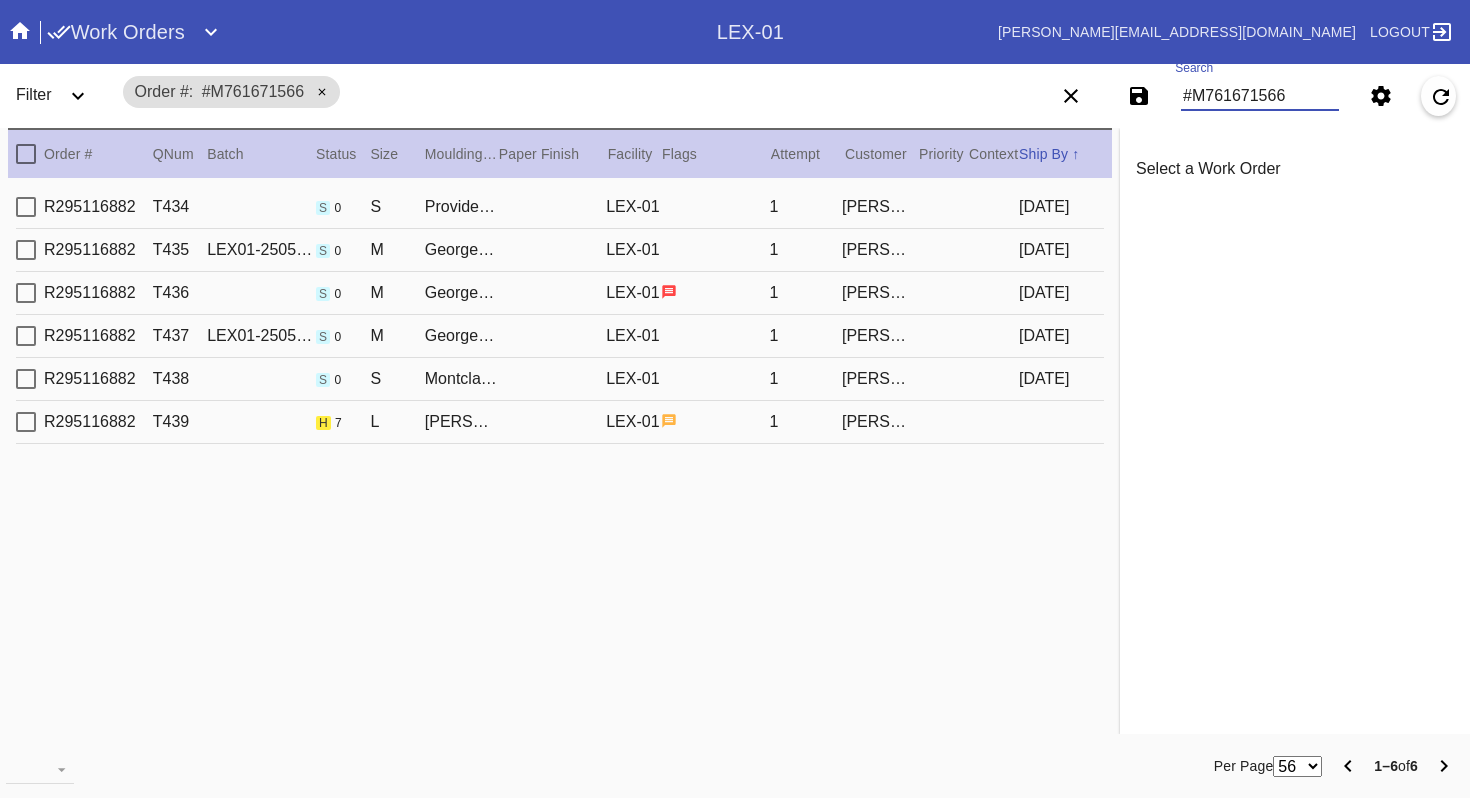 type on "#M761671566" 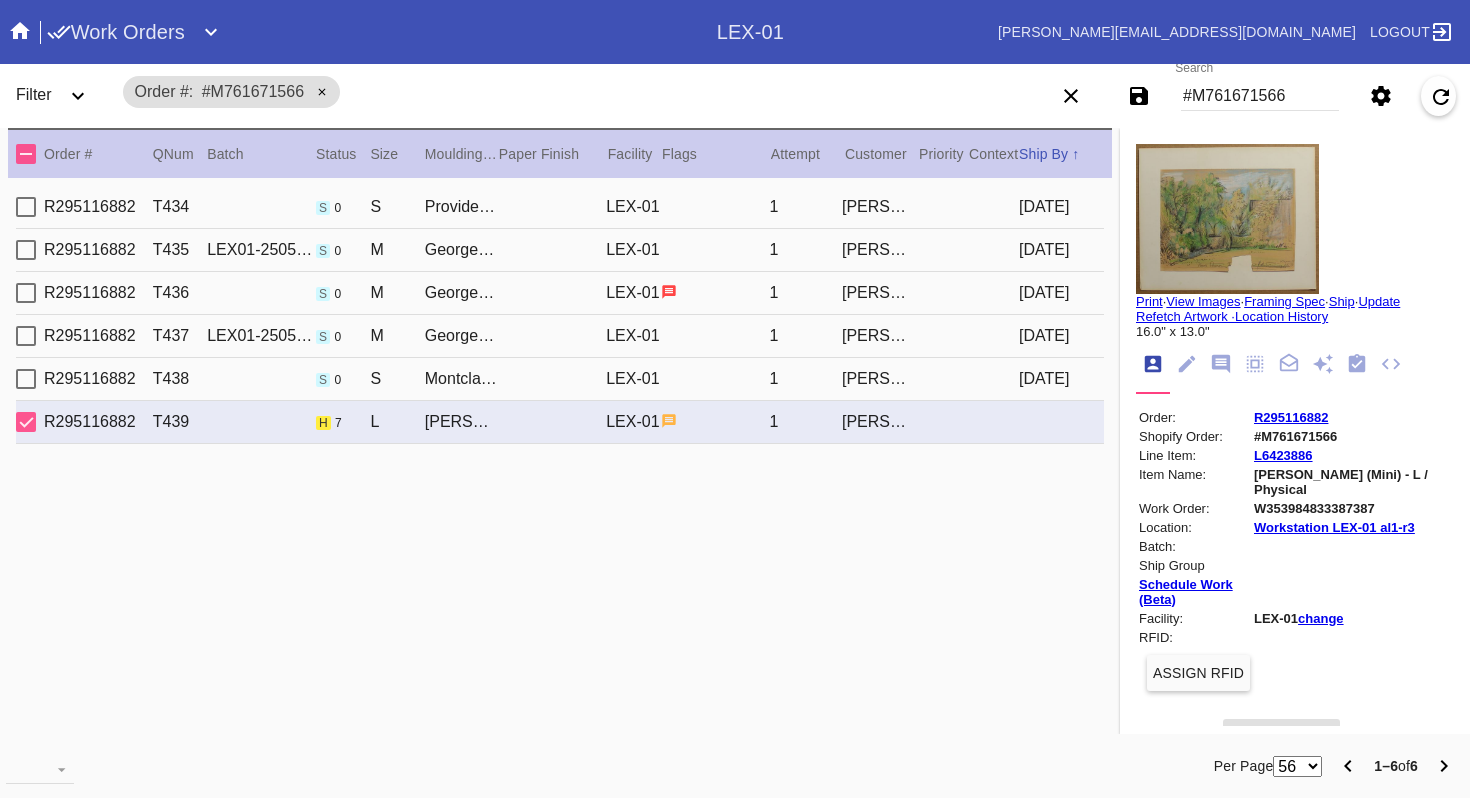 click at bounding box center (1227, 219) 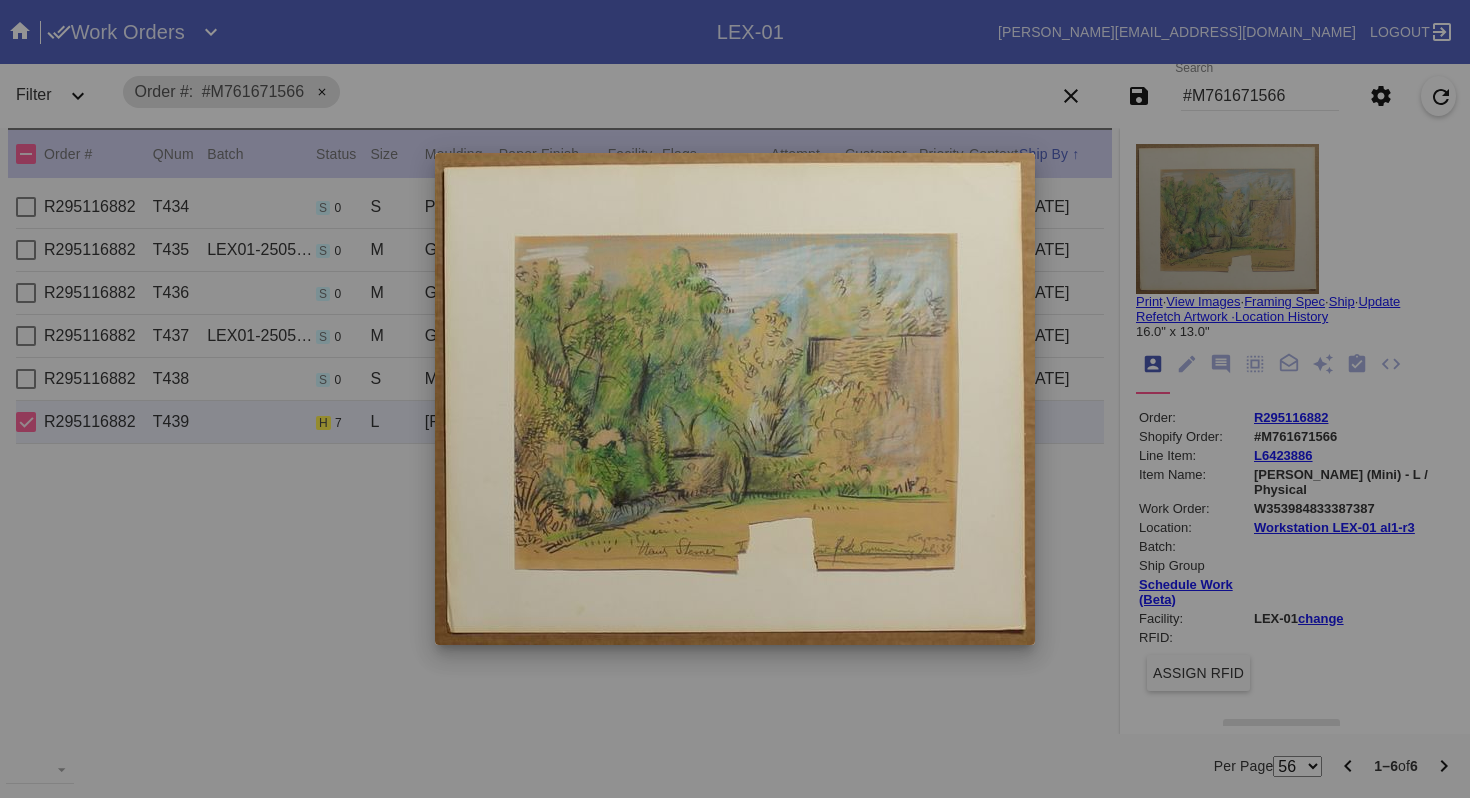 click at bounding box center [735, 399] 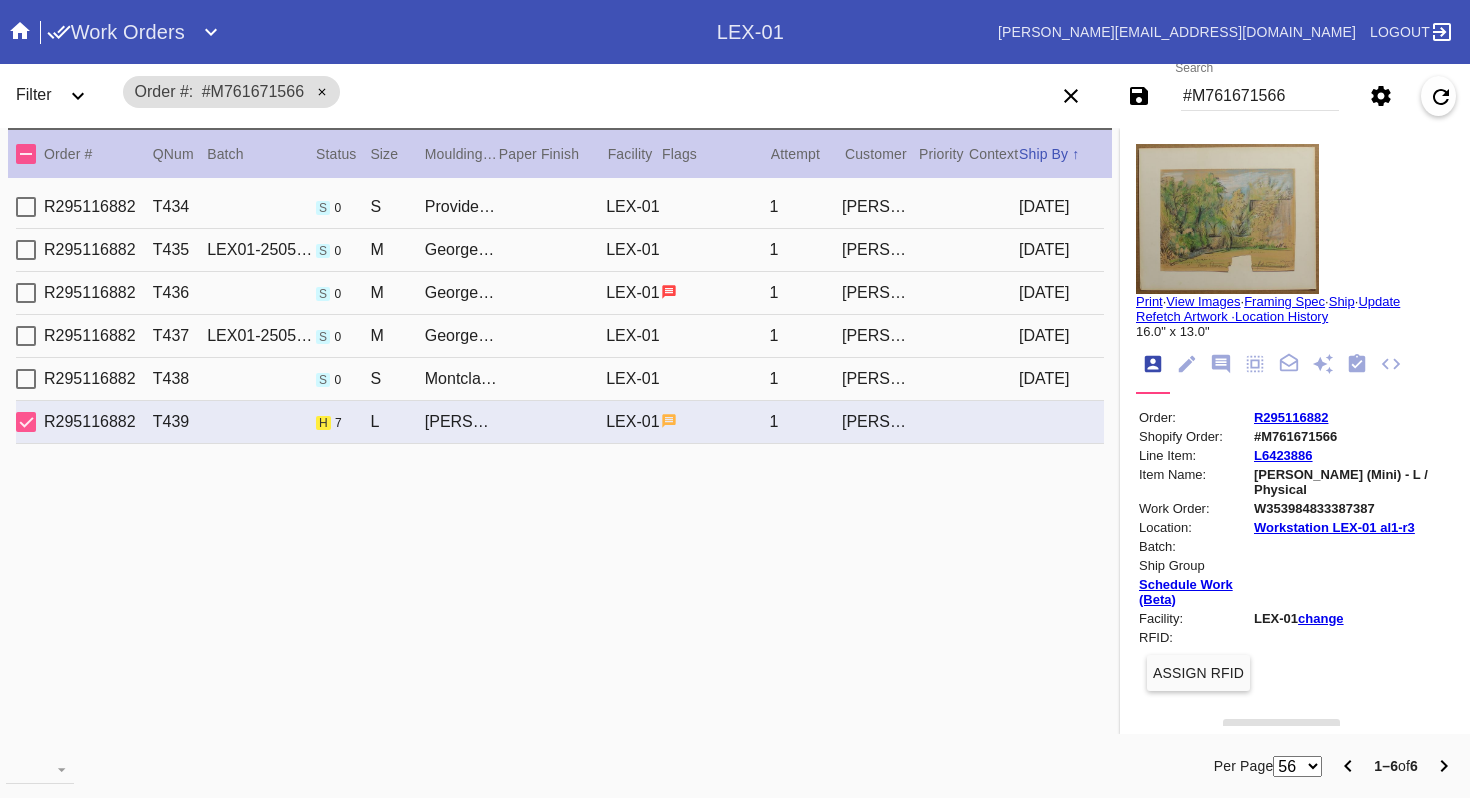 click at bounding box center [1227, 219] 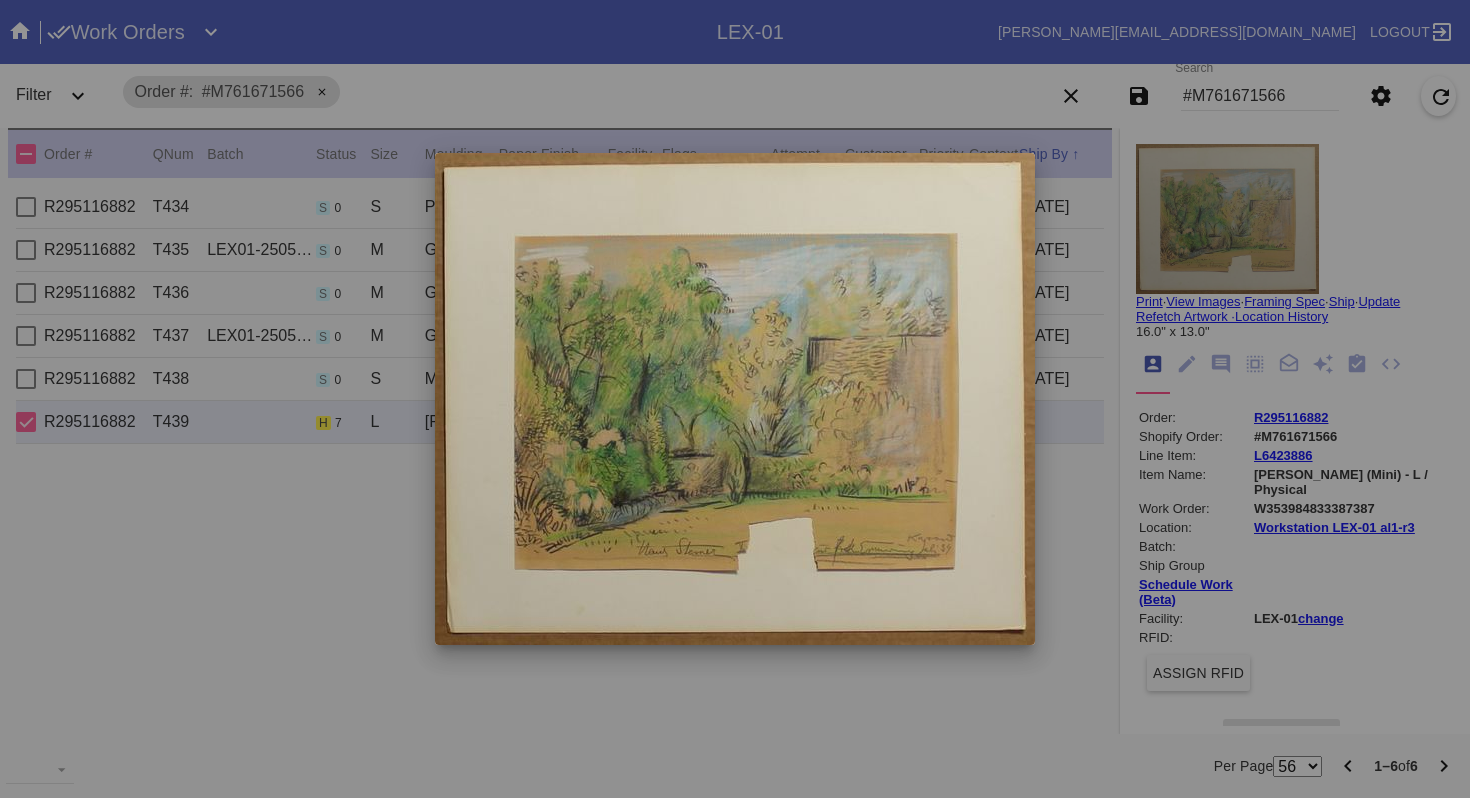 click at bounding box center (735, 399) 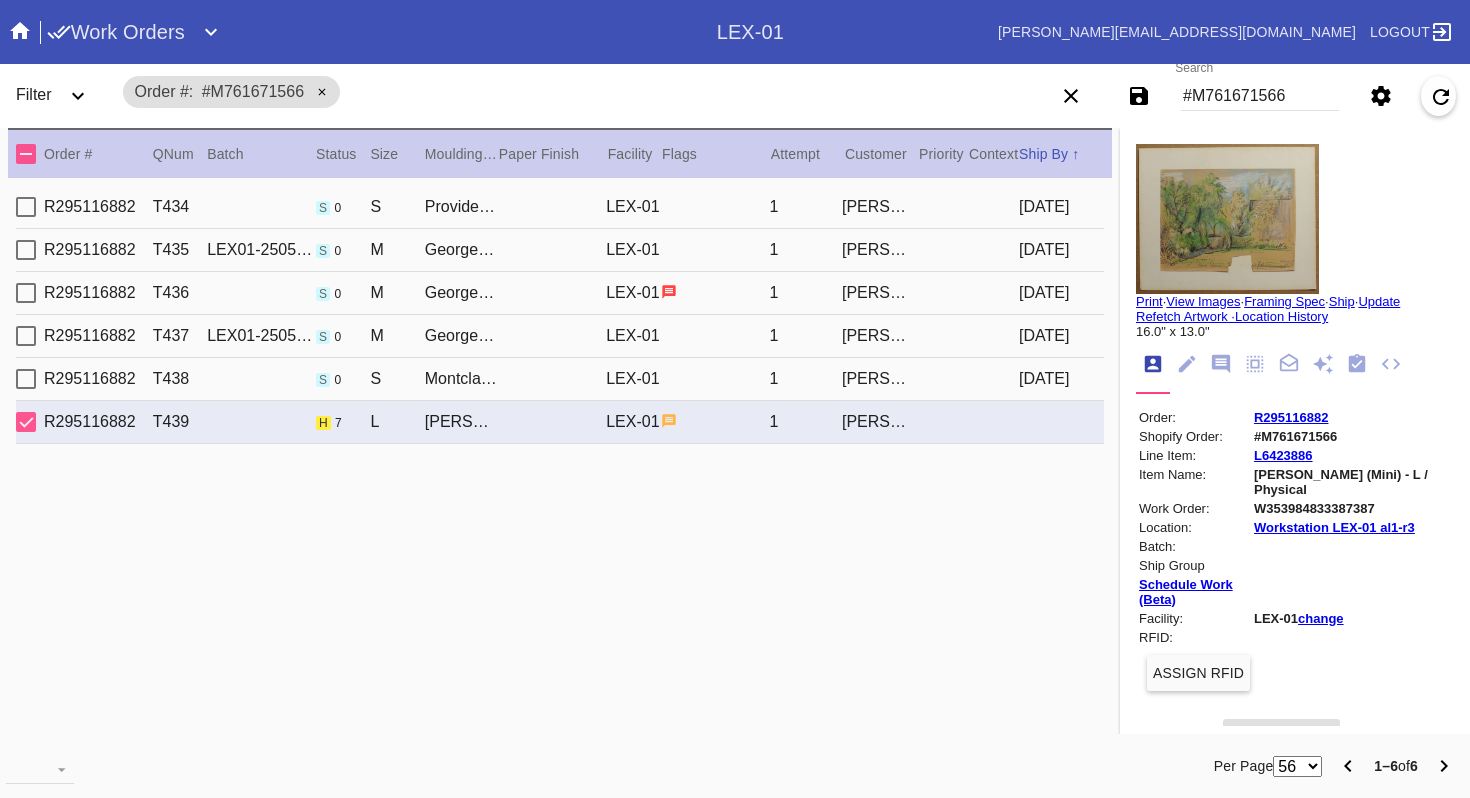 click at bounding box center [1227, 219] 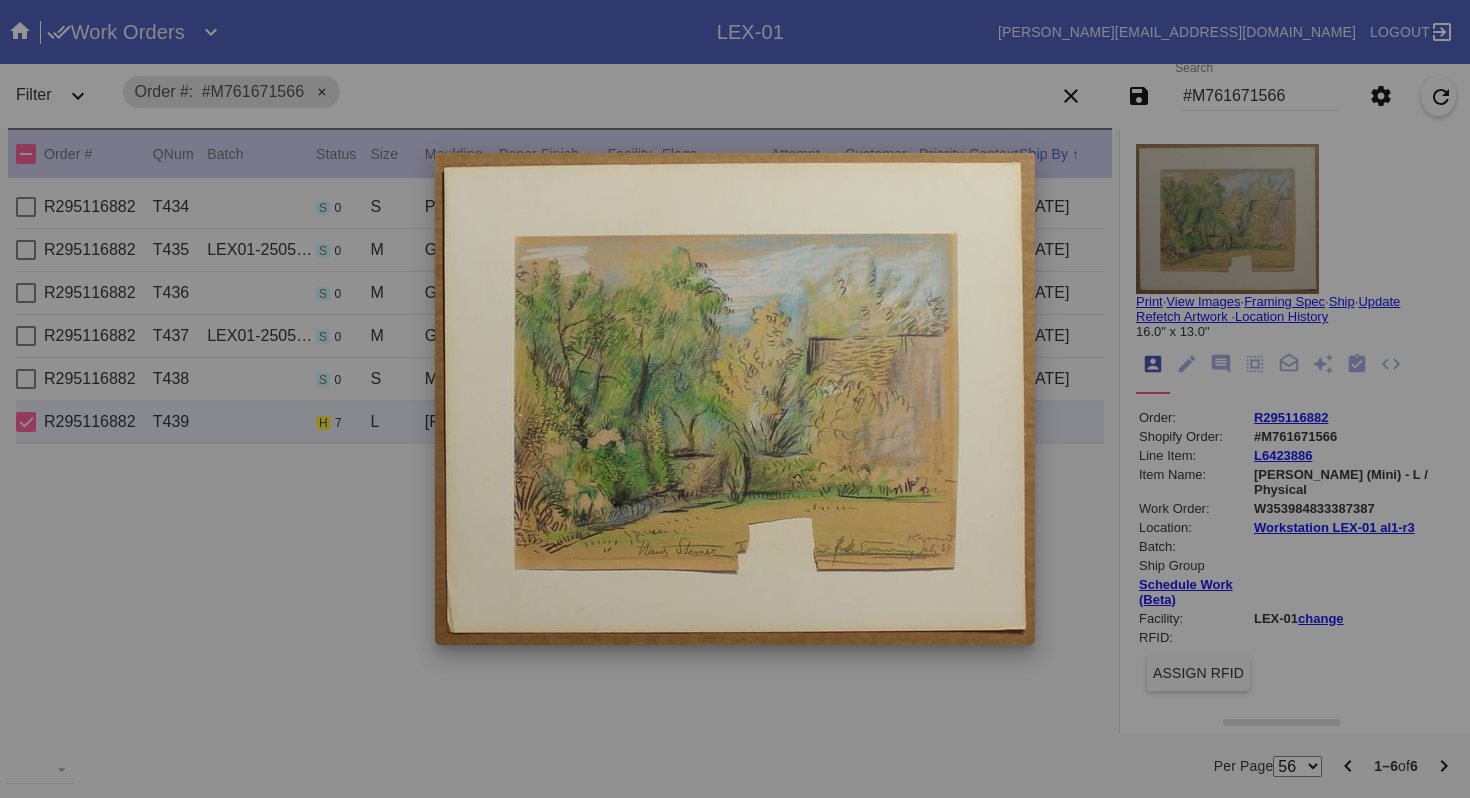 click at bounding box center [735, 399] 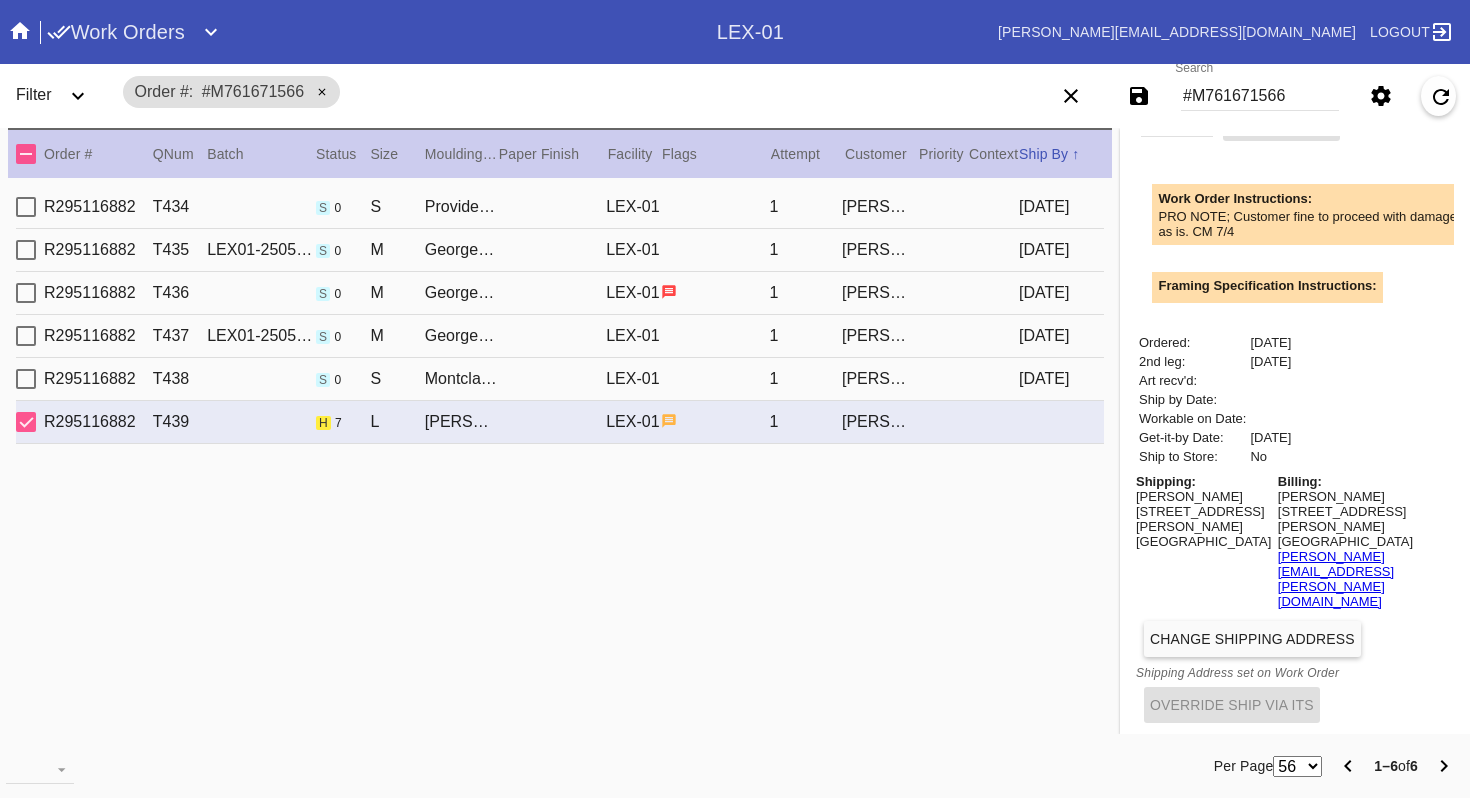 scroll, scrollTop: 0, scrollLeft: 0, axis: both 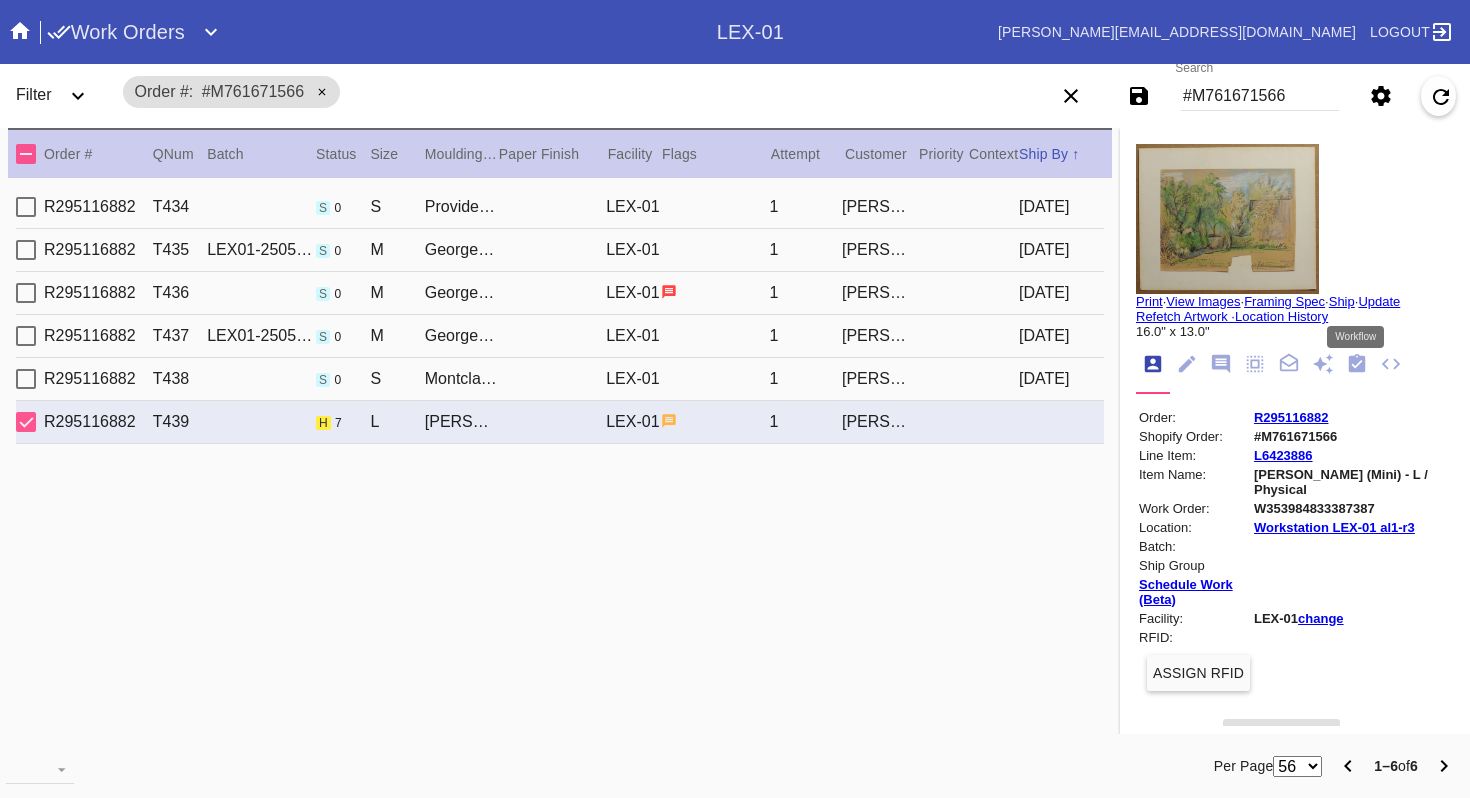 click 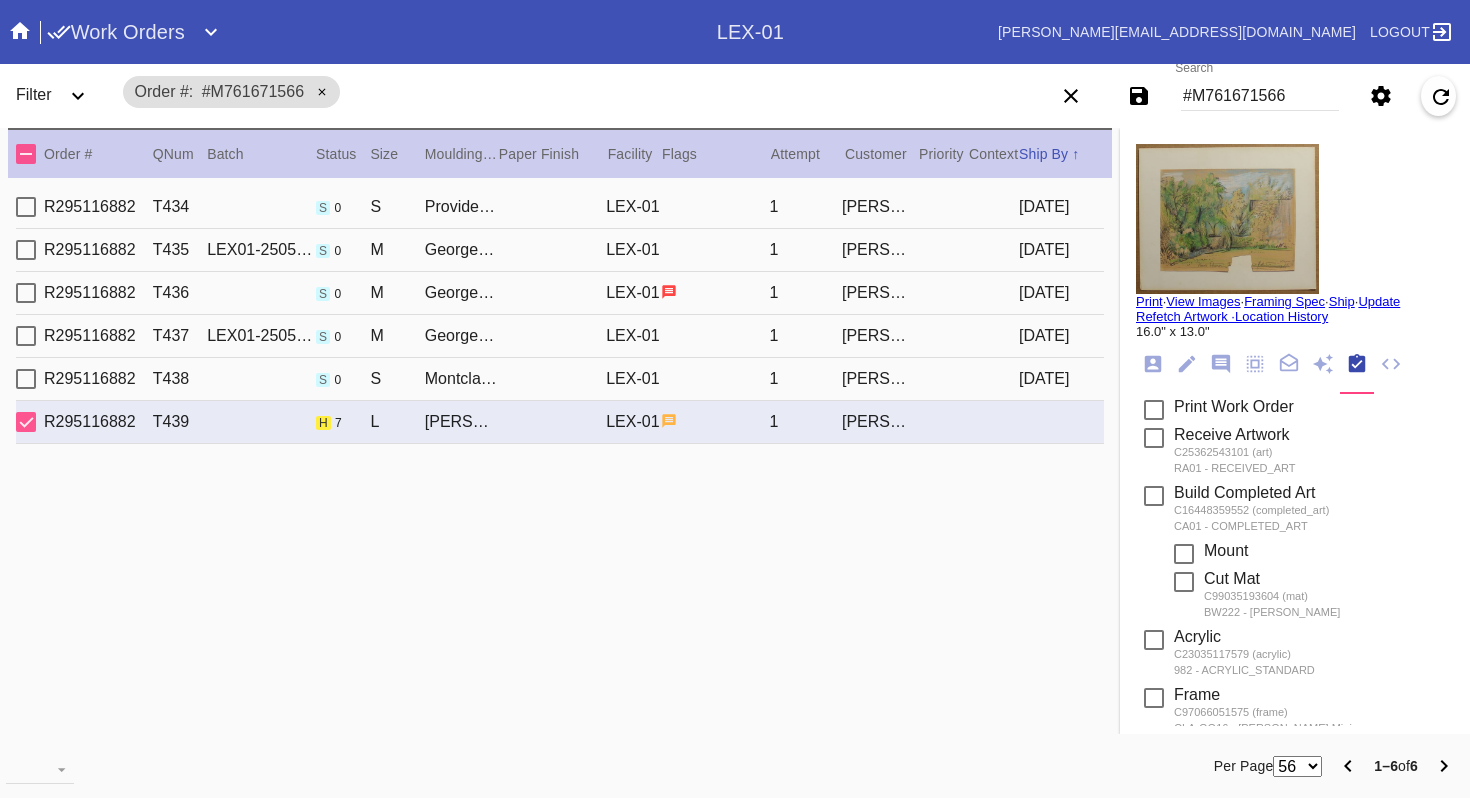scroll, scrollTop: 661, scrollLeft: 0, axis: vertical 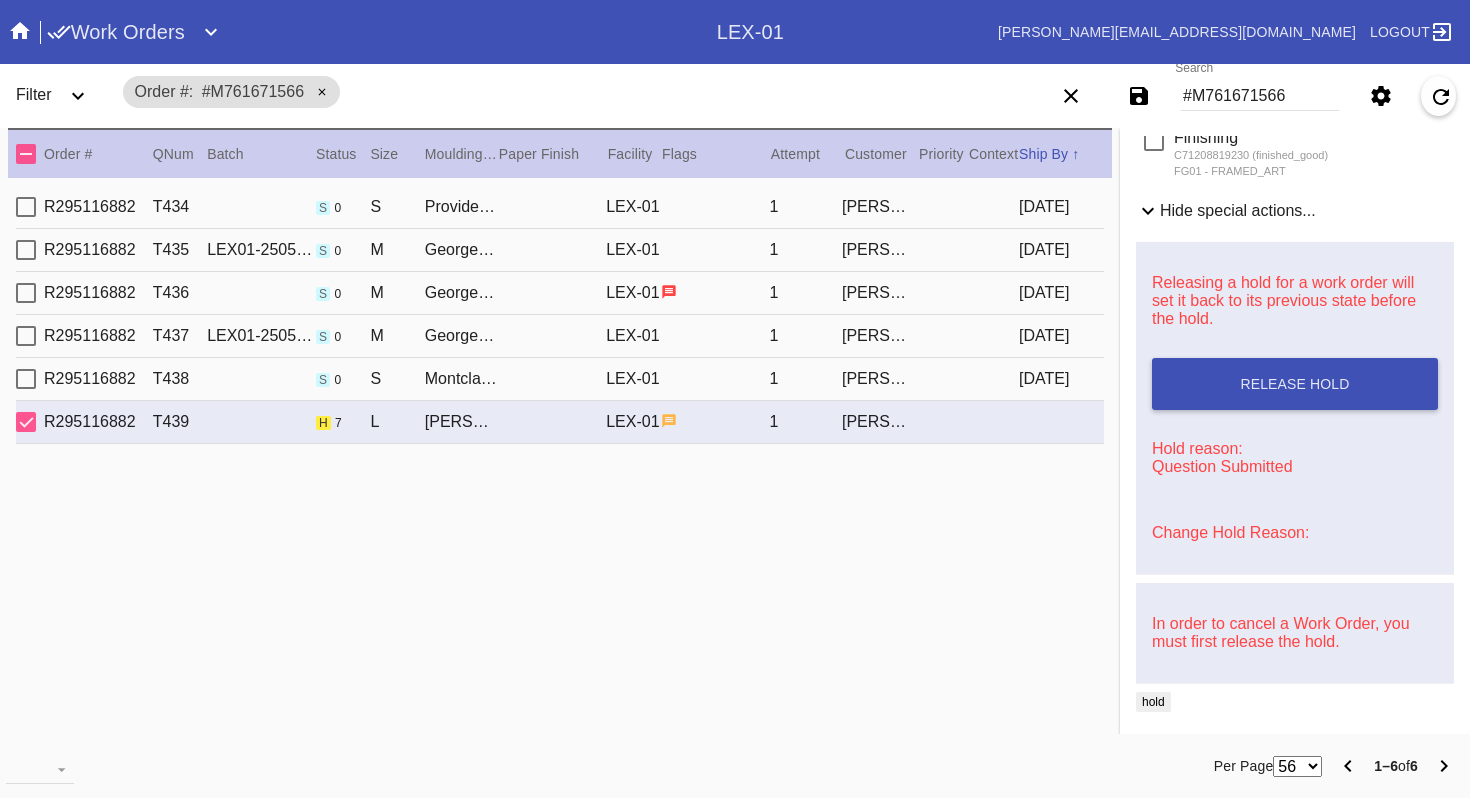 click on "Change Hold Reason:" at bounding box center (1230, 532) 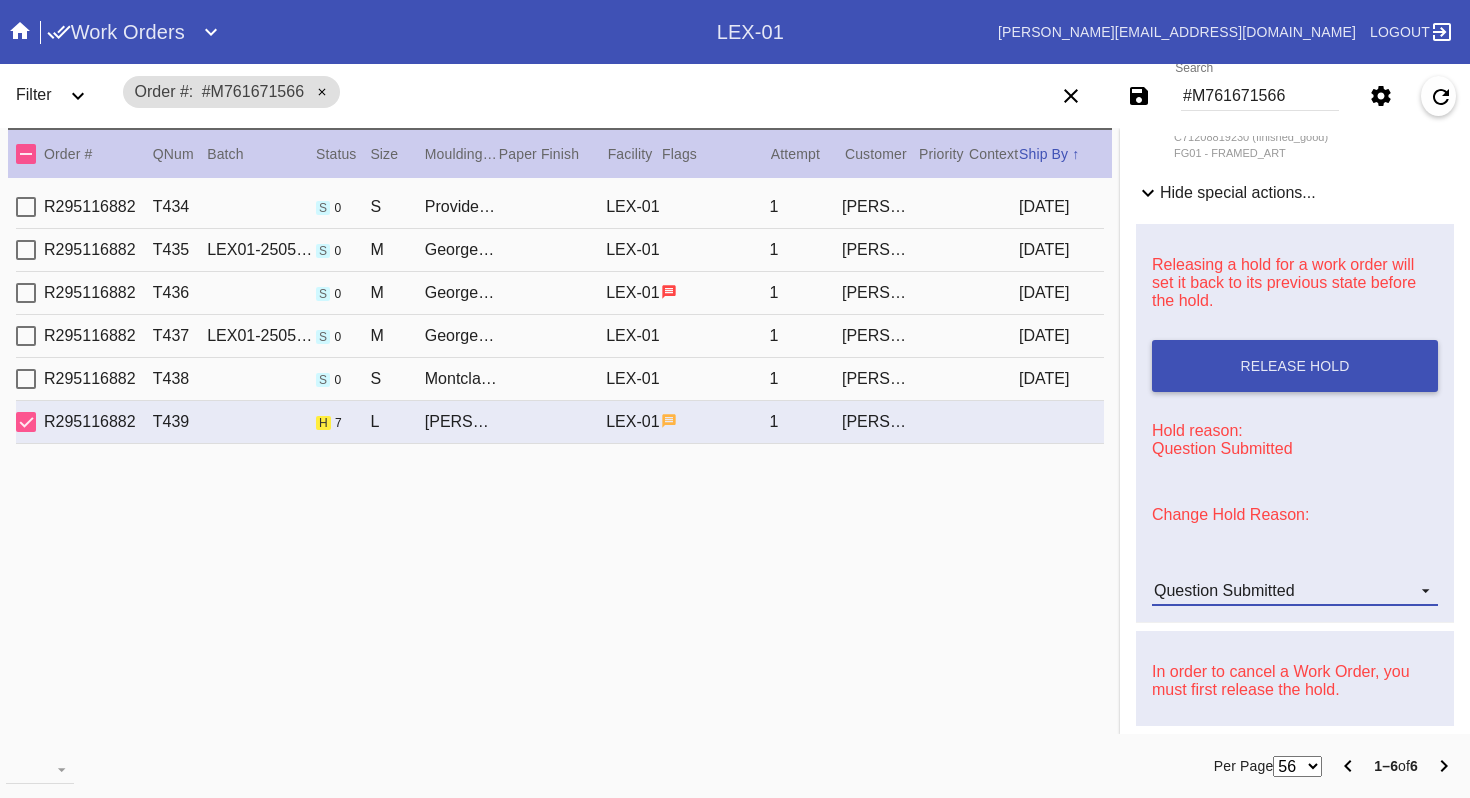 click on "Question Submitted" at bounding box center [1224, 590] 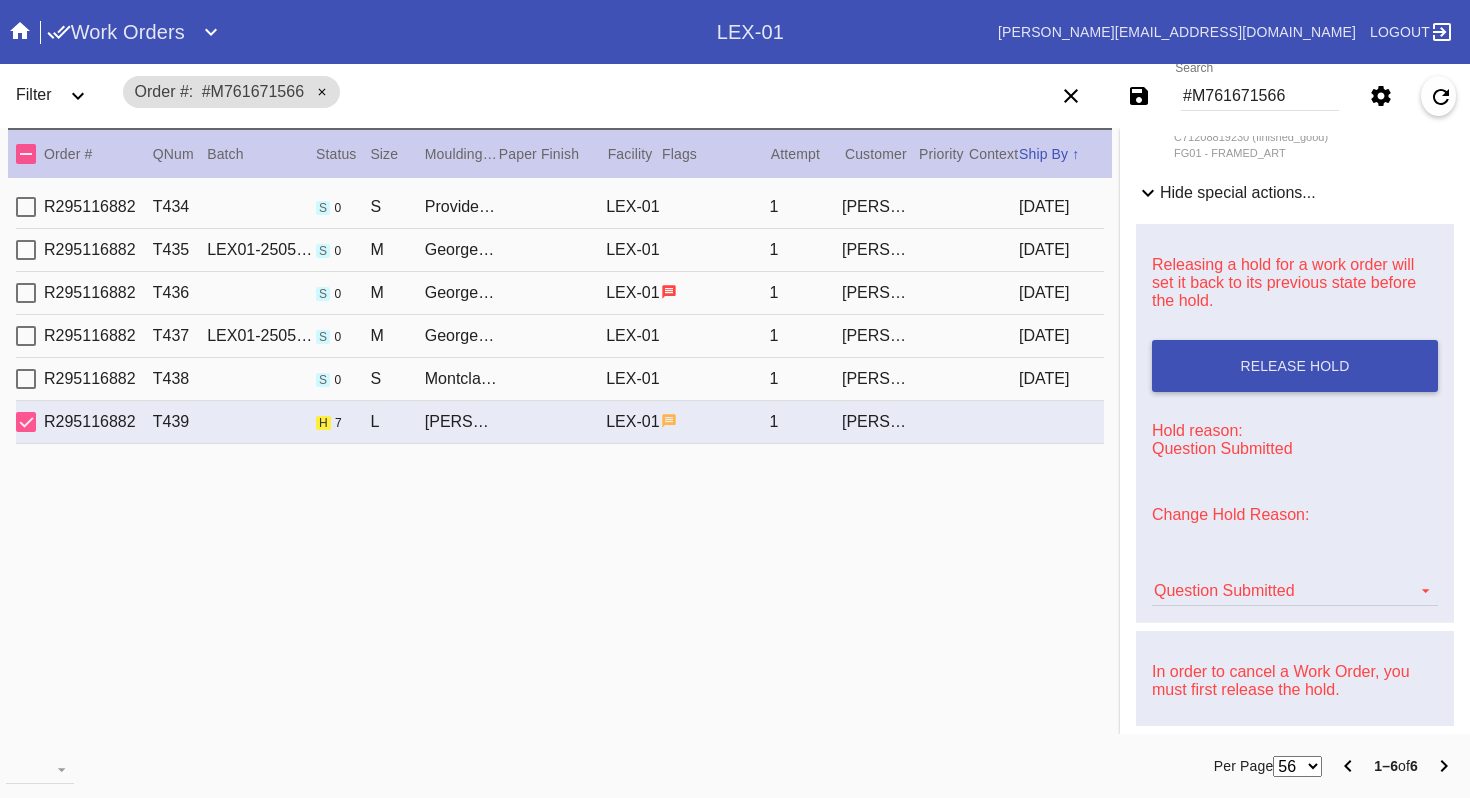 scroll, scrollTop: 616, scrollLeft: 0, axis: vertical 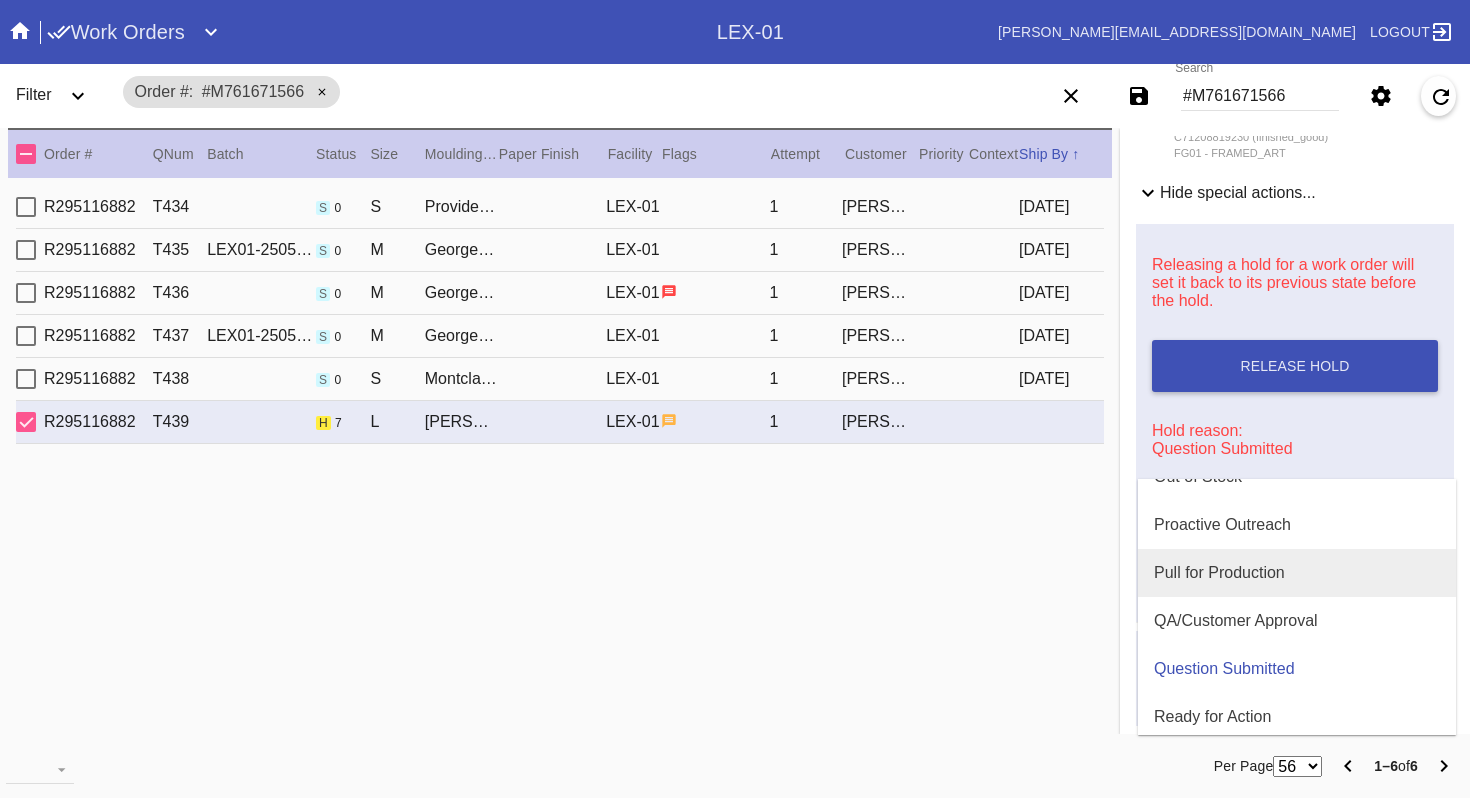 click on "Pull for Production" at bounding box center [1219, 573] 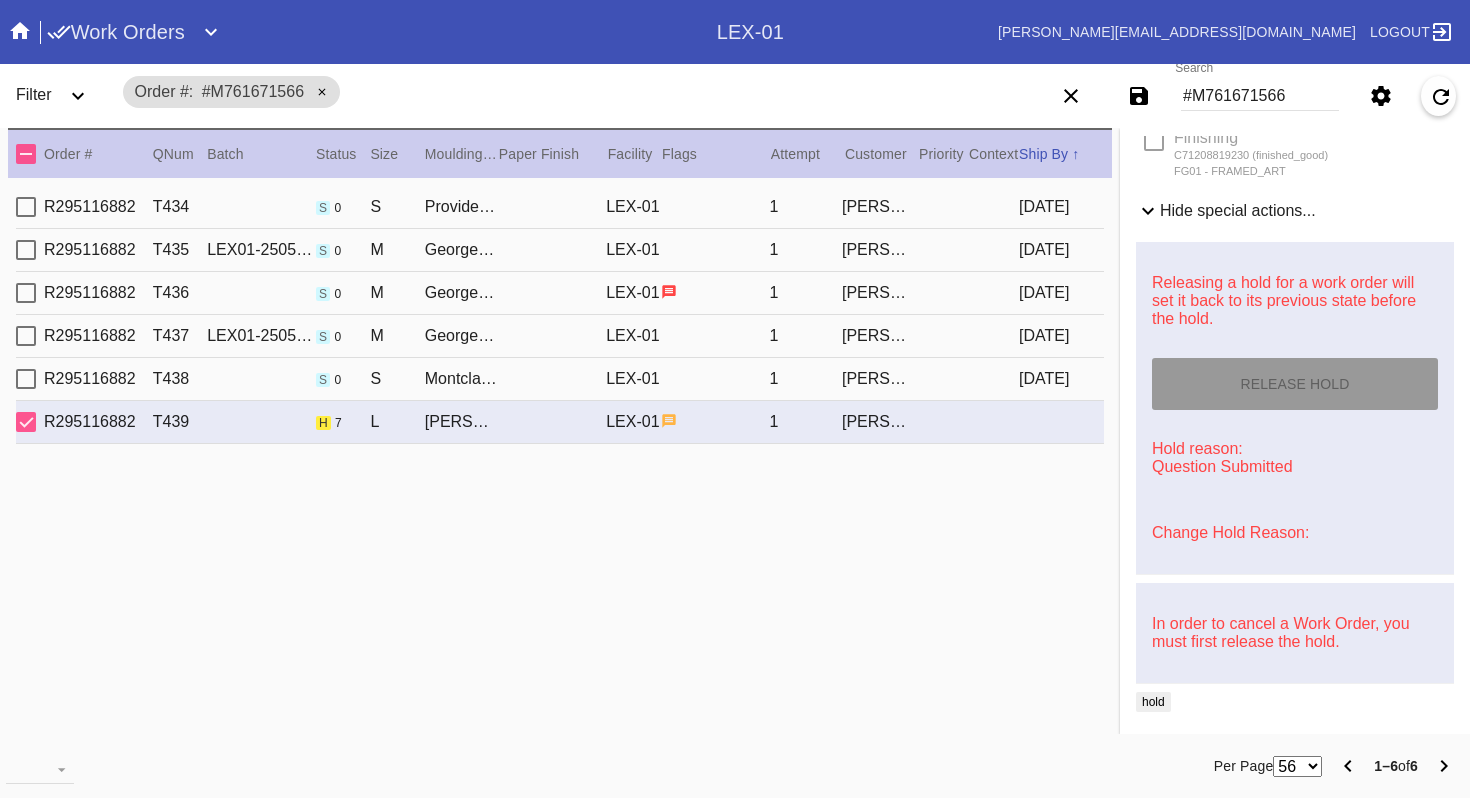 type on "[DATE]" 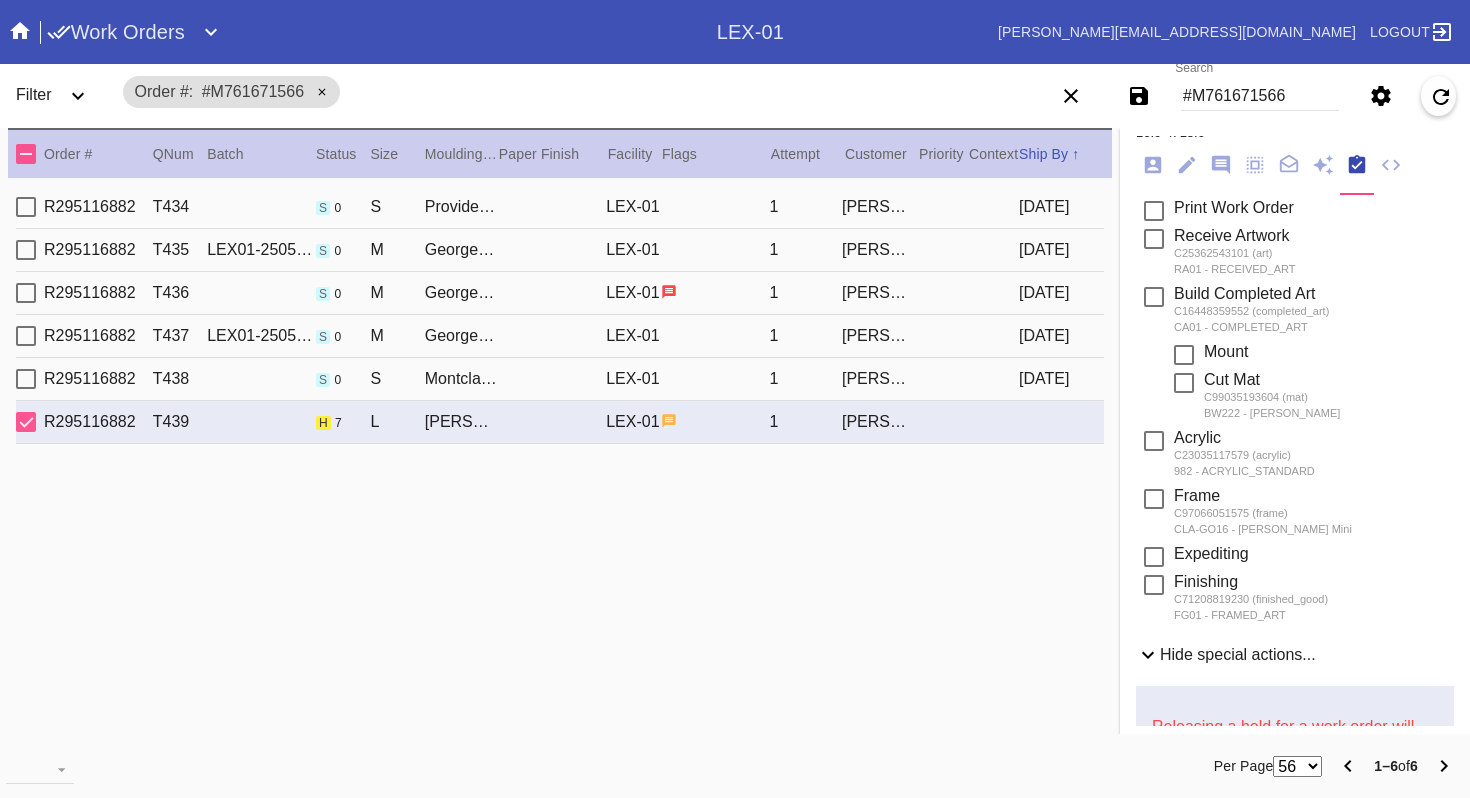 scroll, scrollTop: 0, scrollLeft: 0, axis: both 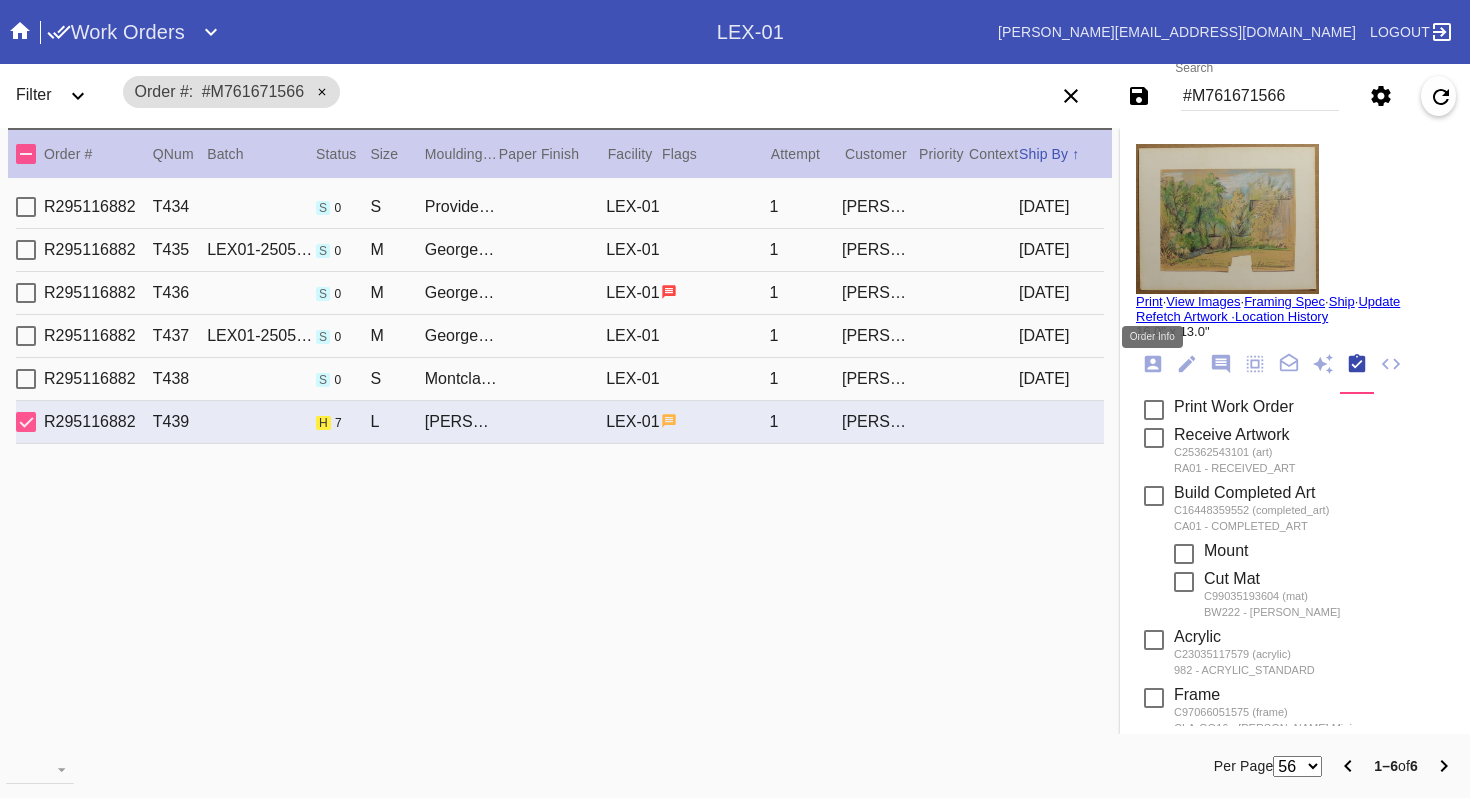 click 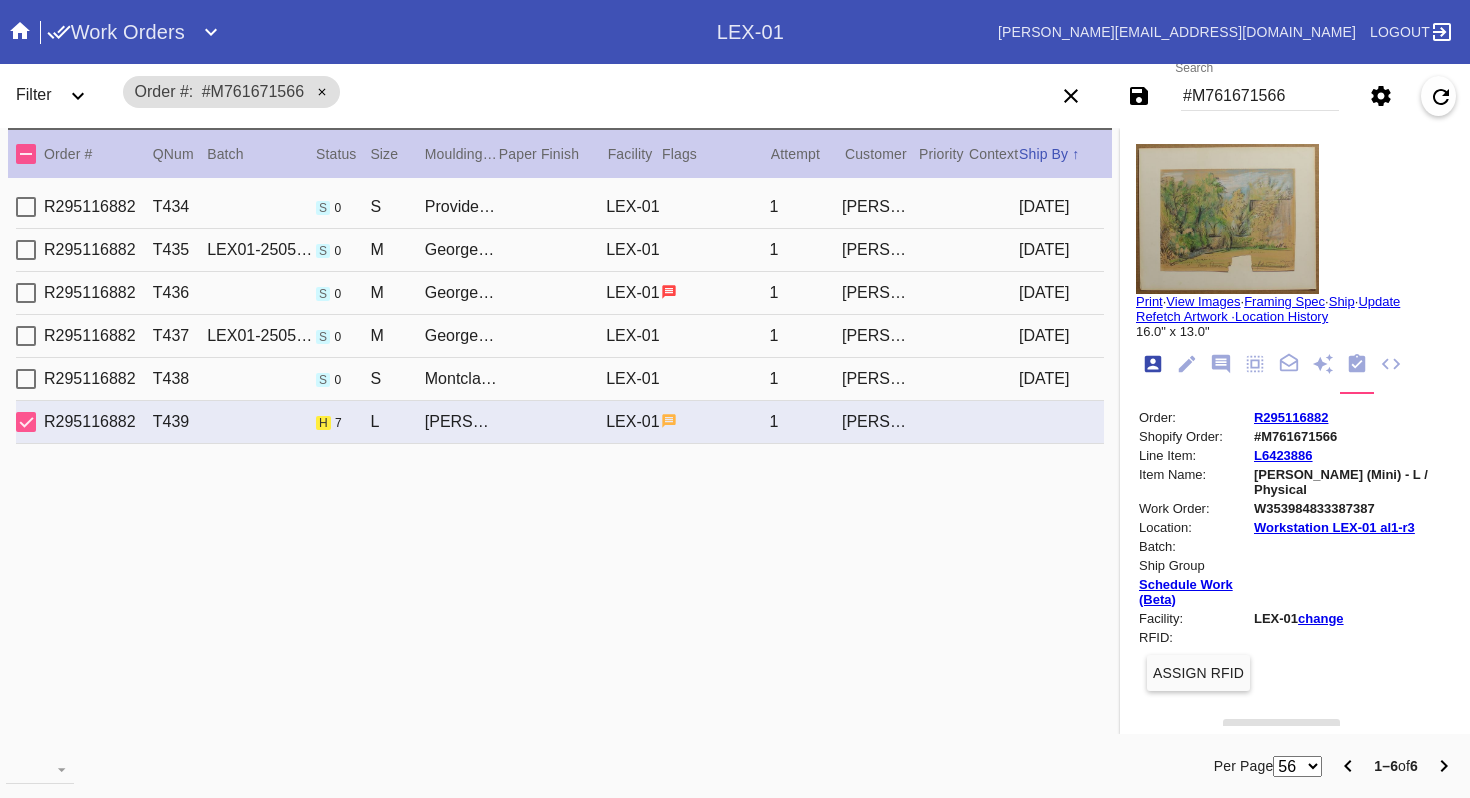 scroll, scrollTop: 24, scrollLeft: 0, axis: vertical 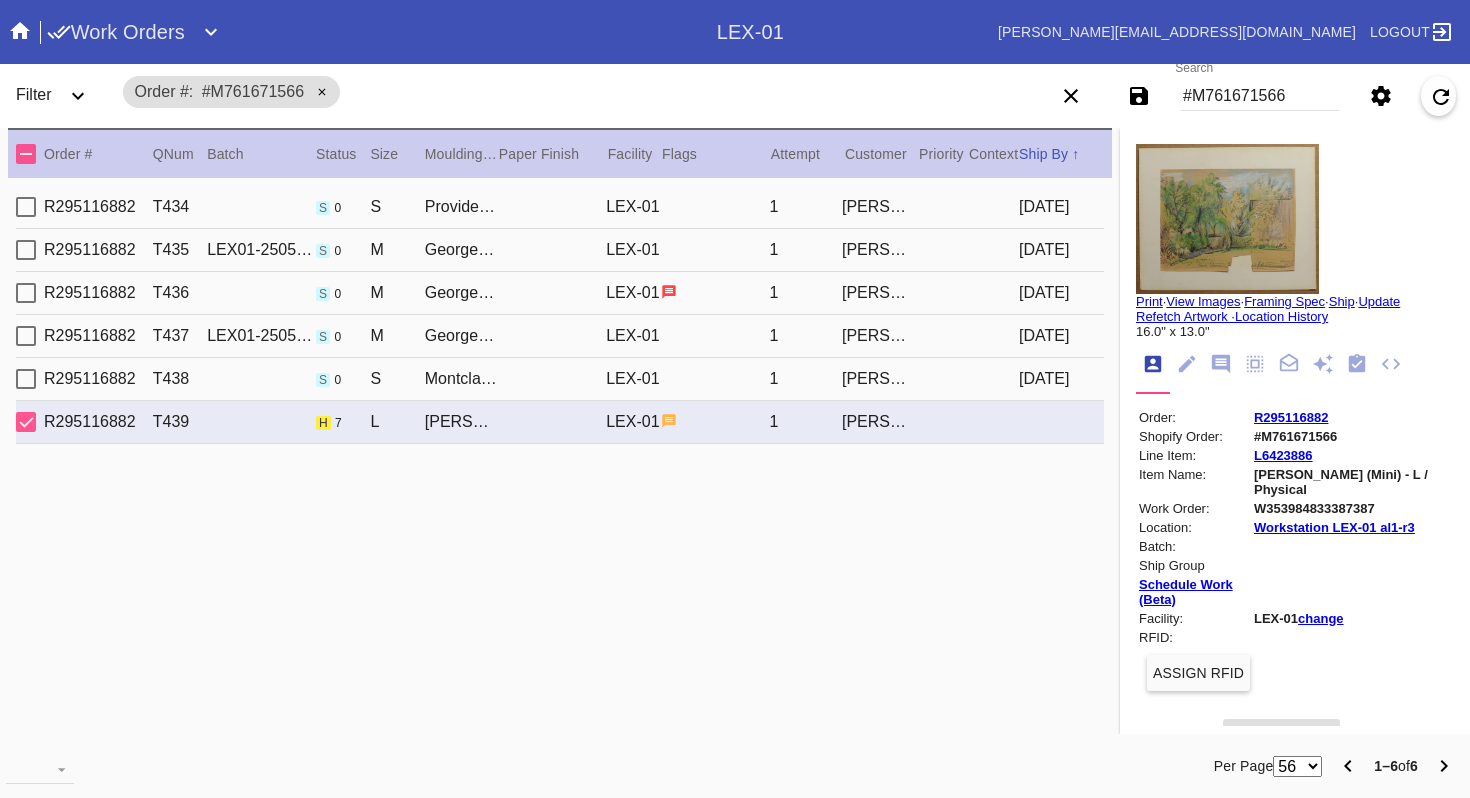 click on "R295116882" at bounding box center (1291, 417) 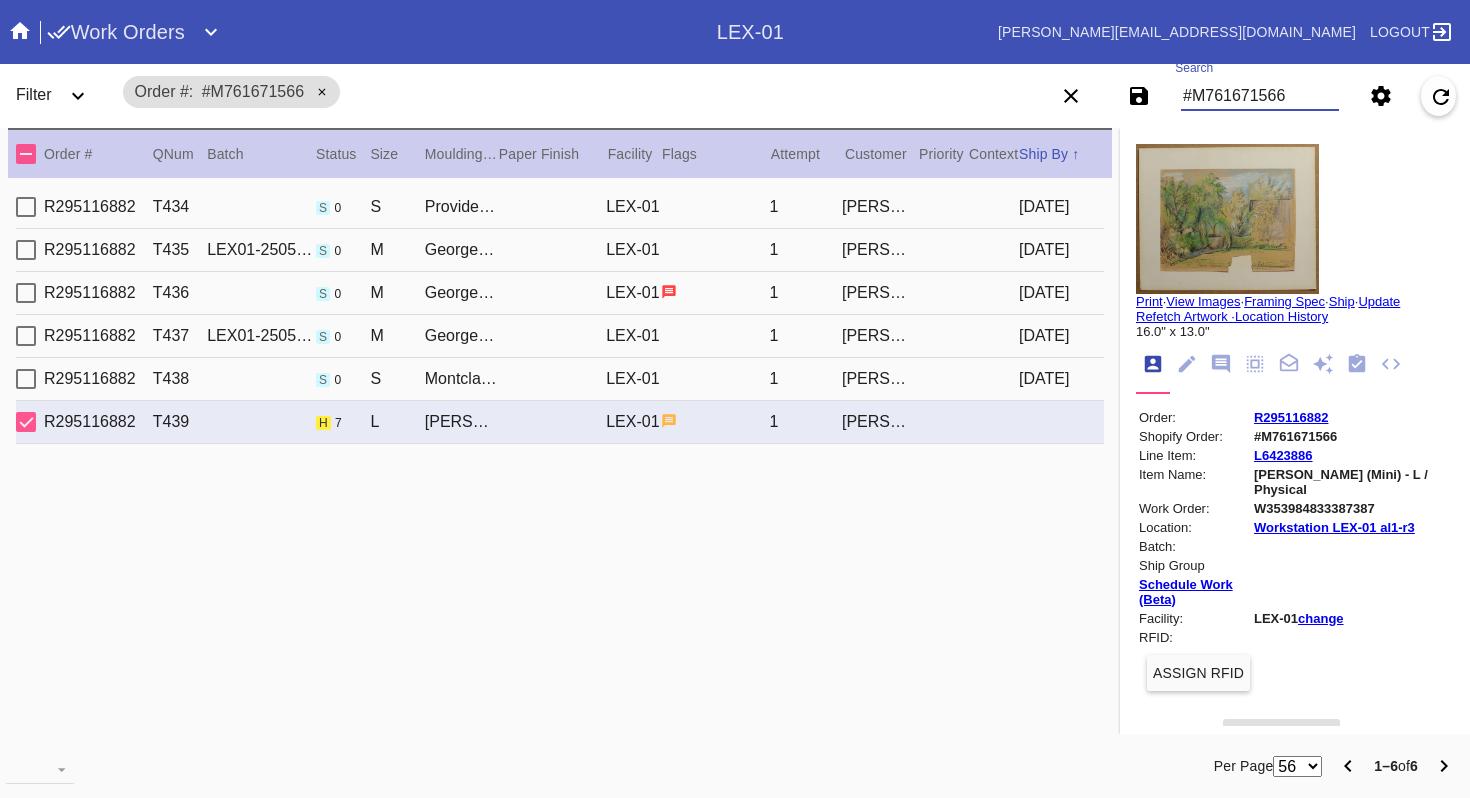click on "#M761671566" at bounding box center (1260, 96) 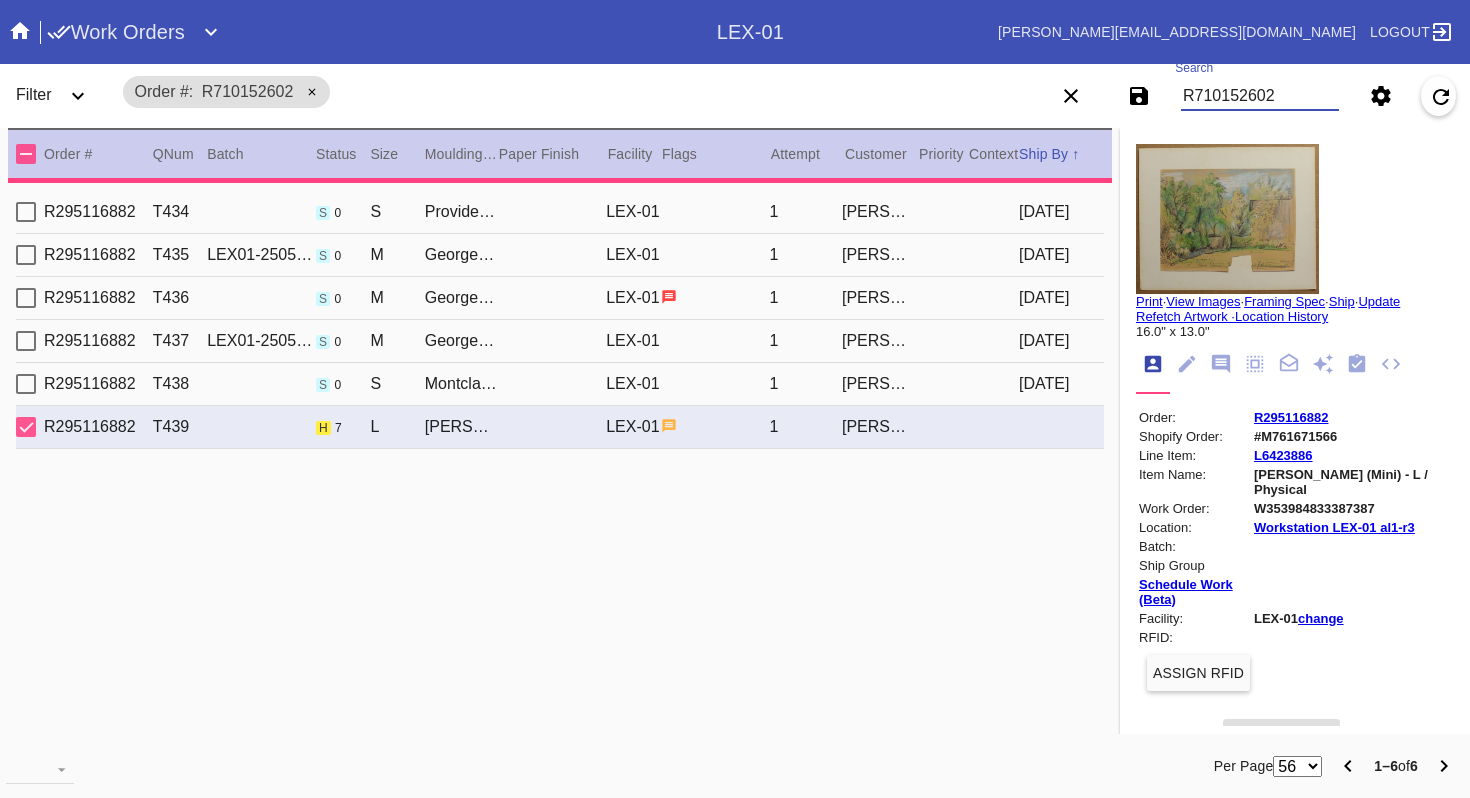 type 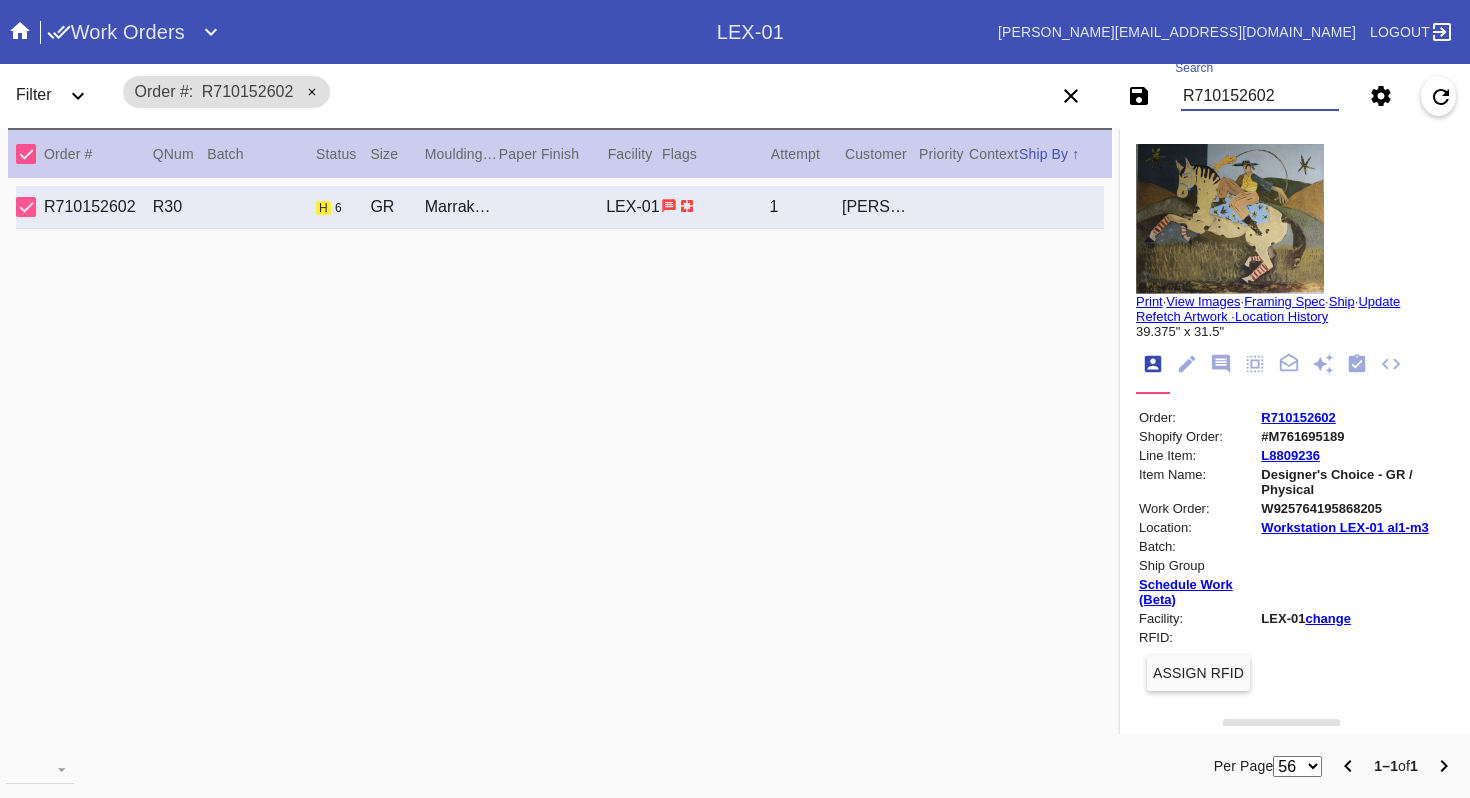 type on "R710152602" 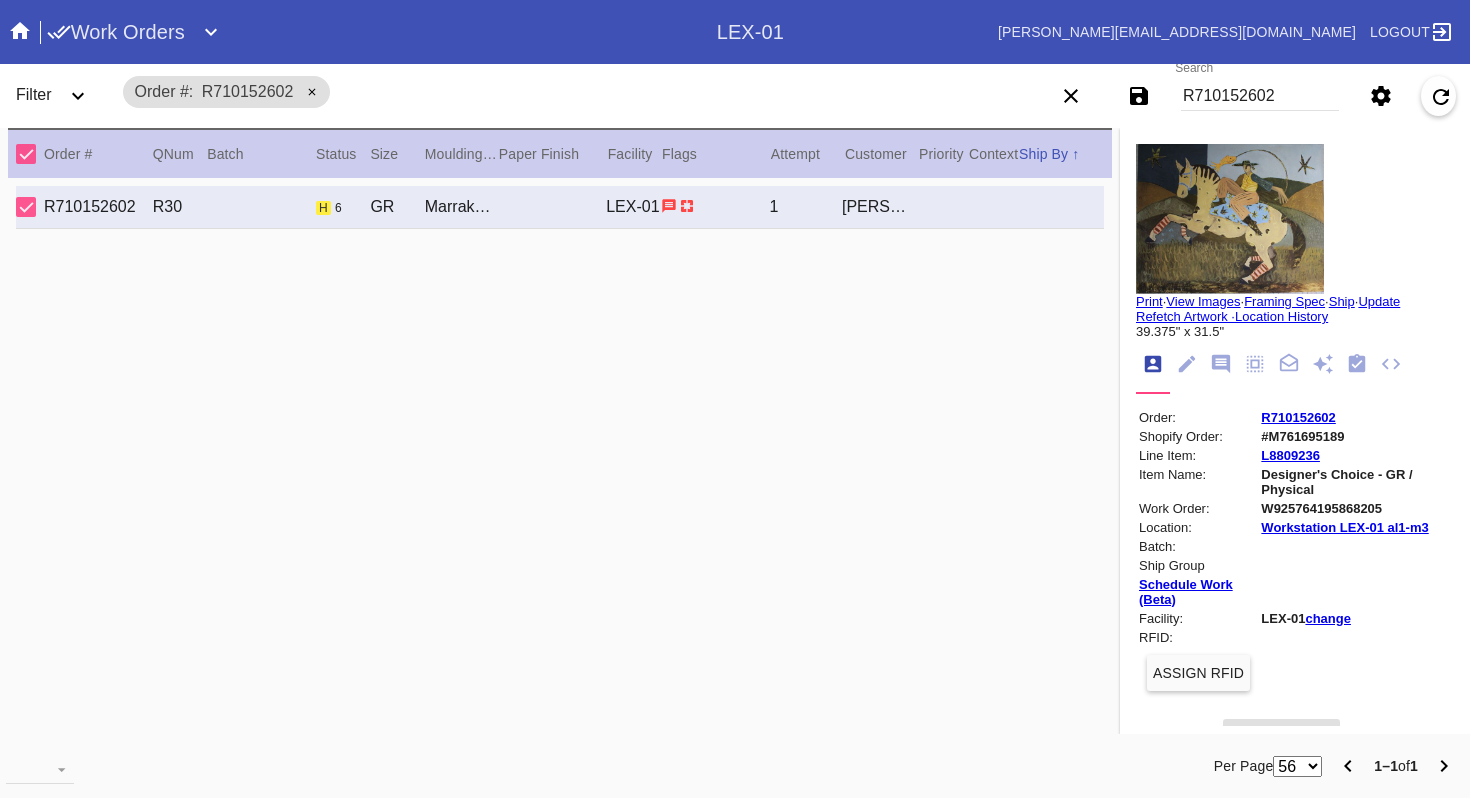 click at bounding box center [1230, 219] 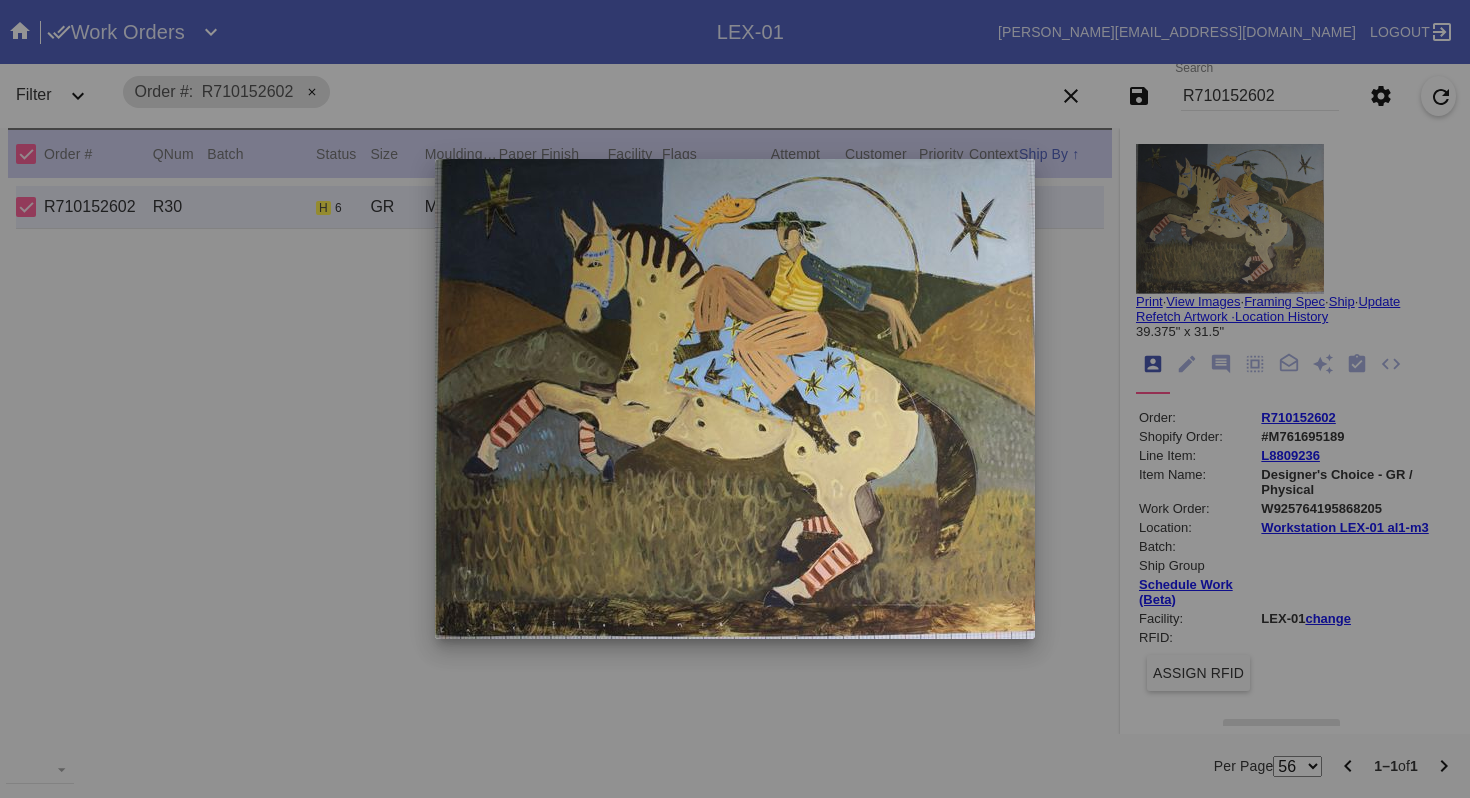 click at bounding box center [735, 399] 